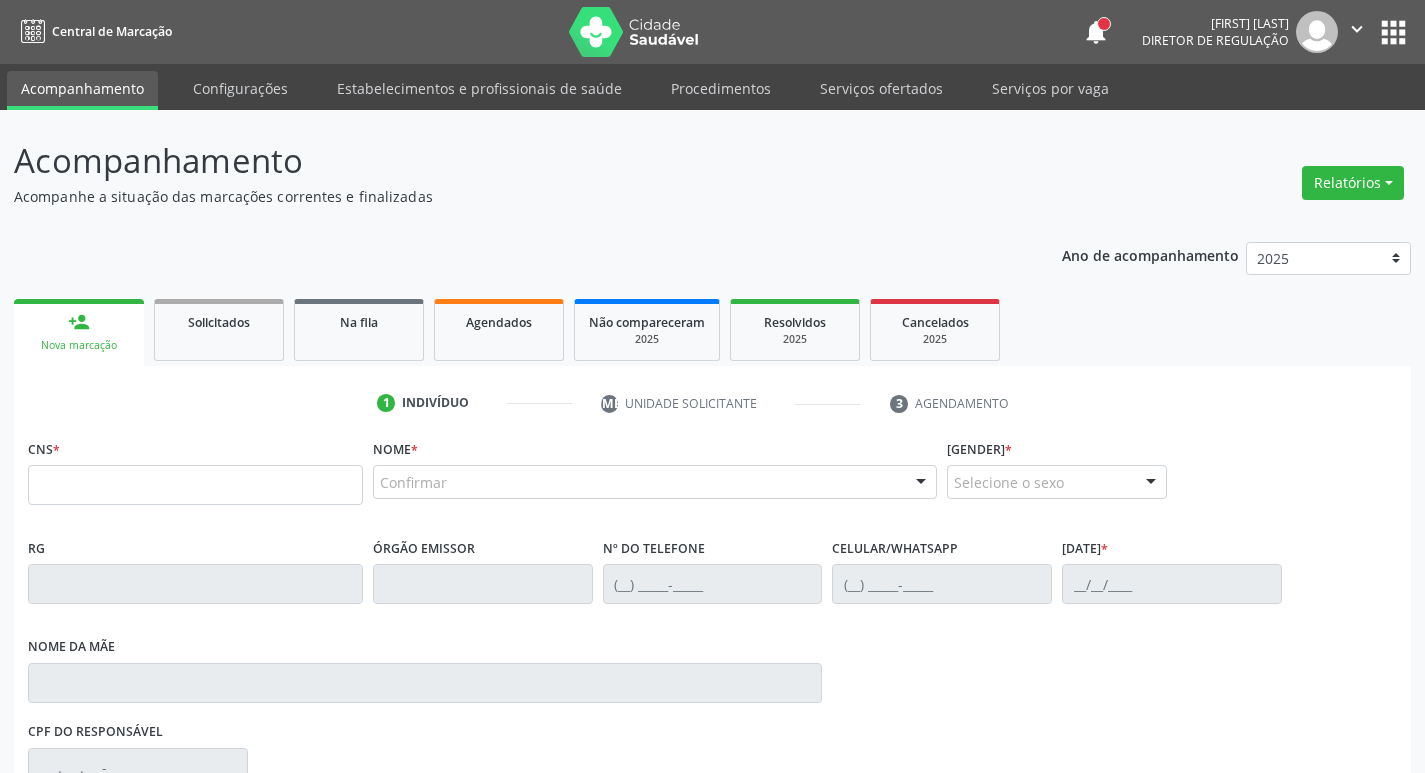 scroll, scrollTop: 0, scrollLeft: 0, axis: both 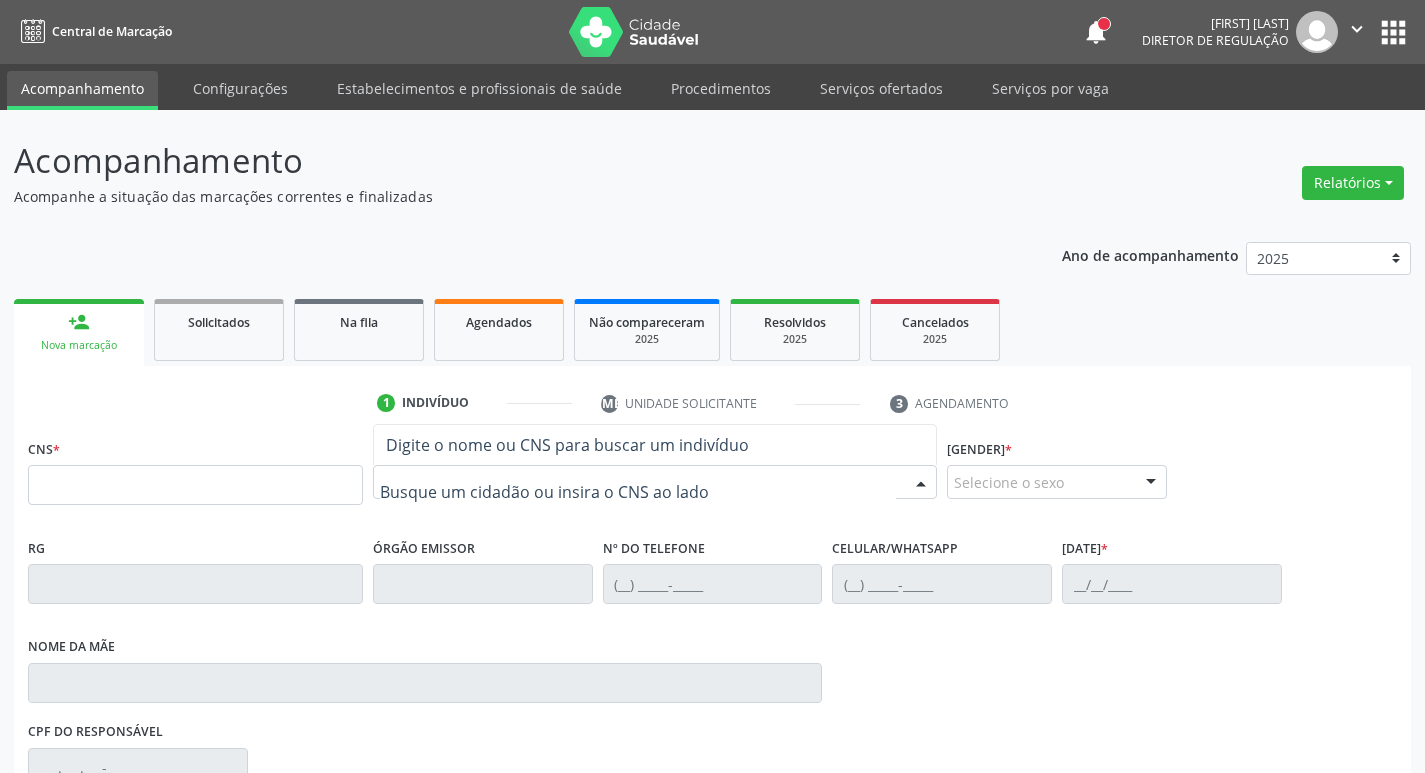 click at bounding box center [655, 482] 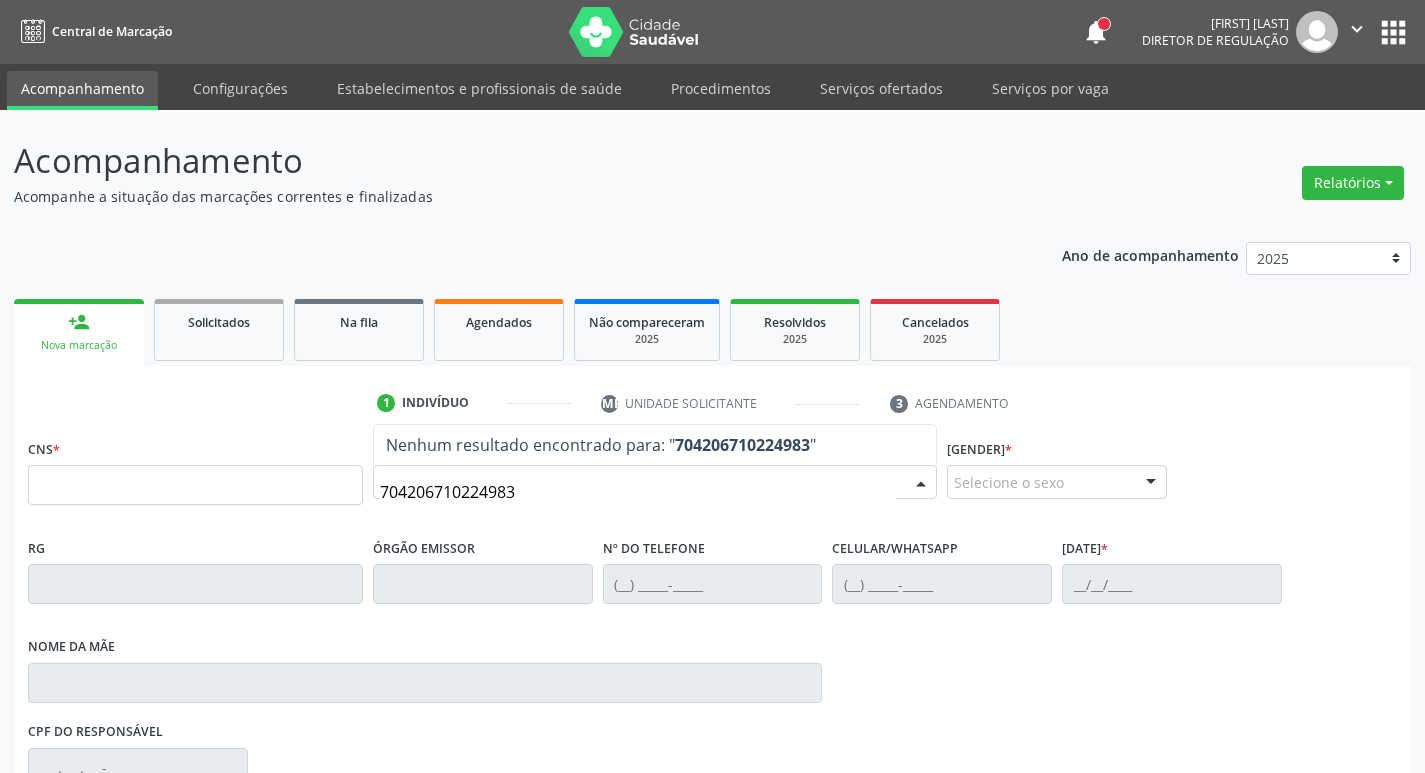 drag, startPoint x: 543, startPoint y: 486, endPoint x: 314, endPoint y: 516, distance: 230.95671 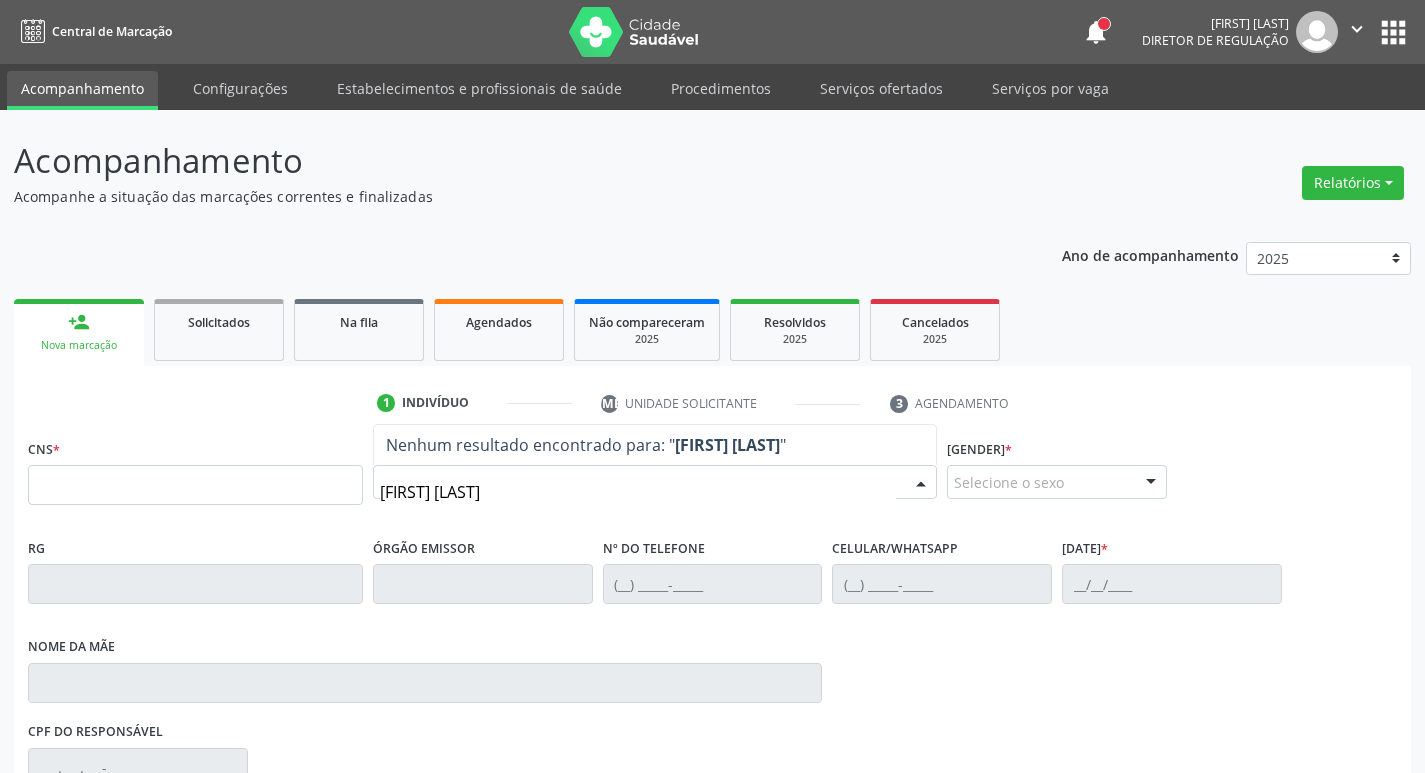 type on "[FIRST] [LAST]" 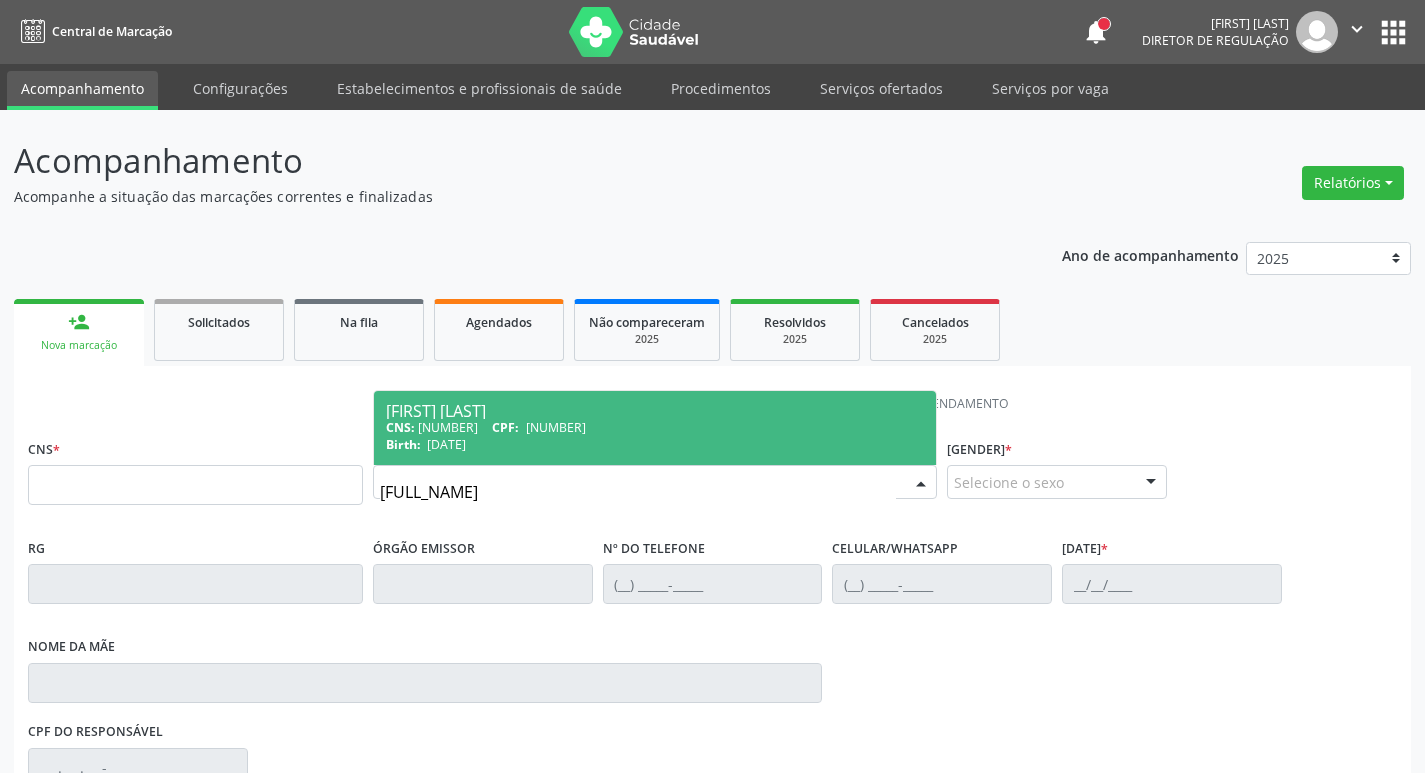 click on "CNS:
[NUMBER] [NUMBER] [NUMBER] [NUMBER]
CPF:
[CPF]" at bounding box center (655, 427) 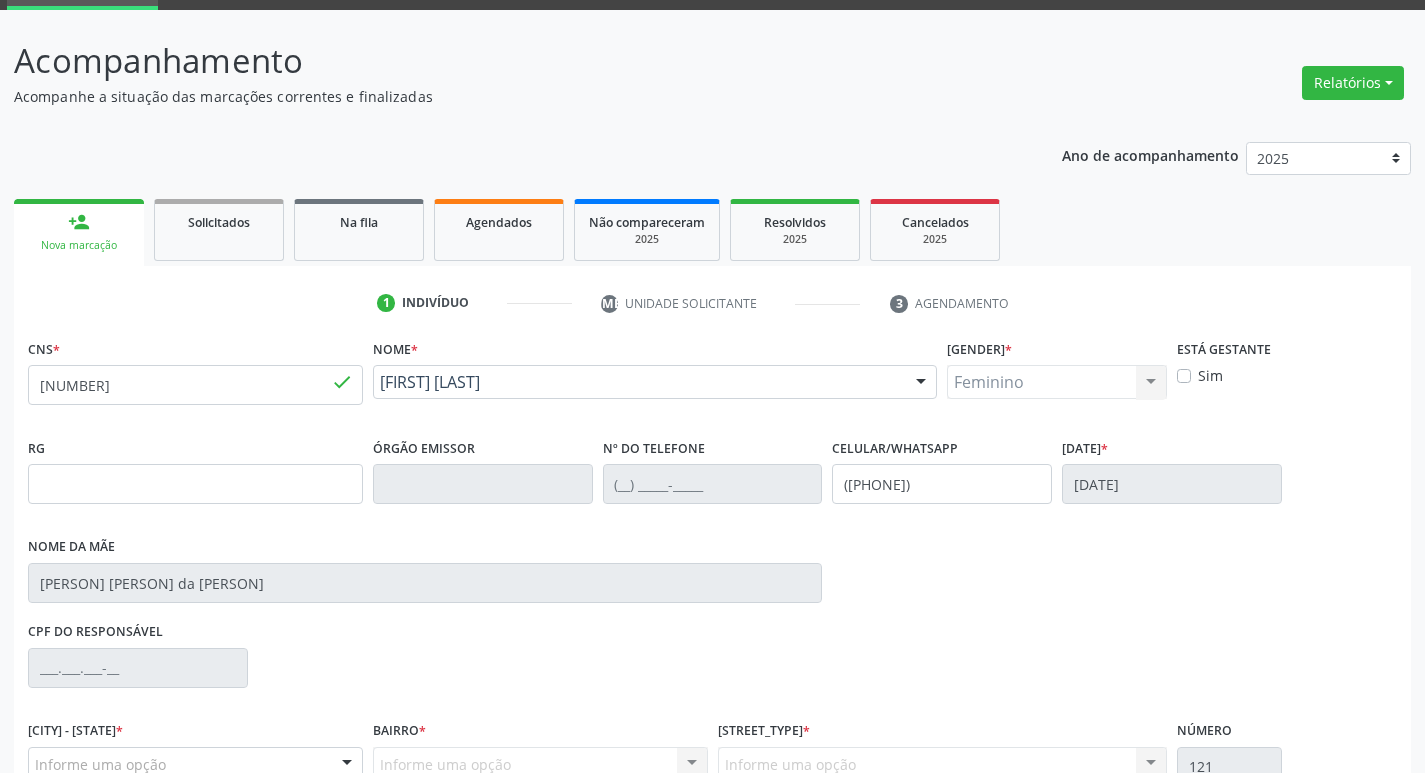 scroll, scrollTop: 297, scrollLeft: 0, axis: vertical 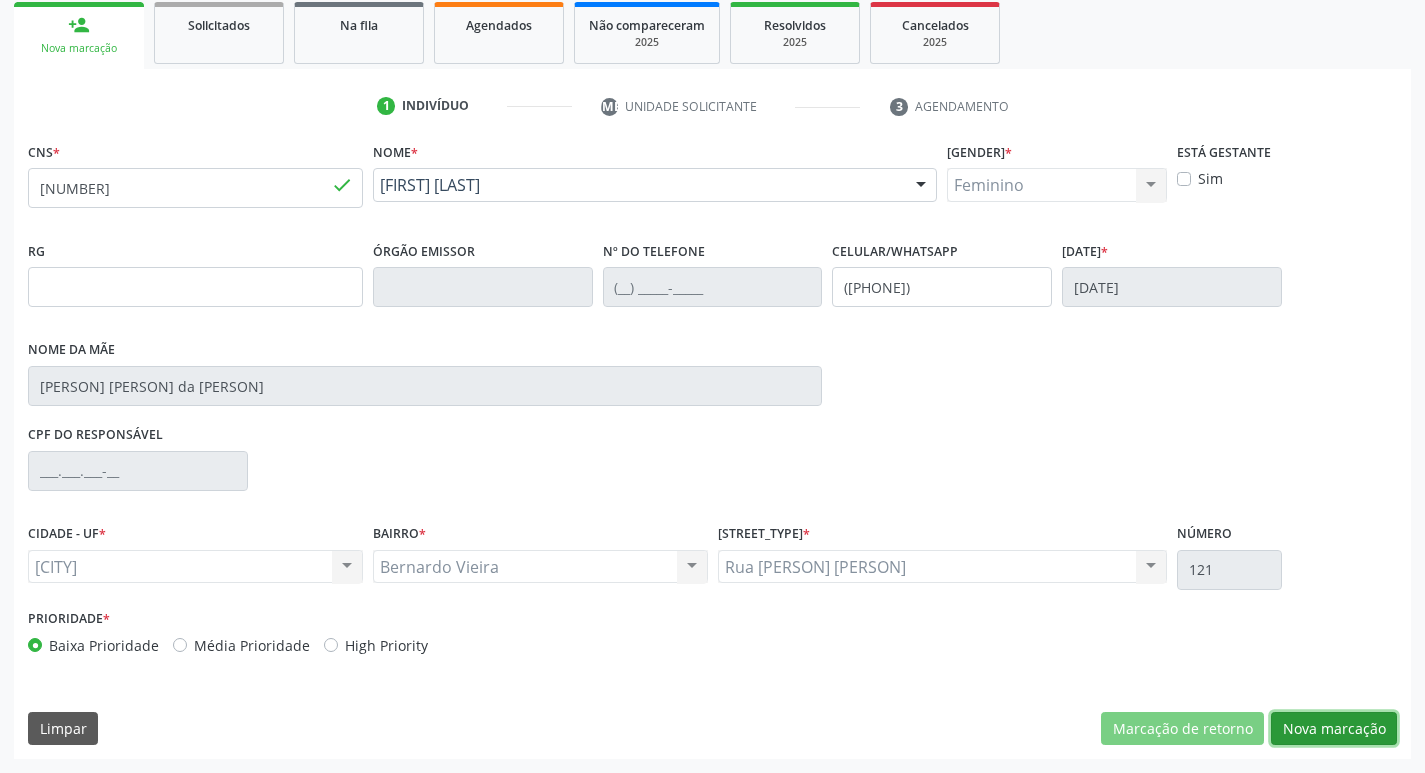 click on "Nova marcação" at bounding box center (1182, 729) 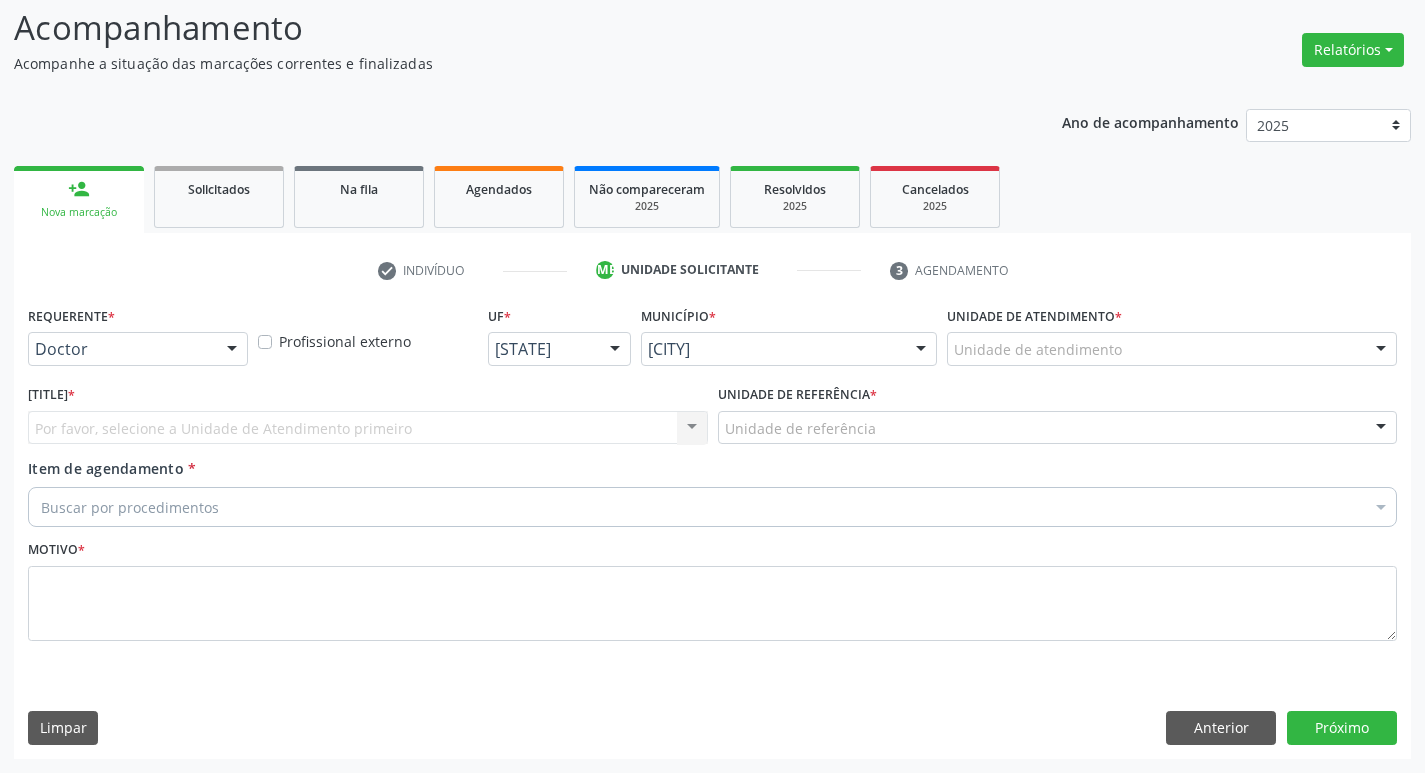 scroll, scrollTop: 133, scrollLeft: 0, axis: vertical 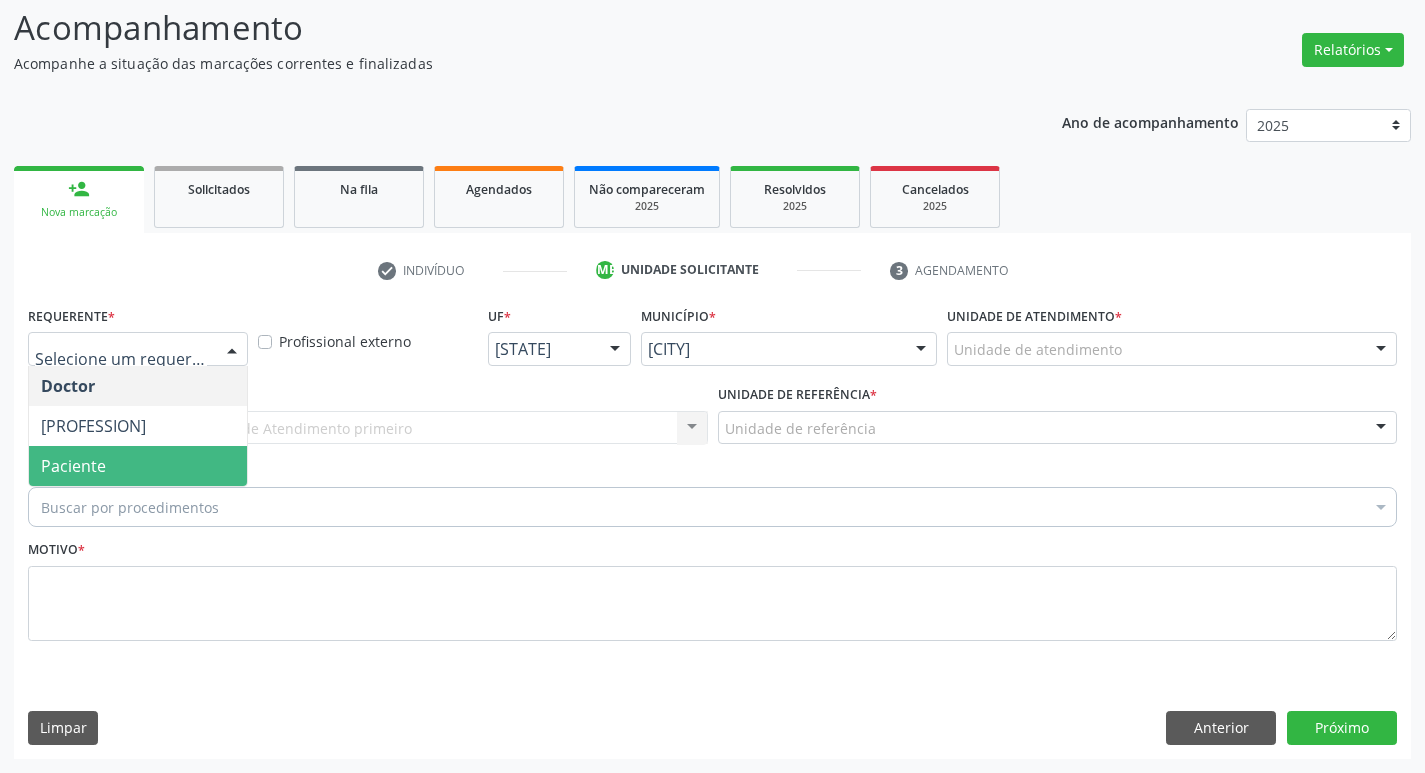 click on "Paciente" at bounding box center (73, 466) 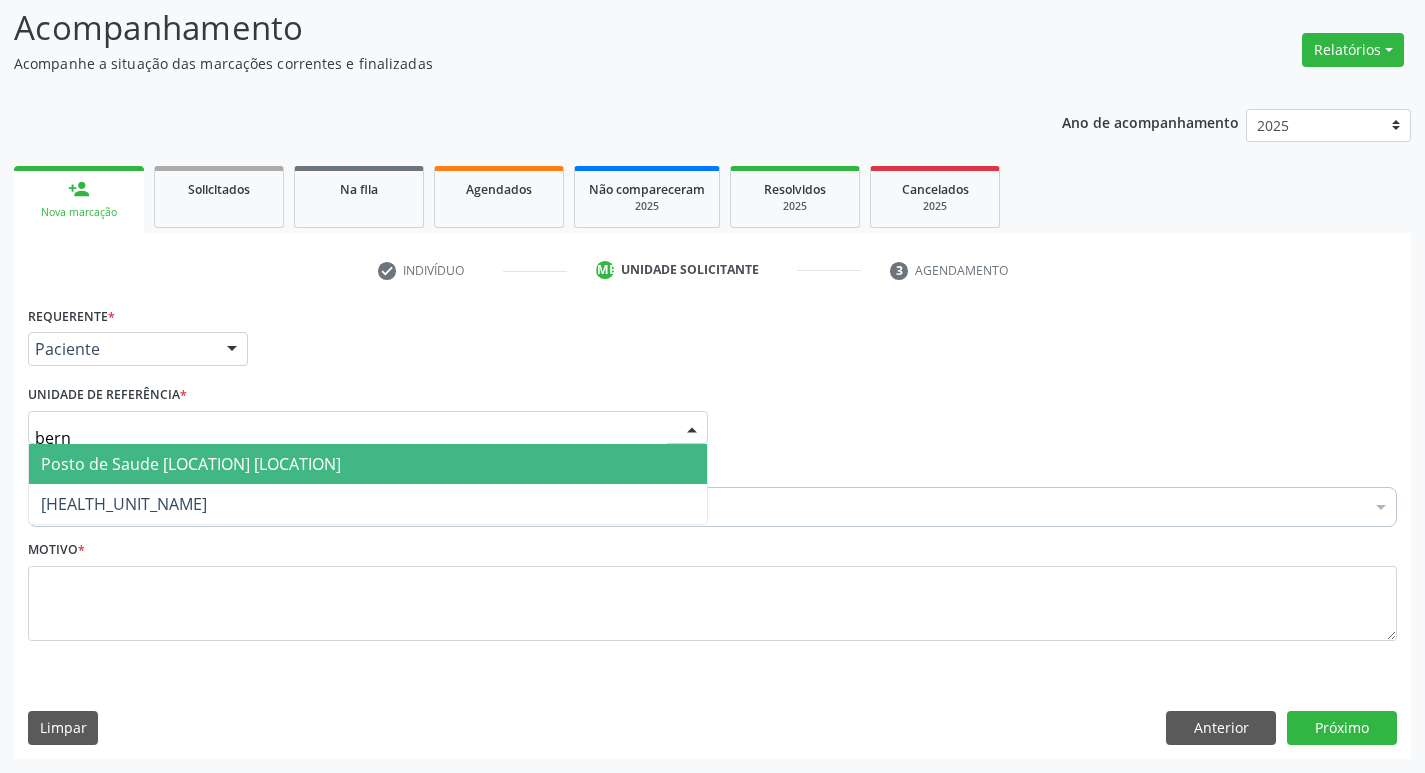 click on "Posto de Saude [LOCATION] [LOCATION]" at bounding box center (191, 464) 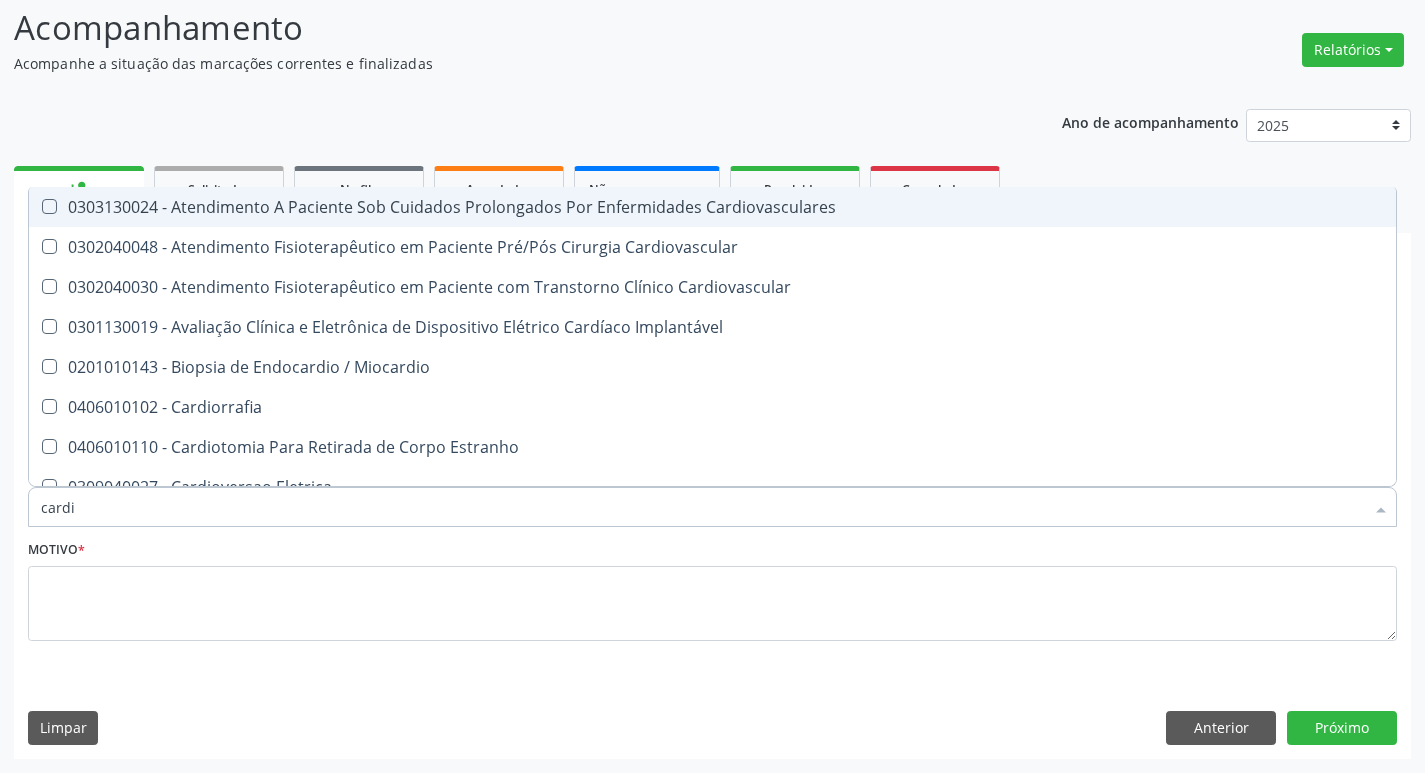 type on "cardio" 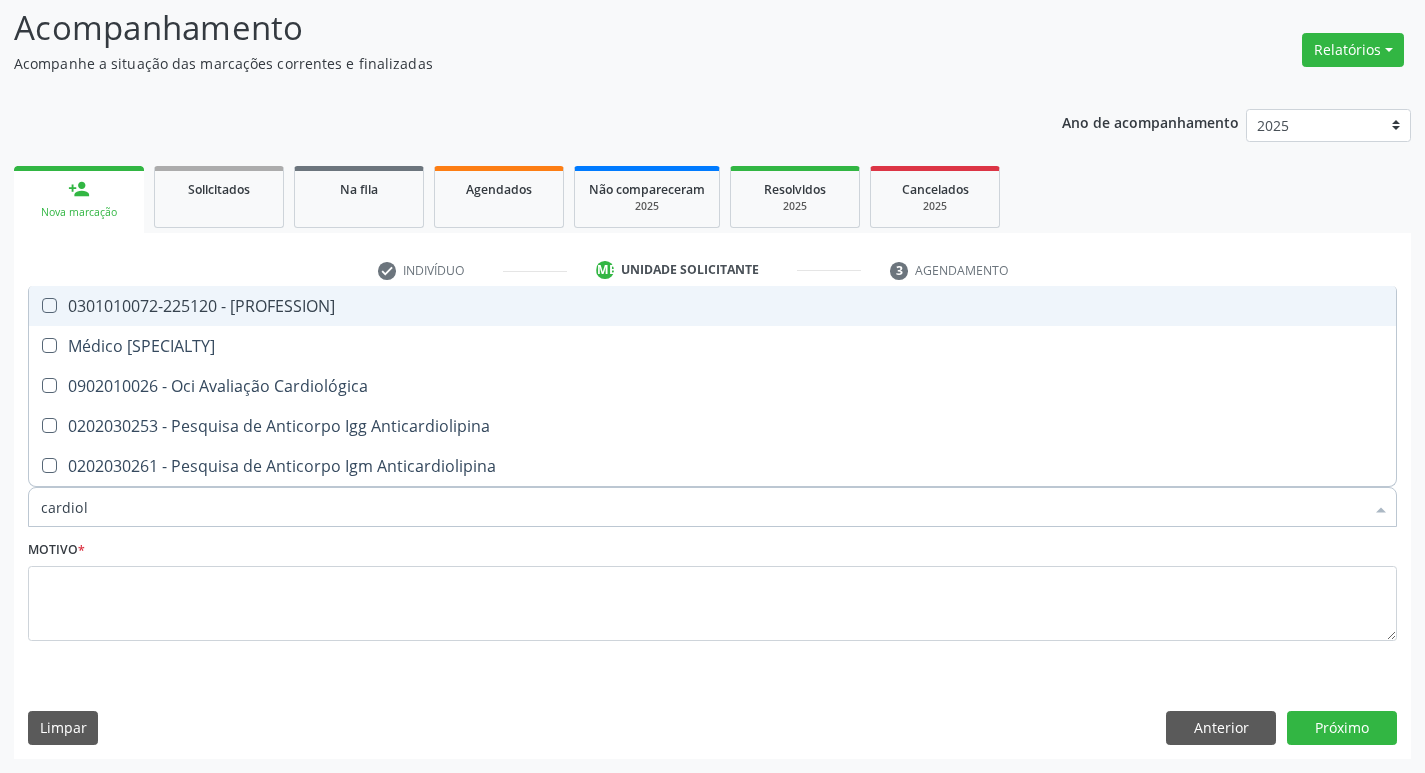 click on "0301010072-225120 - [PROFESSION]" at bounding box center [712, 306] 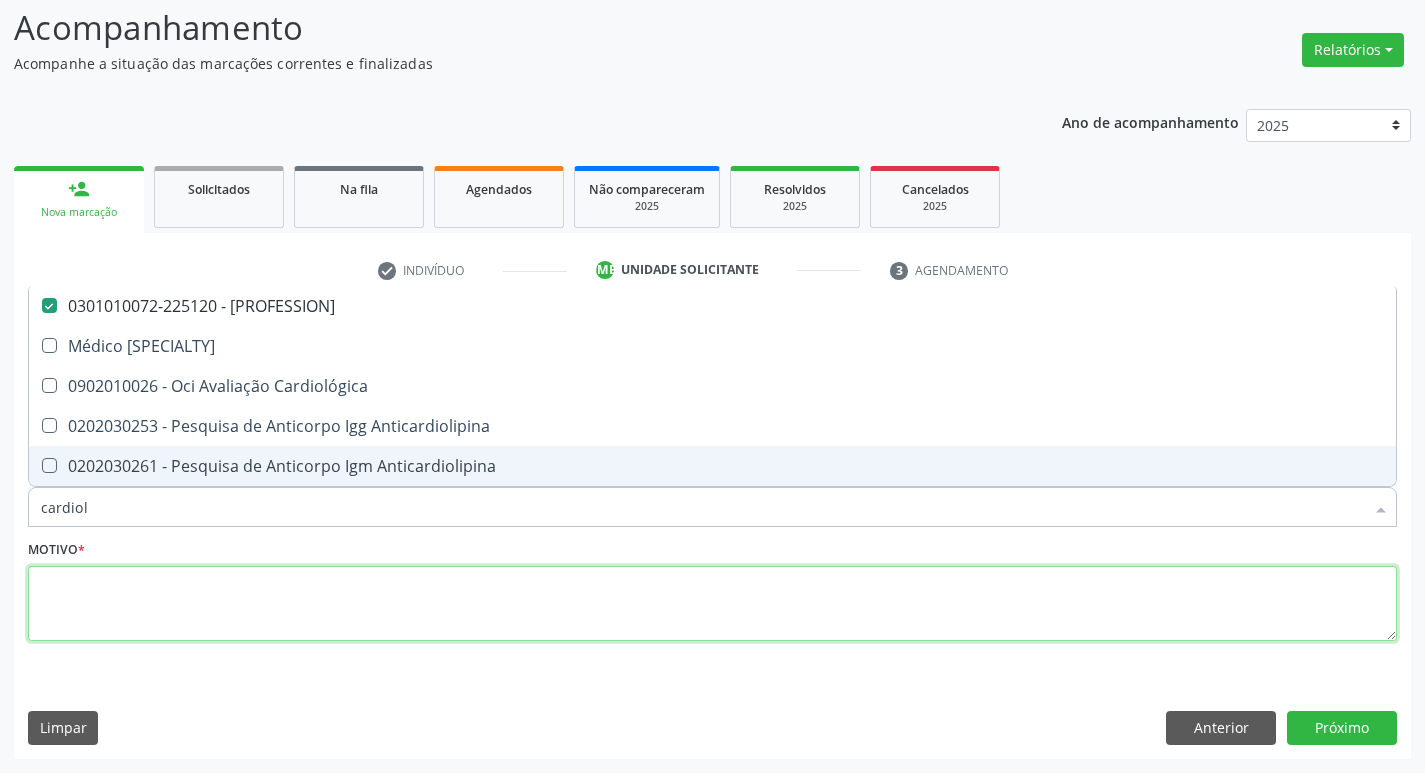 click at bounding box center [712, 604] 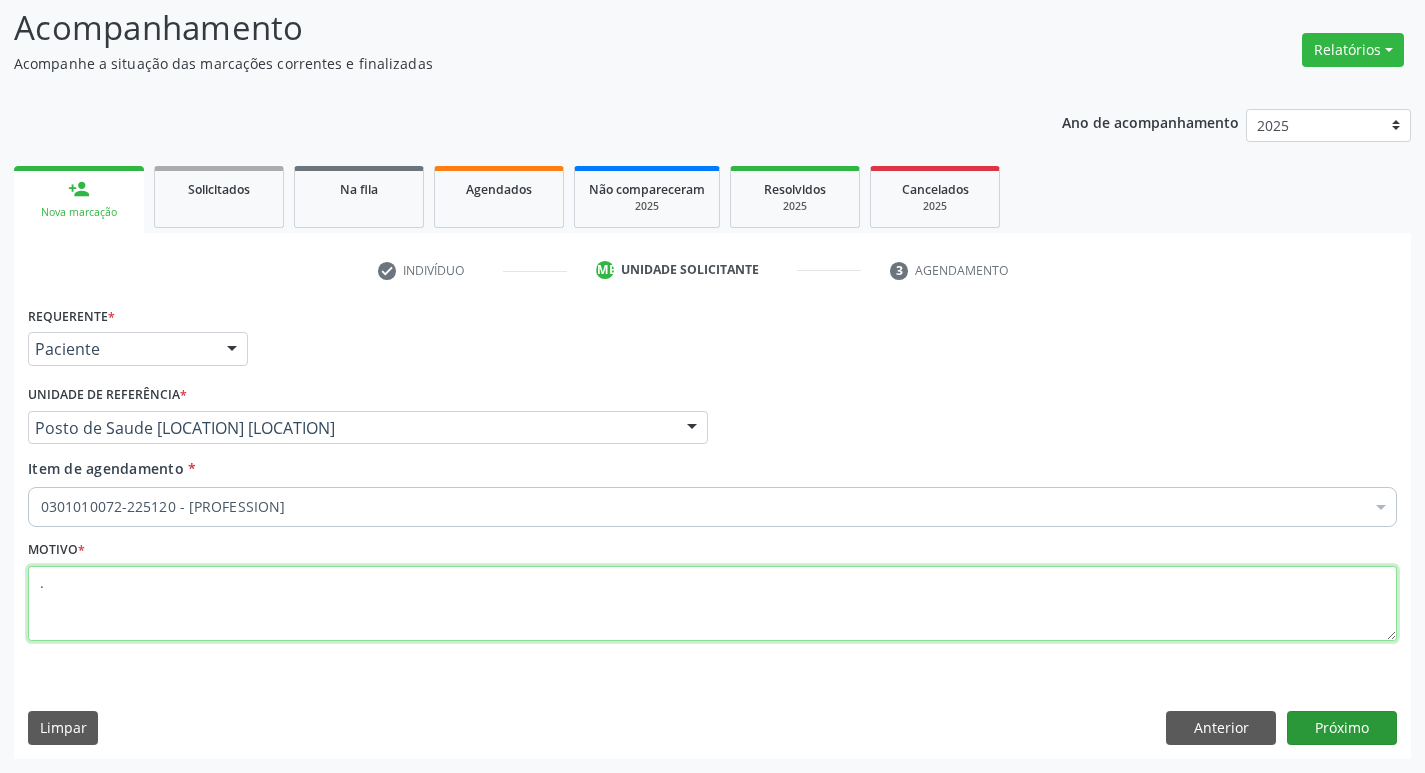 type on "." 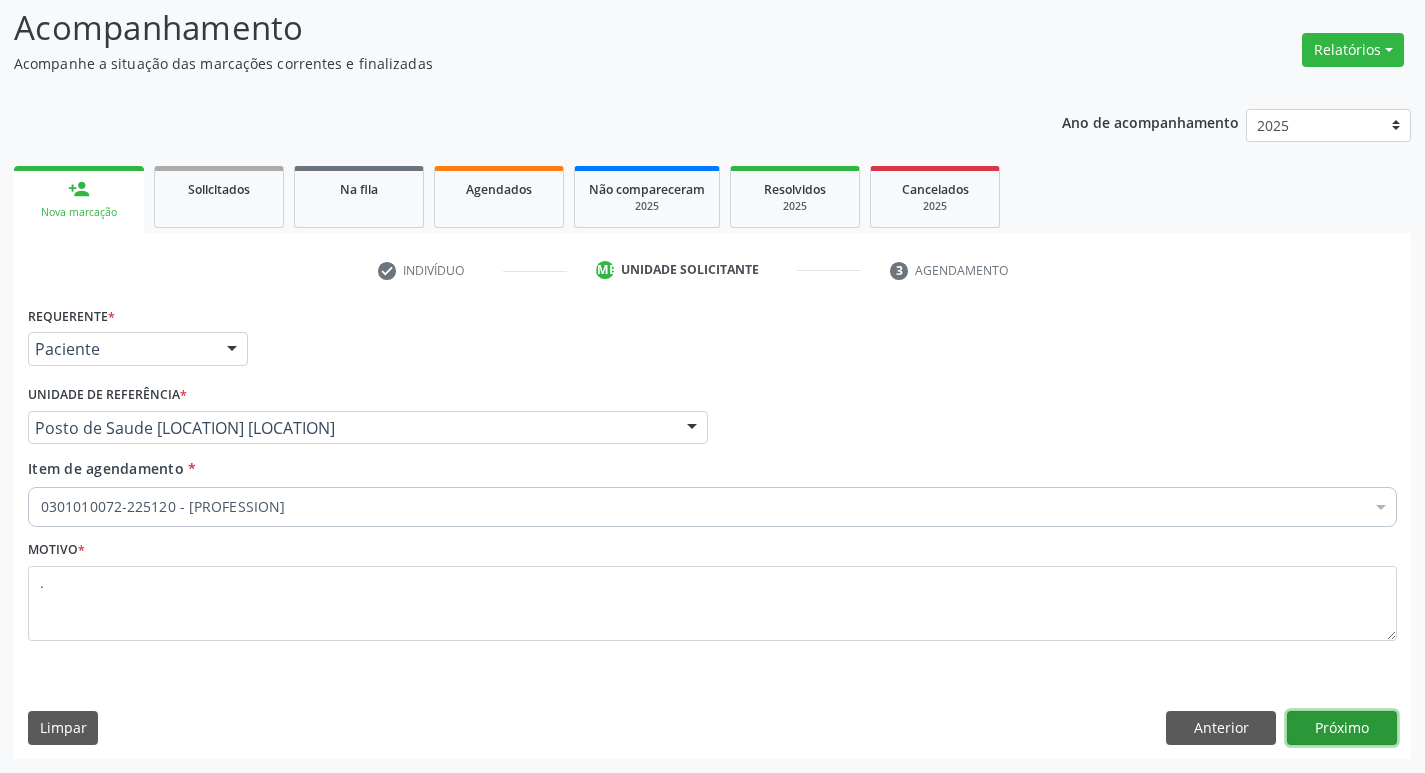 click on "Próximo" at bounding box center (1342, 728) 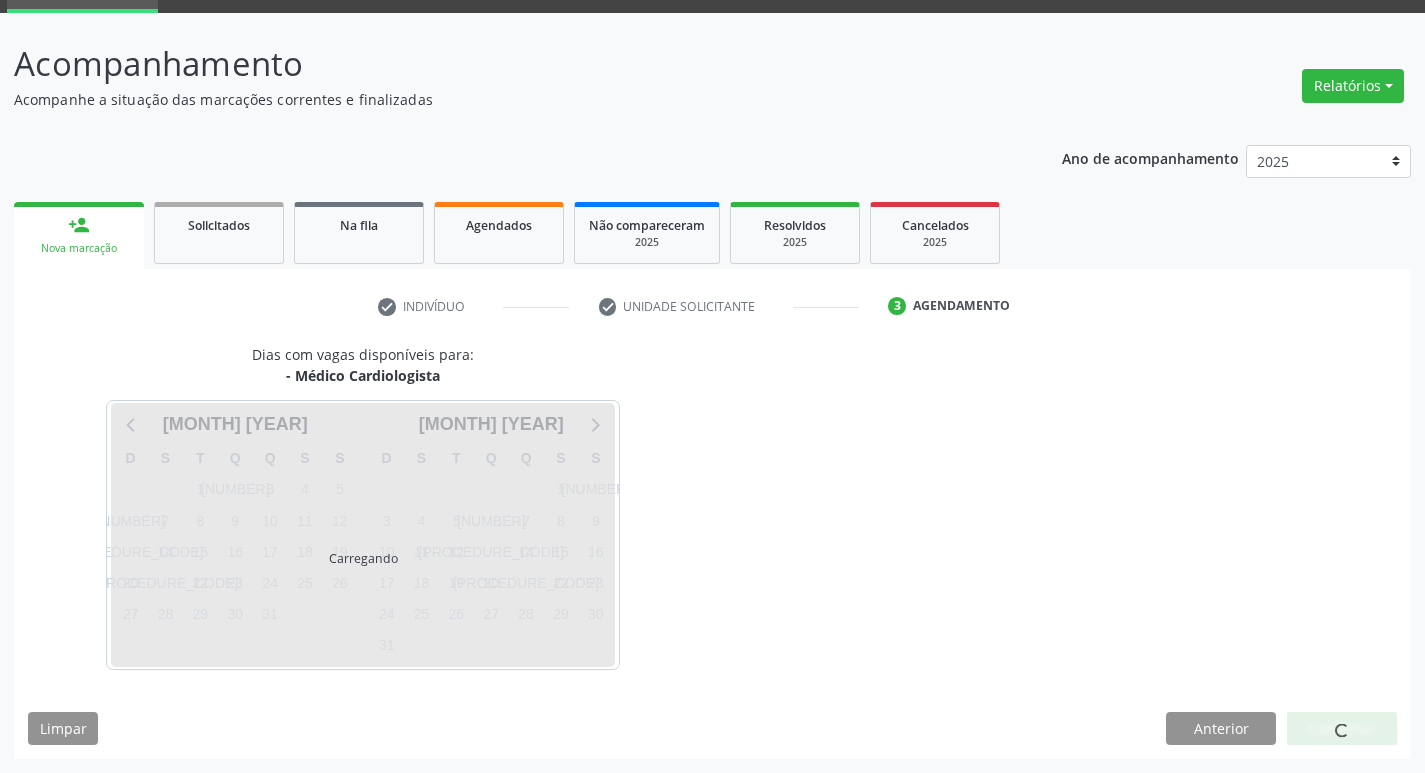 scroll, scrollTop: 97, scrollLeft: 0, axis: vertical 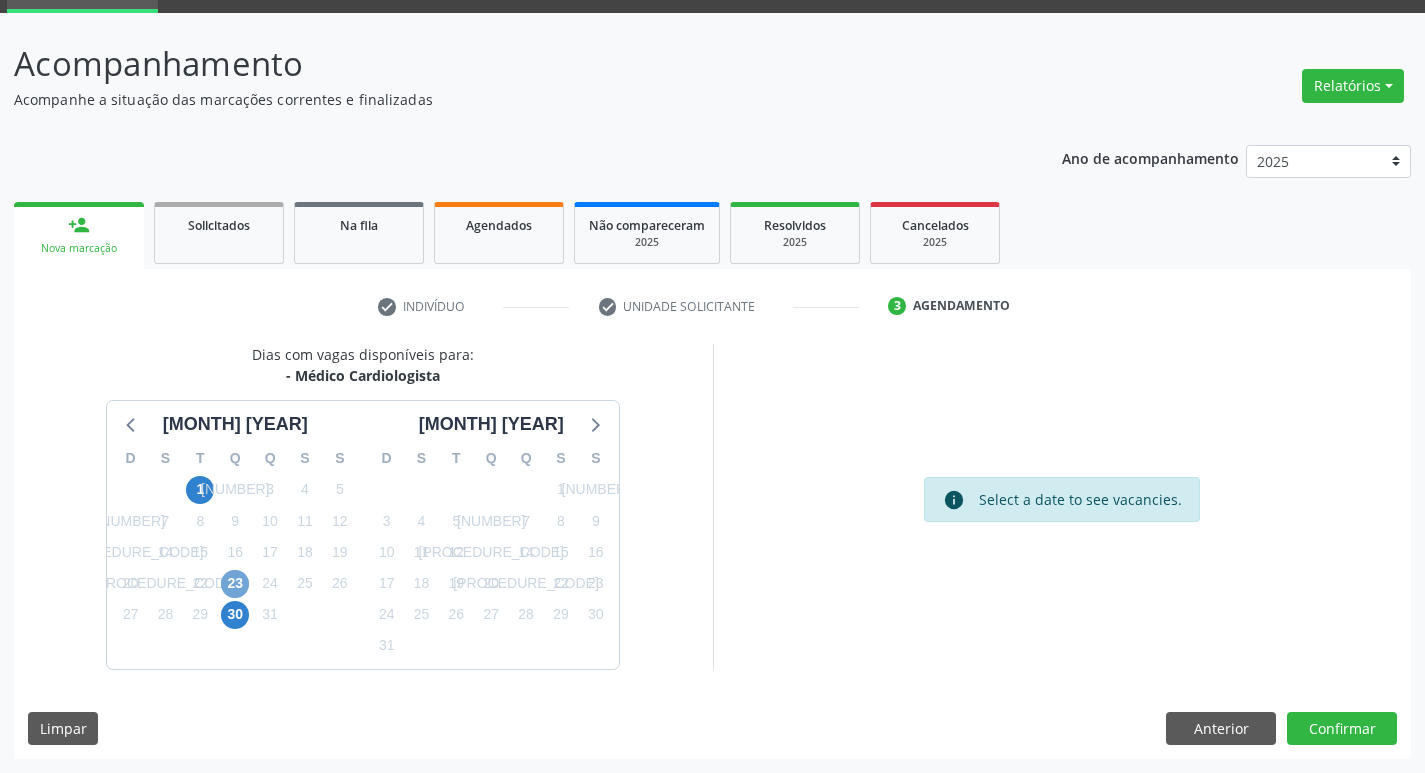 click on "23" at bounding box center [235, 584] 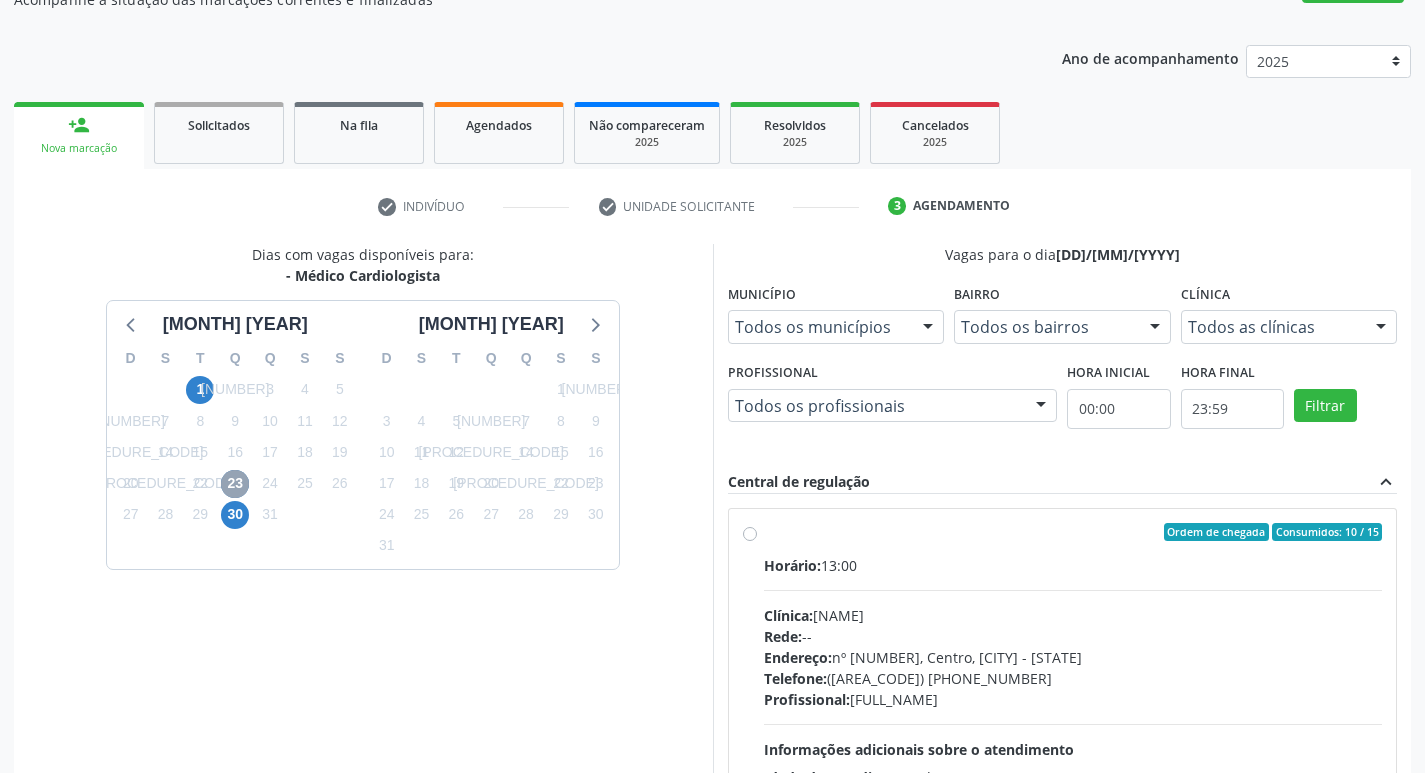 scroll, scrollTop: 397, scrollLeft: 0, axis: vertical 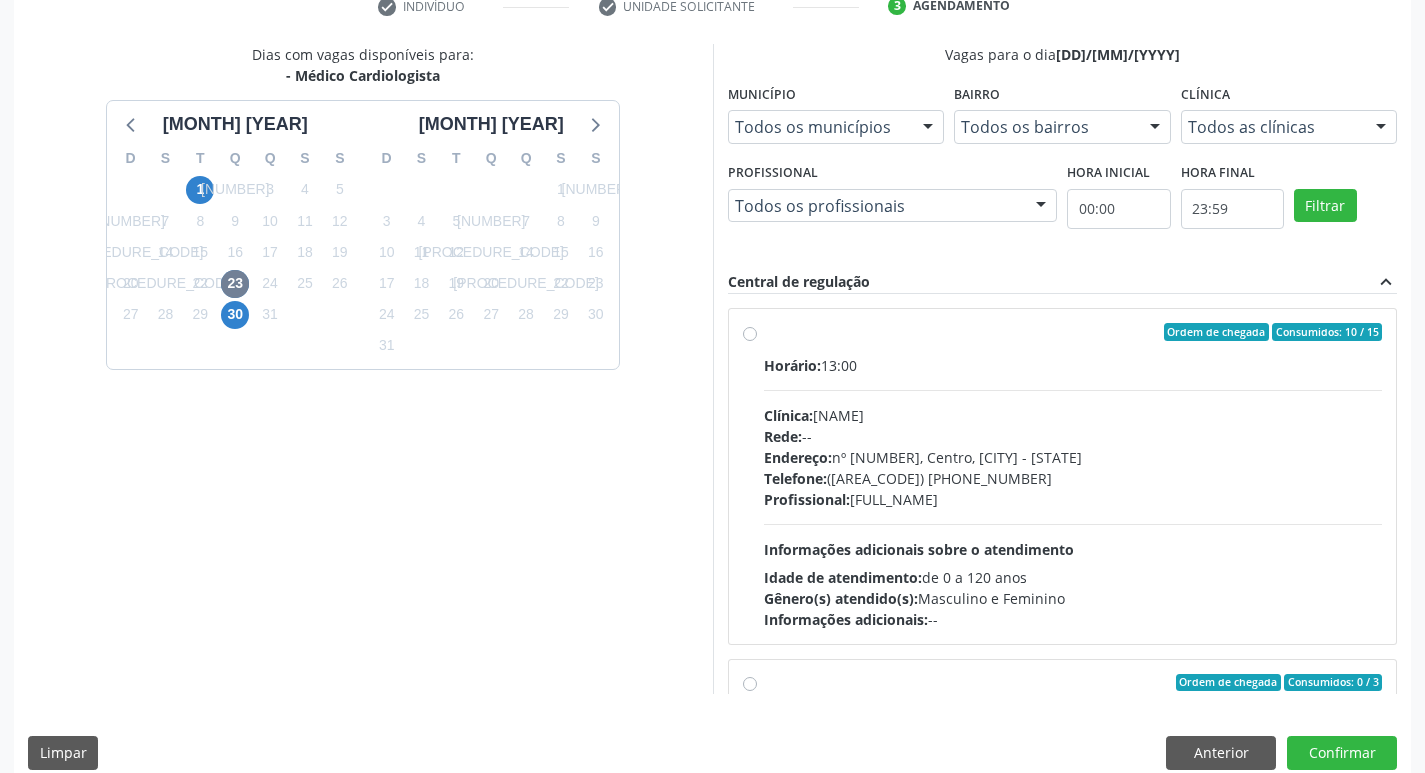 click on "Horário:" at bounding box center (792, 365) 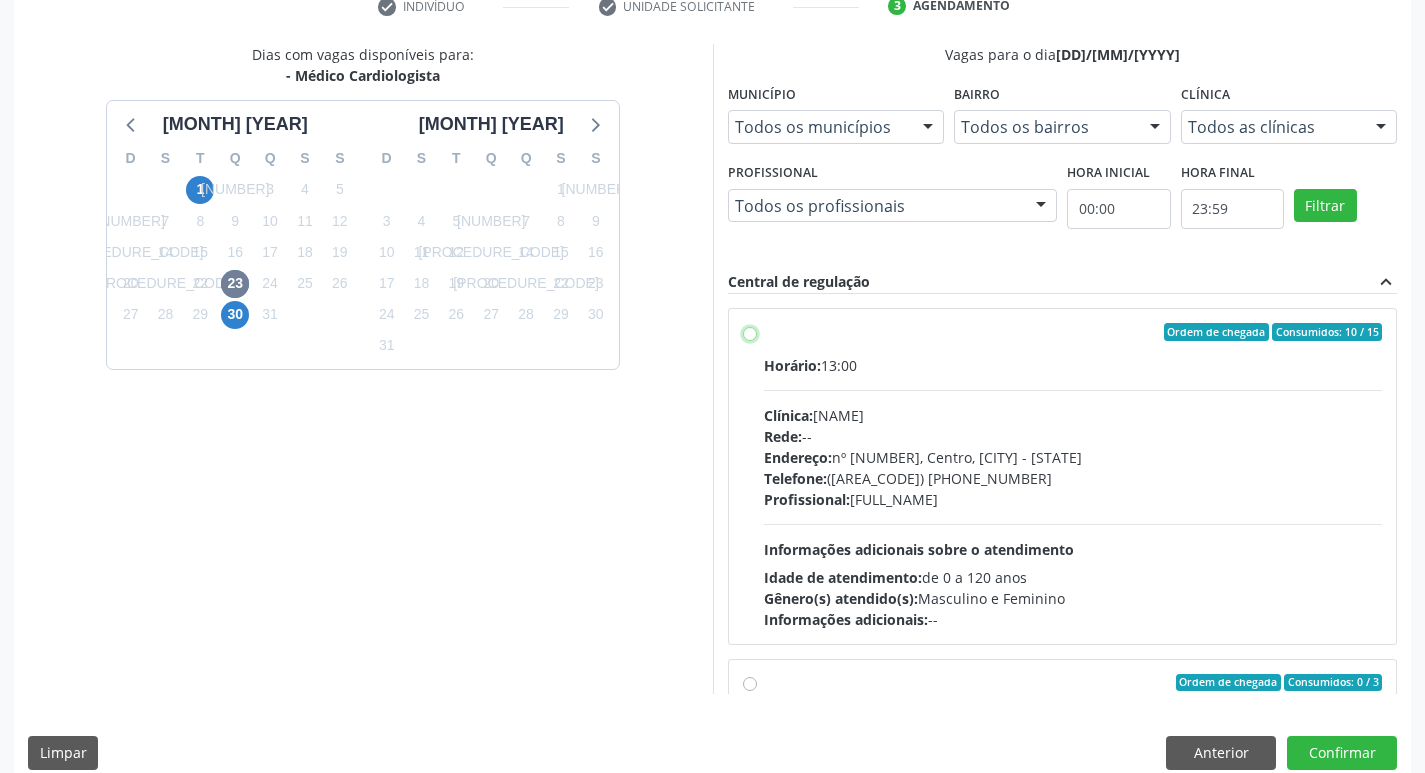 click on "Ordem de chegada
Consumidos: 10 / 15
Horário:   [TIME]
Clínica:  Centro de Reabilitacao
Rede:
--
Endereço:   nº 1083, Centro, [CITY] - [STATE]
Telefone:   ([AREA]) [PHONE]
Profissional:
[FIRST] [MIDDLE] [LAST]
Informações adicionais sobre o atendimento
Idade de atendimento:
de 0 a 120 anos
Gênero(s) atendido(s):
Masculino e Feminino
Informações adicionais:
--" at bounding box center (750, 332) 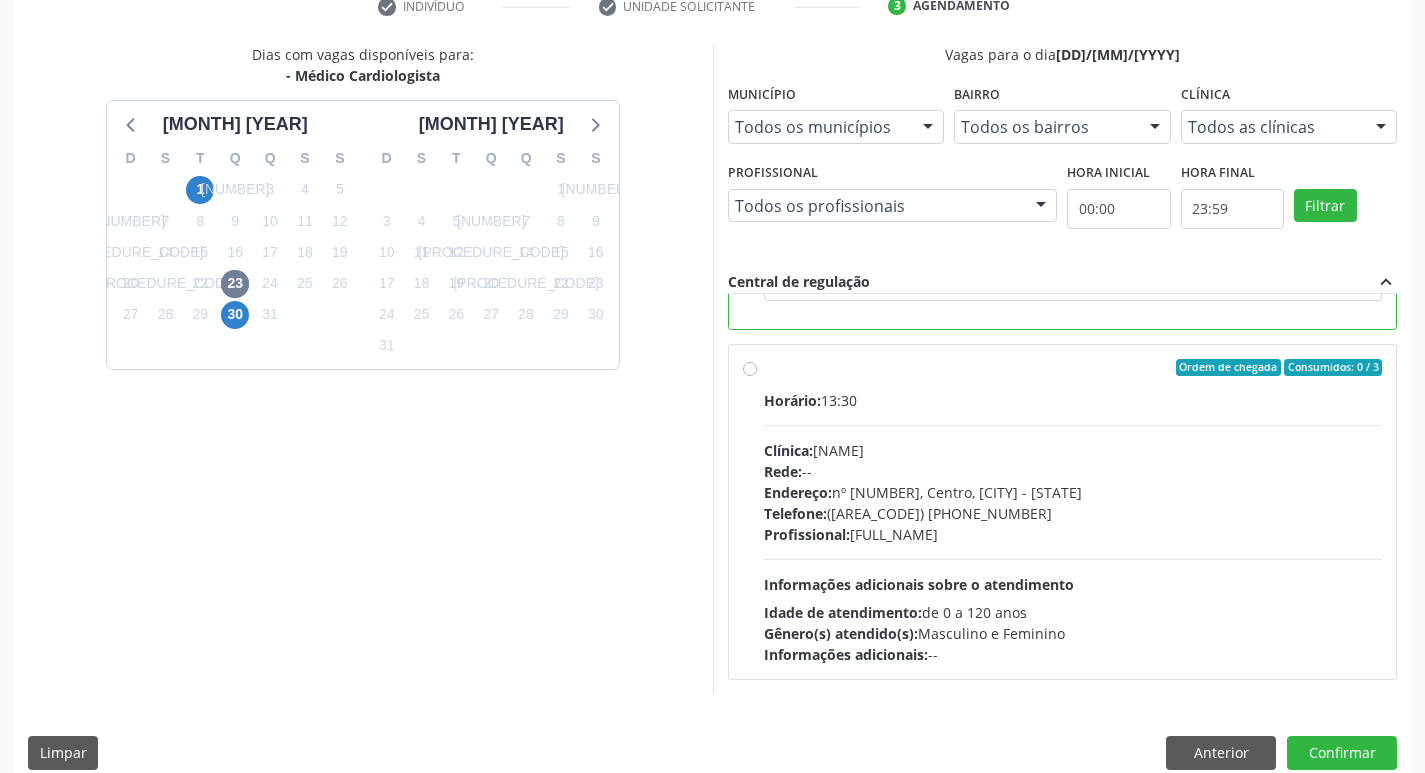scroll, scrollTop: 0, scrollLeft: 0, axis: both 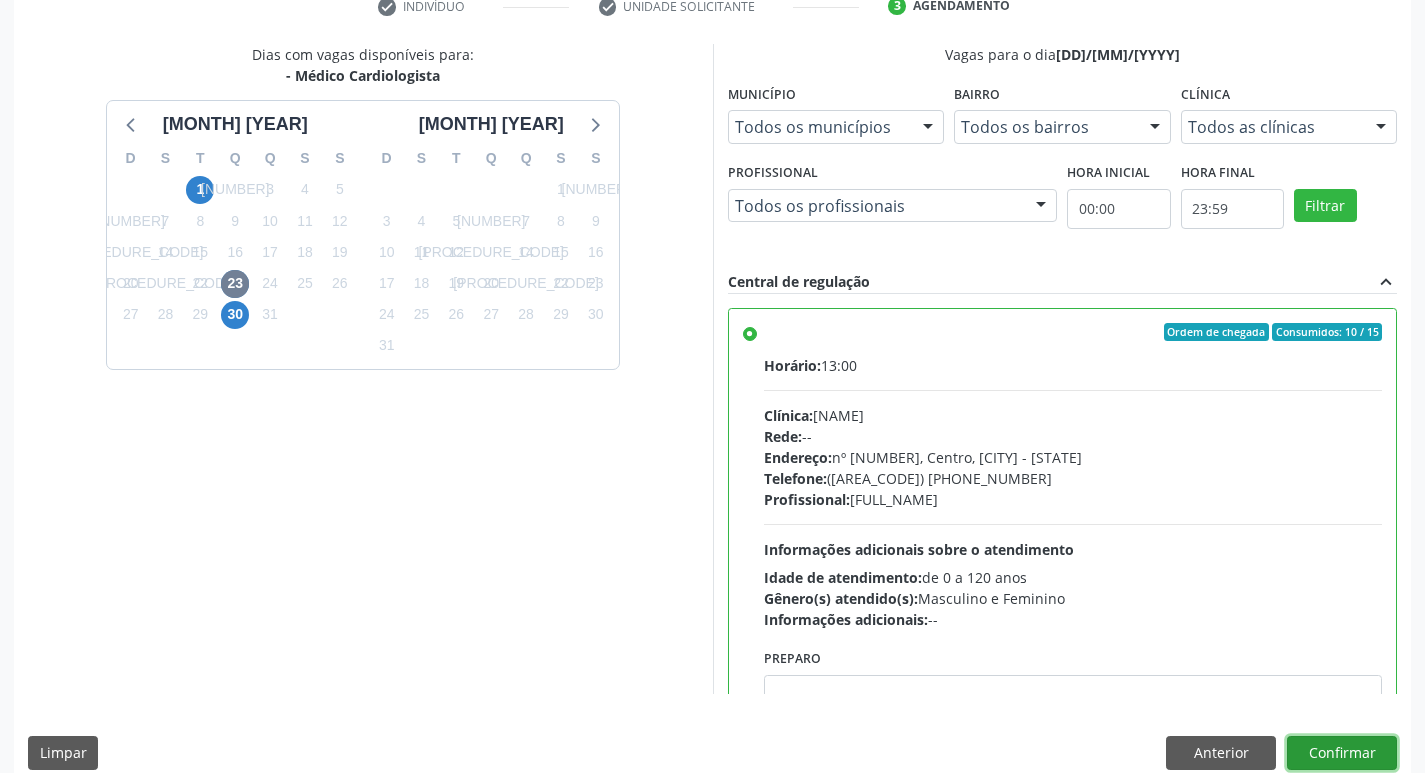 click on "Confirmar" at bounding box center (1342, 753) 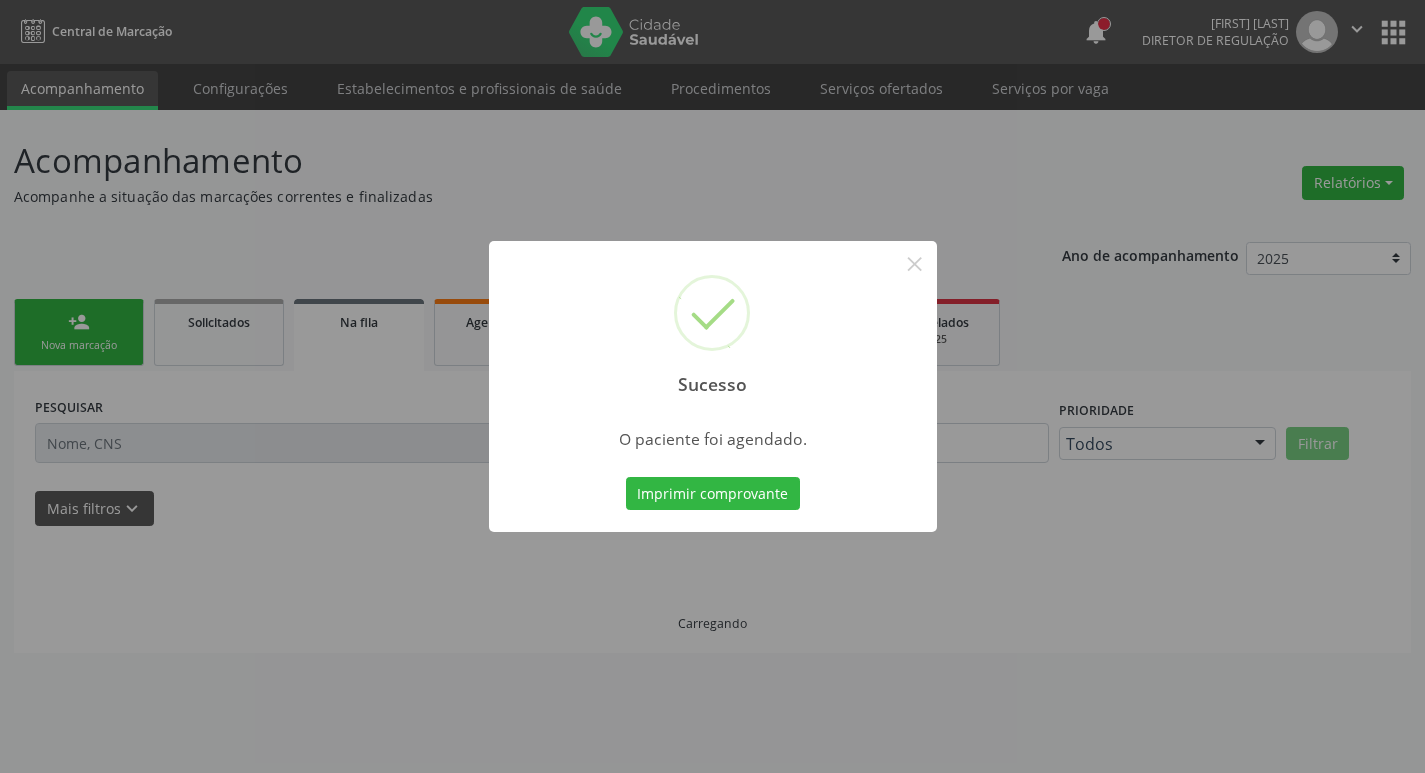 scroll, scrollTop: 0, scrollLeft: 0, axis: both 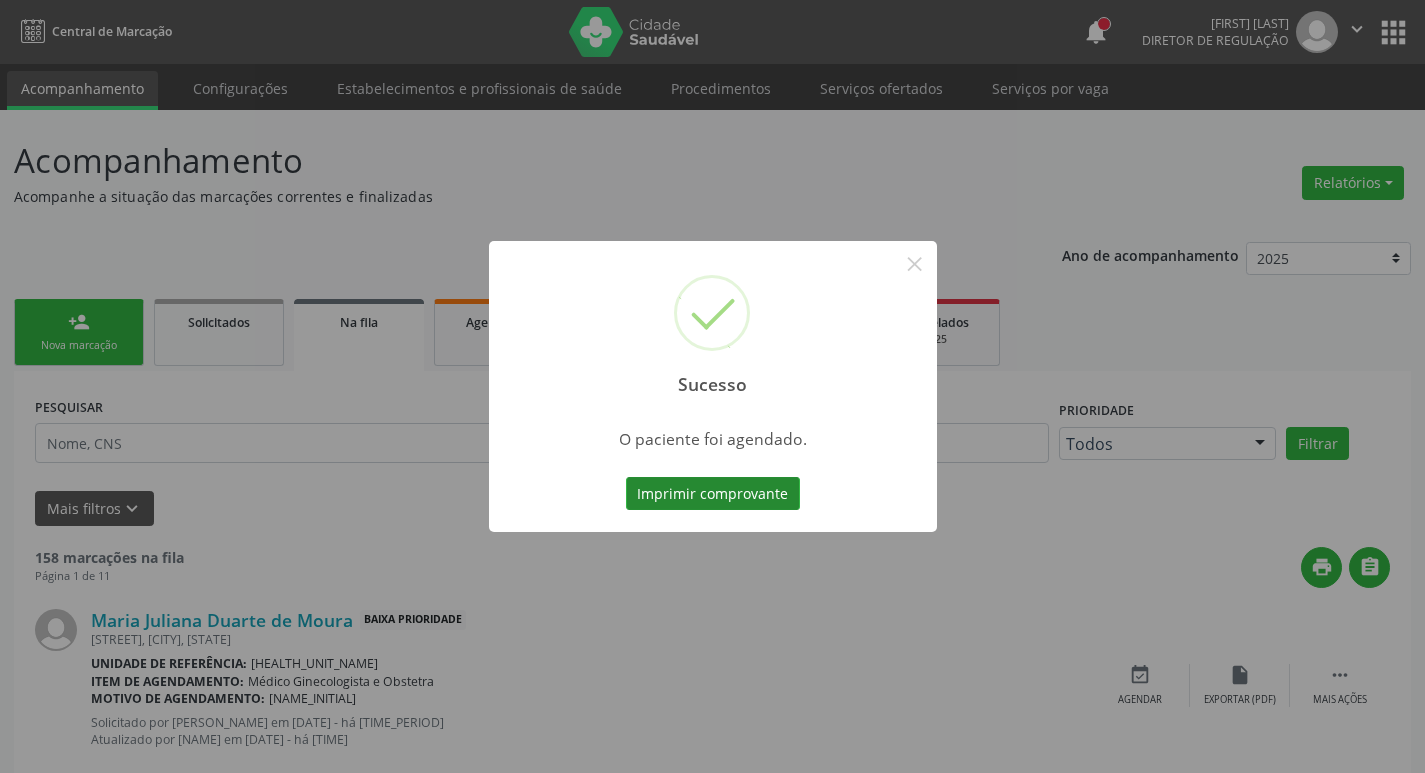 click on "Imprimir comprovante" at bounding box center (713, 494) 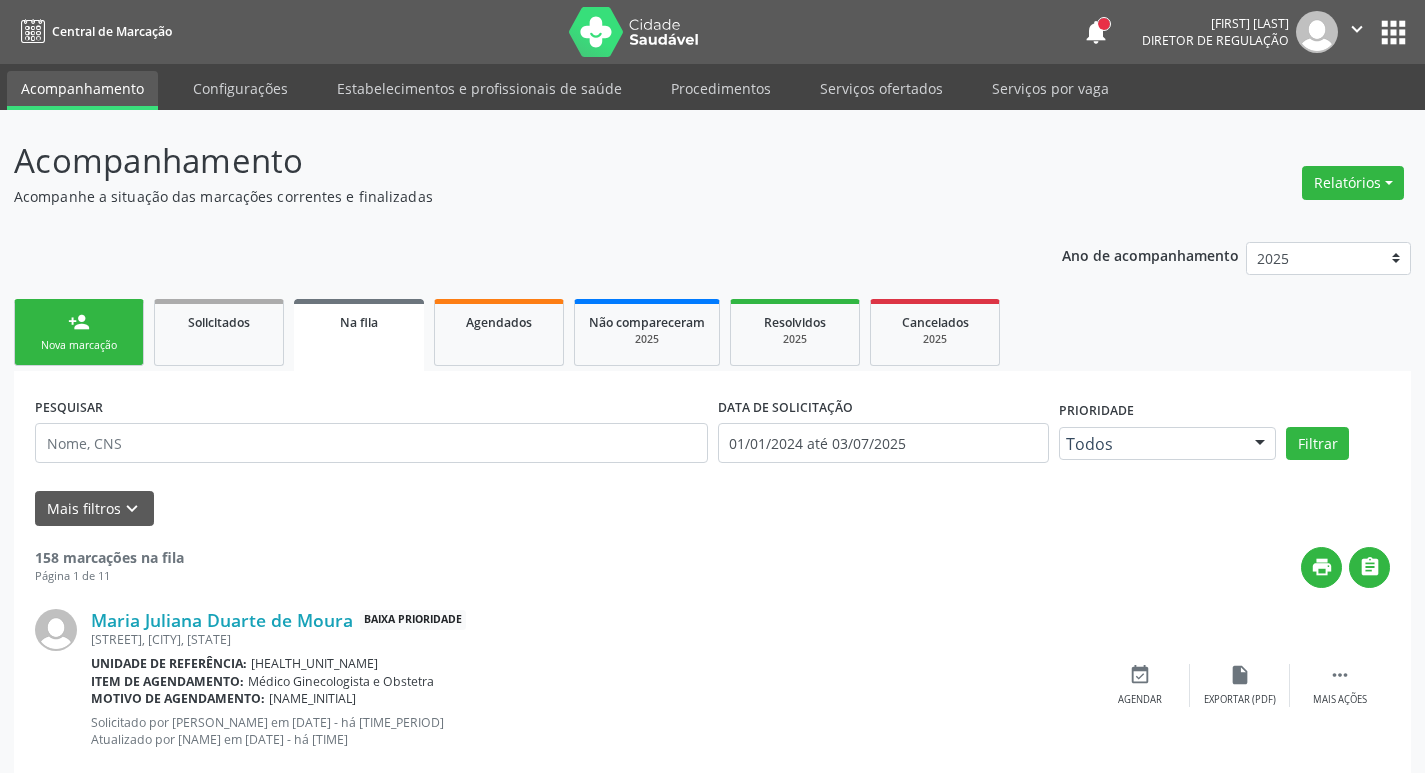 click on "Nova marcação" at bounding box center [79, 345] 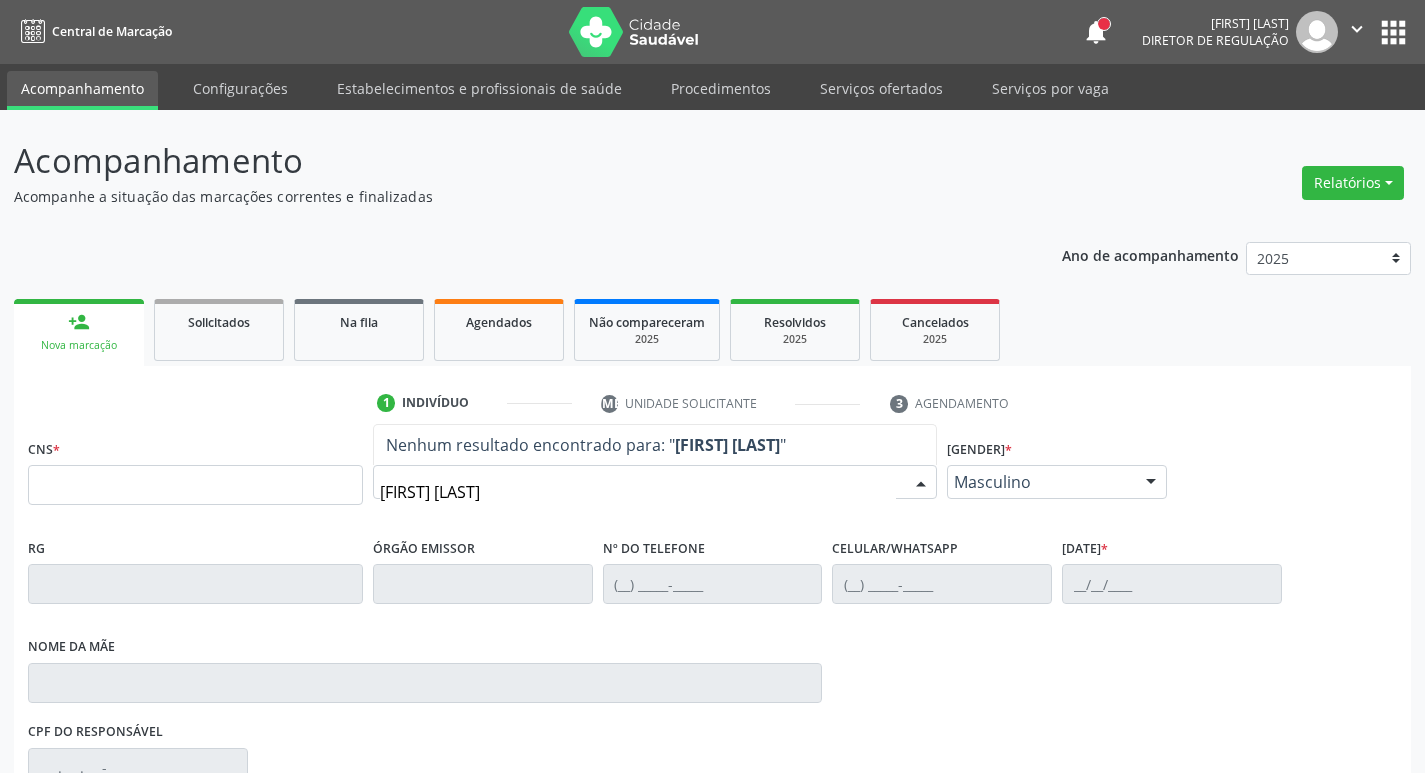 type on "[FIRST] [MIDDLE] [LAST]" 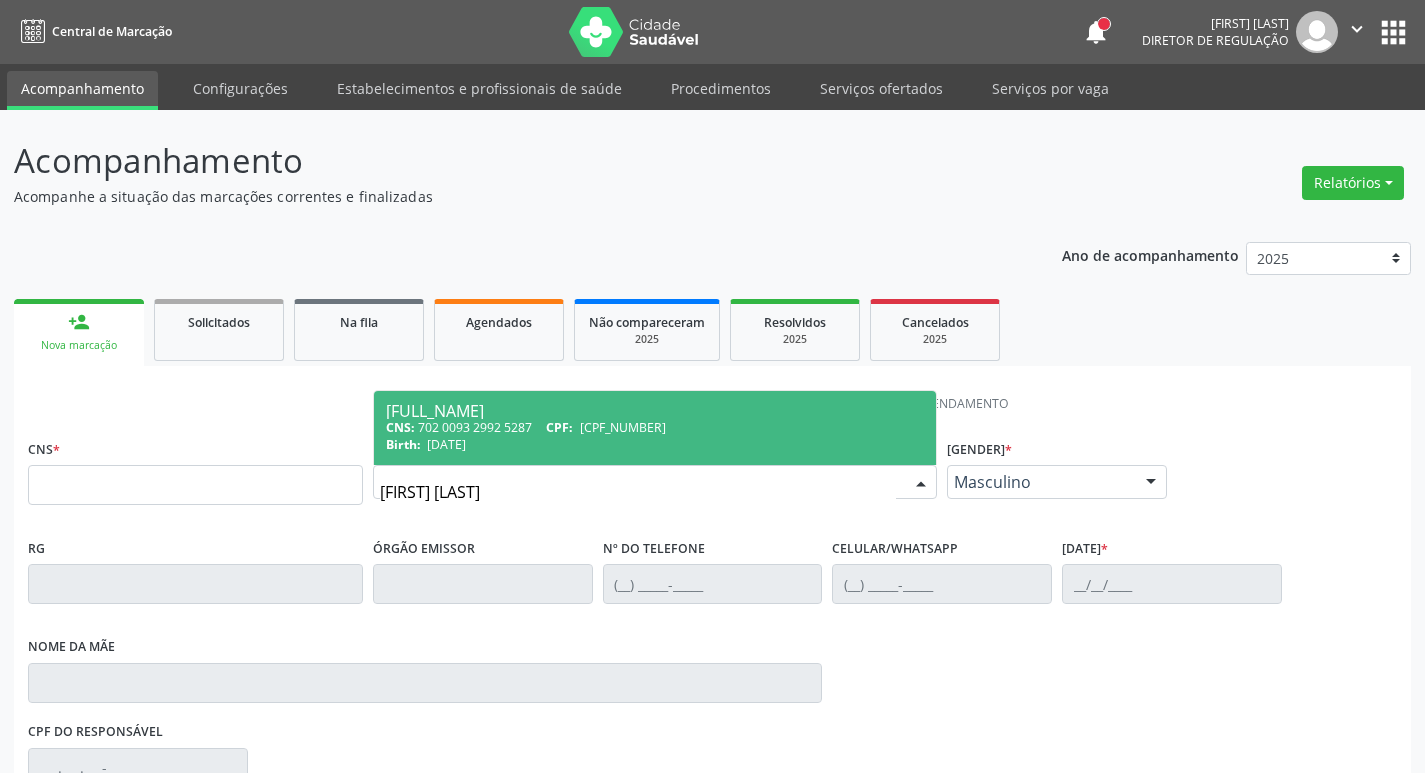 click on "[CPF_NUMBER]" at bounding box center [623, 427] 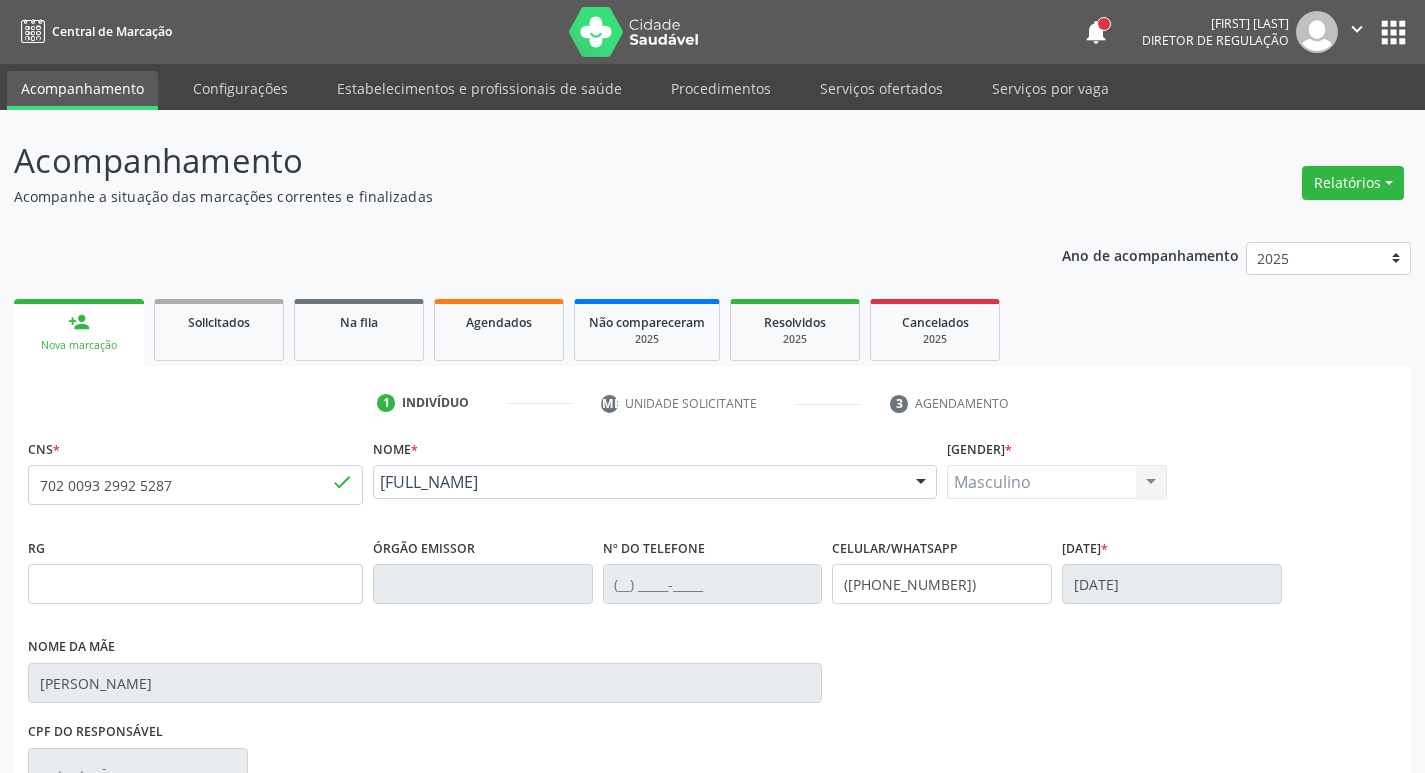 scroll, scrollTop: 297, scrollLeft: 0, axis: vertical 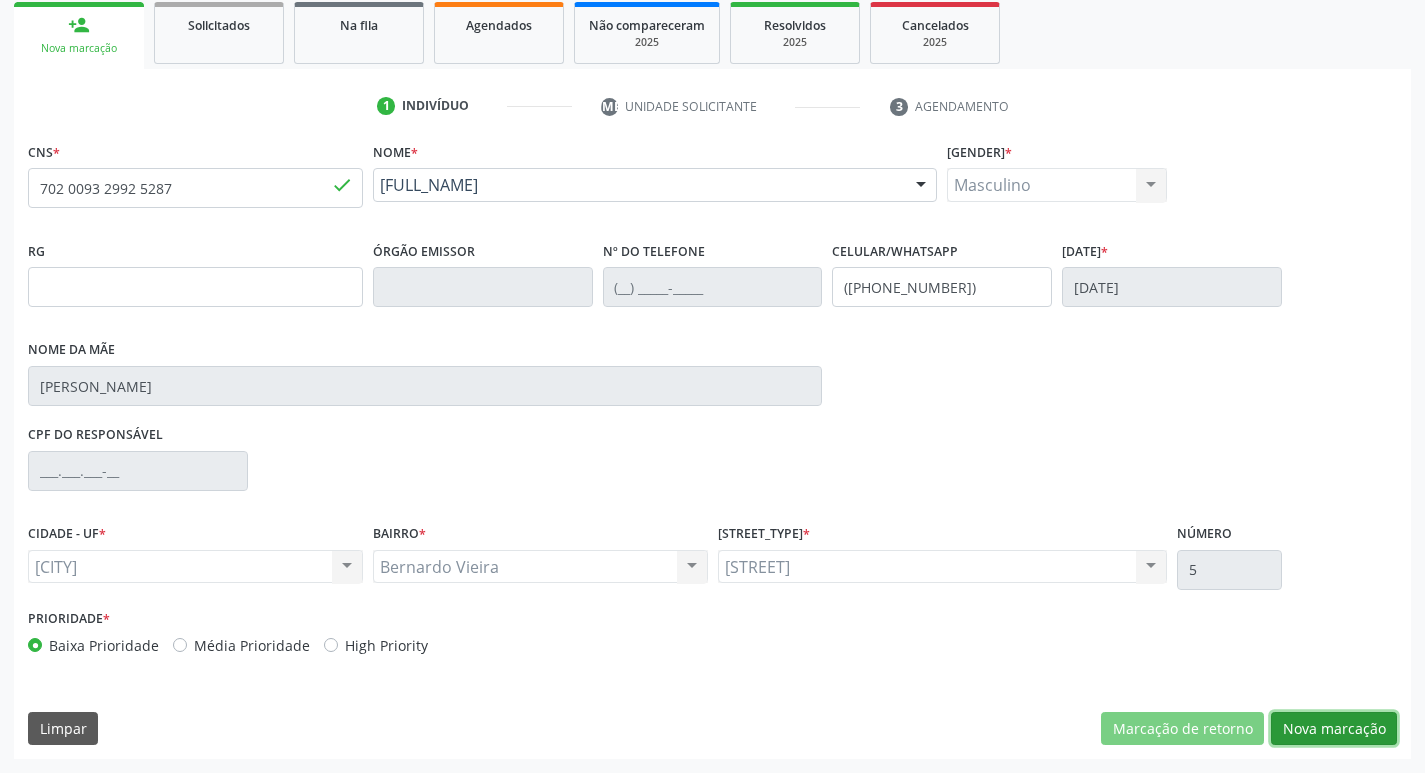 click on "Nova marcação" at bounding box center (1182, 729) 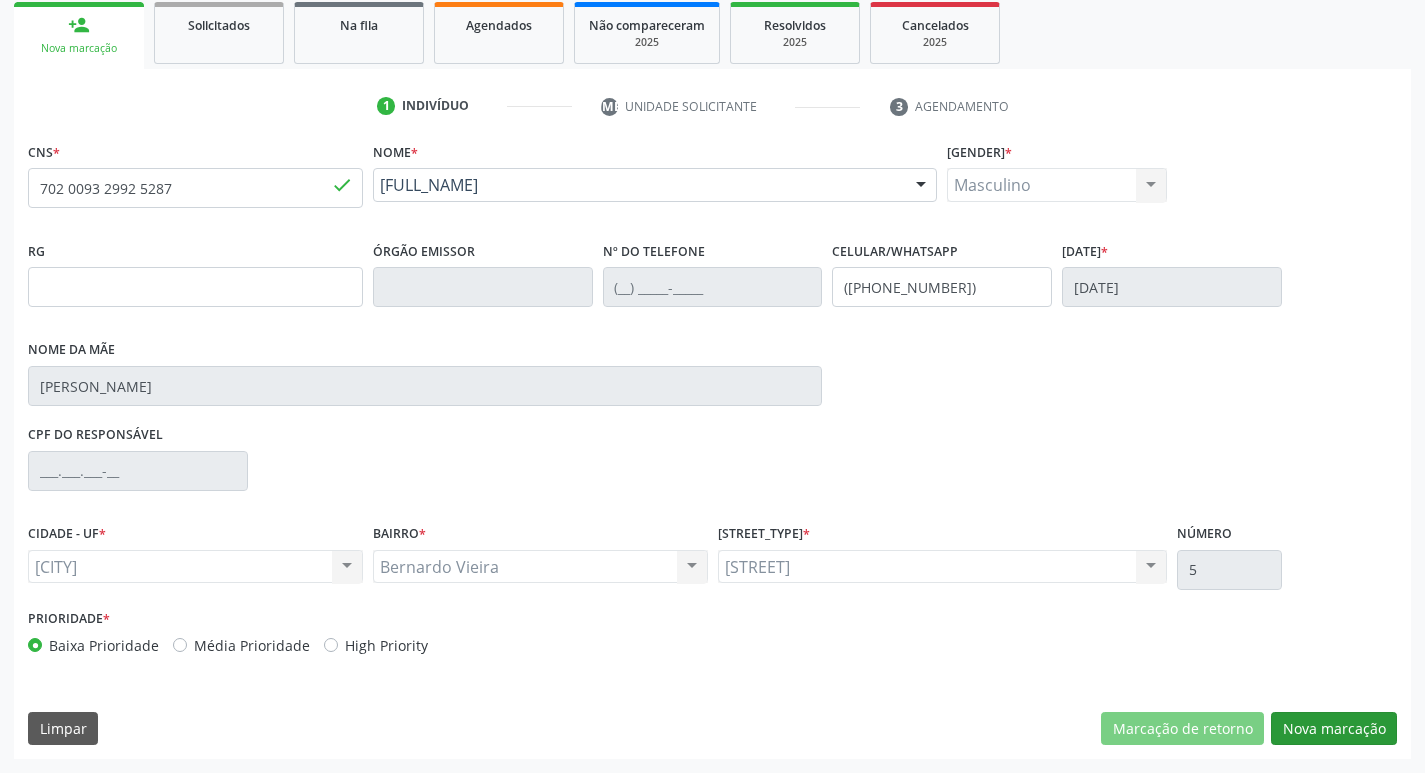 scroll, scrollTop: 133, scrollLeft: 0, axis: vertical 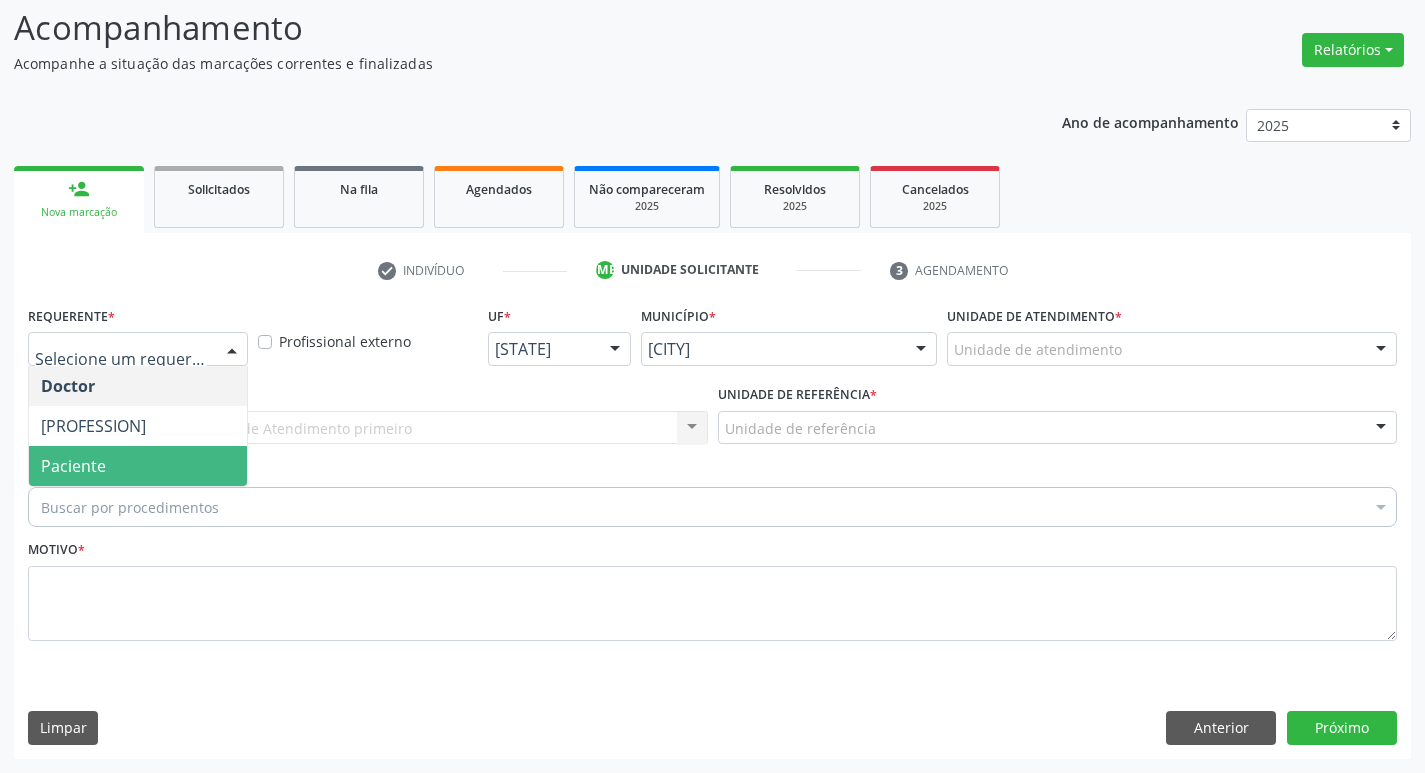 click on "Paciente" at bounding box center (138, 466) 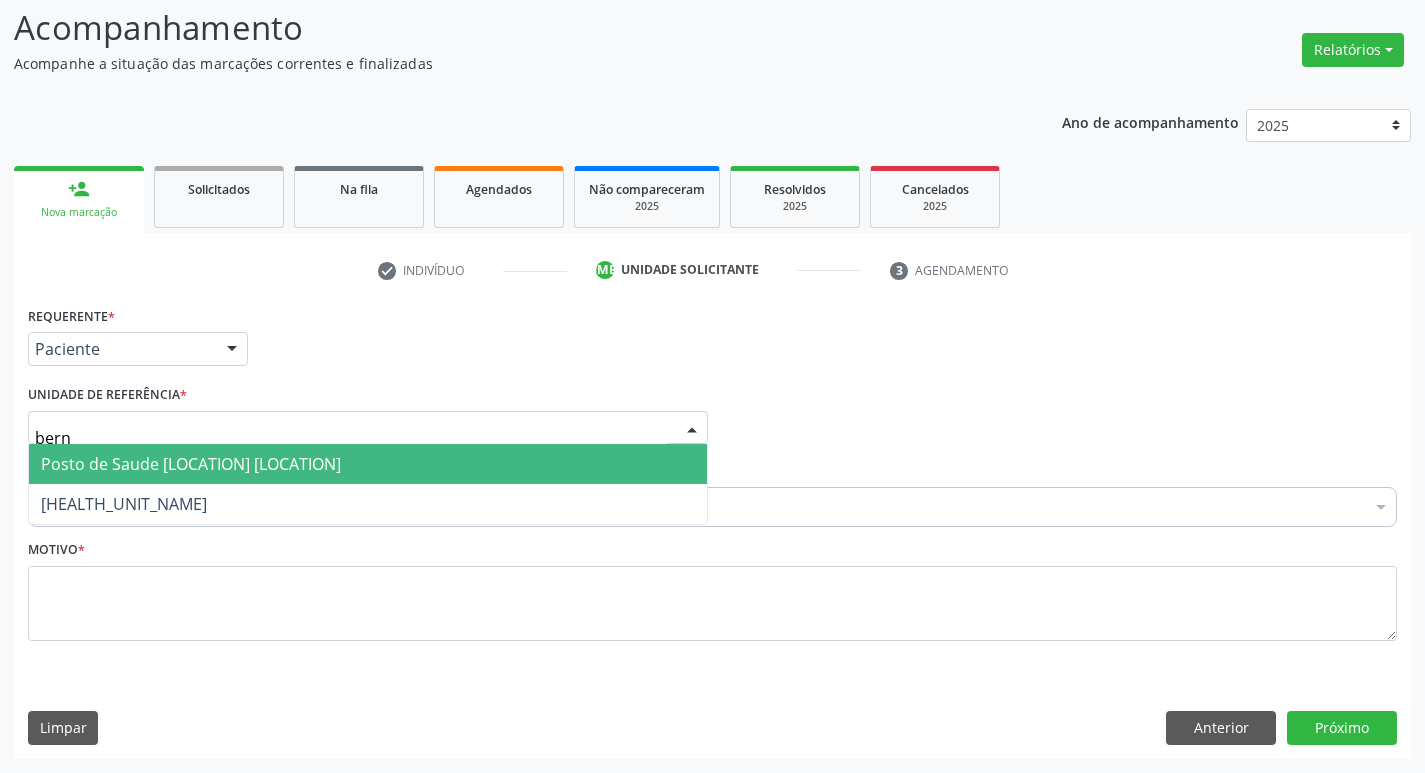 click on "Posto de Saude [LOCATION] [LOCATION]" at bounding box center (191, 464) 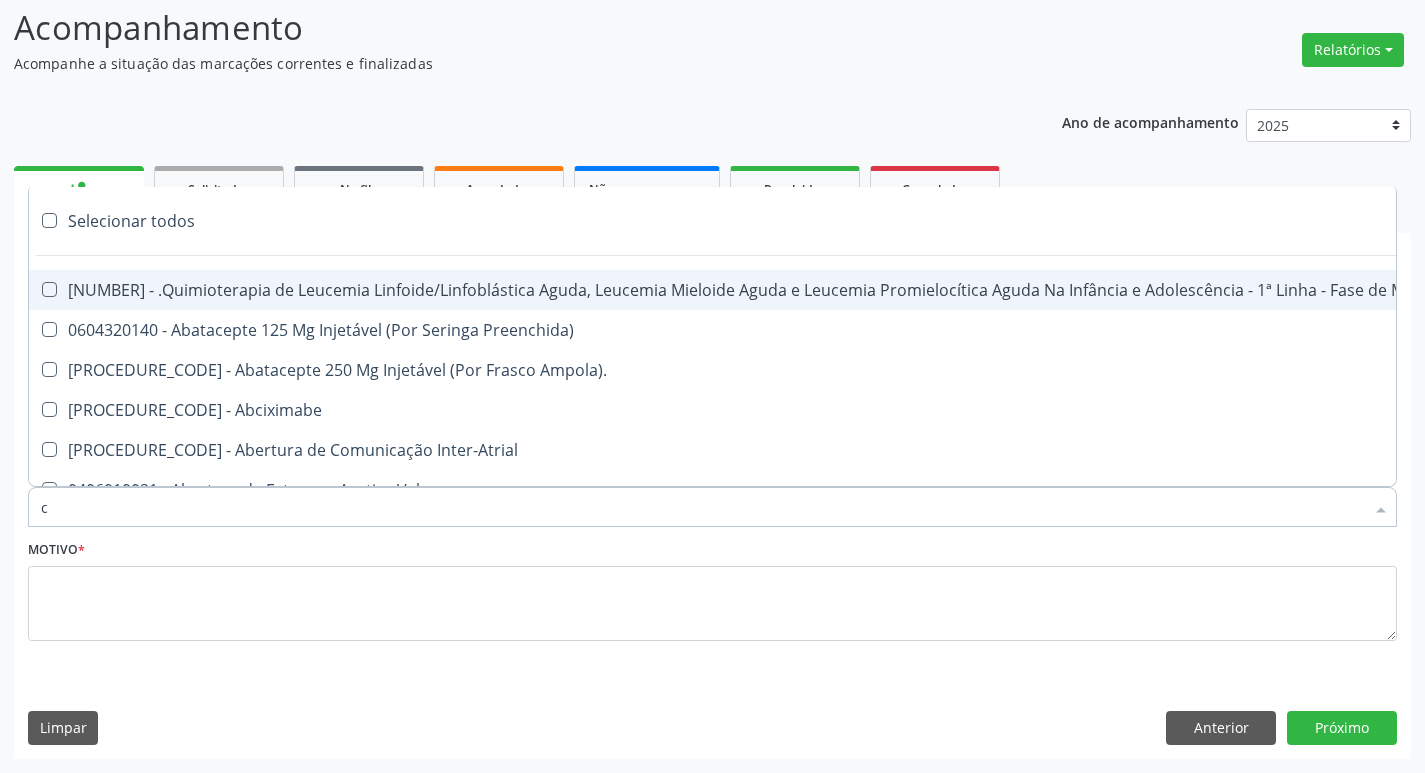 type on "ca" 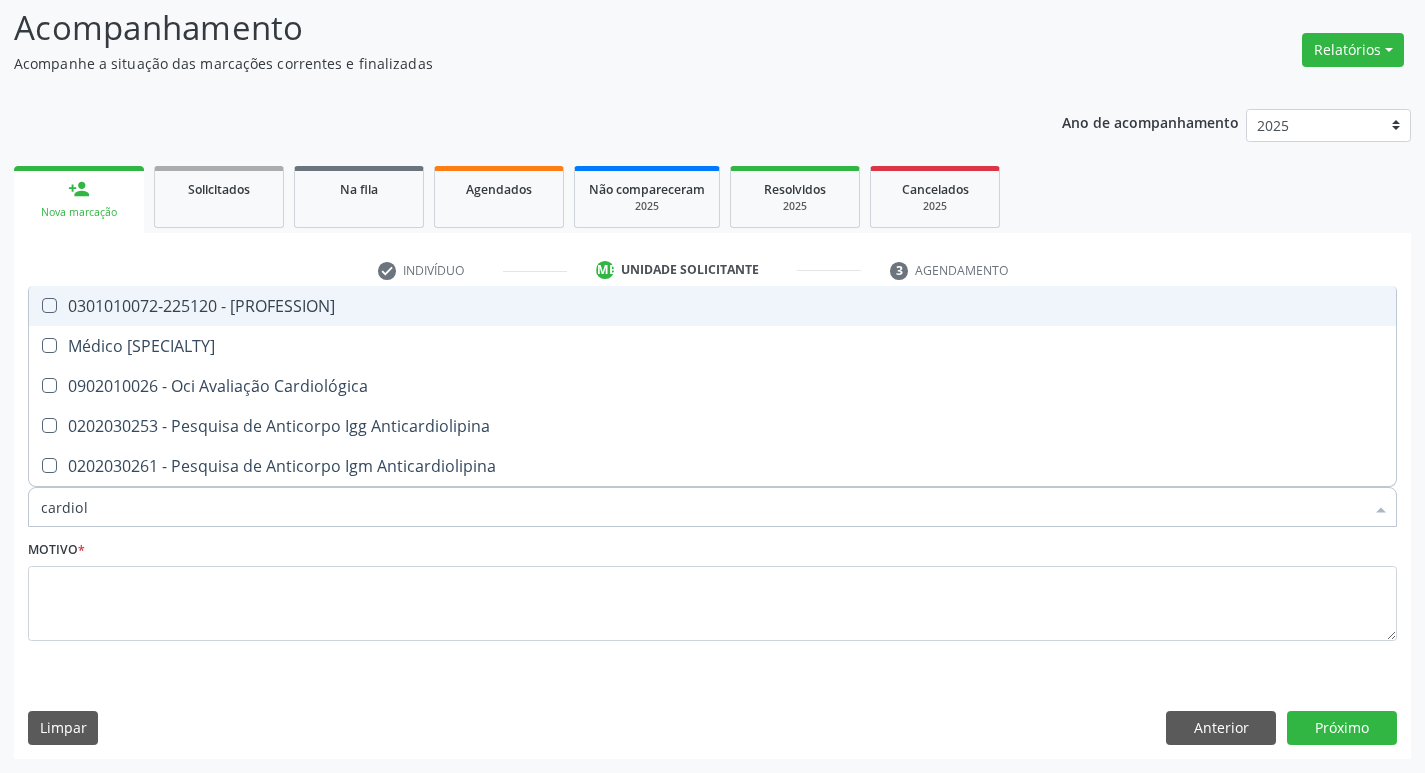 click on "0301010072-225120 - [PROFESSION]" at bounding box center [712, 306] 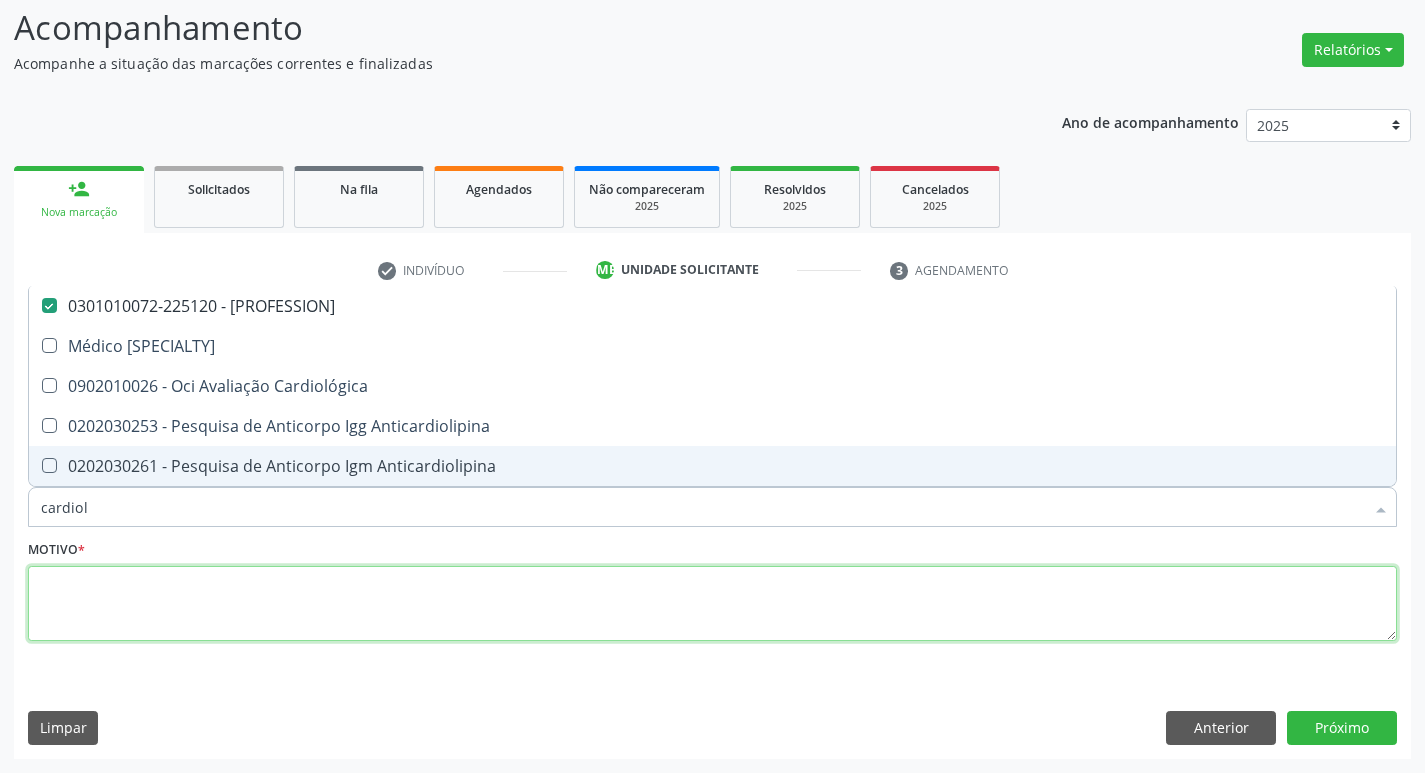 click at bounding box center [712, 604] 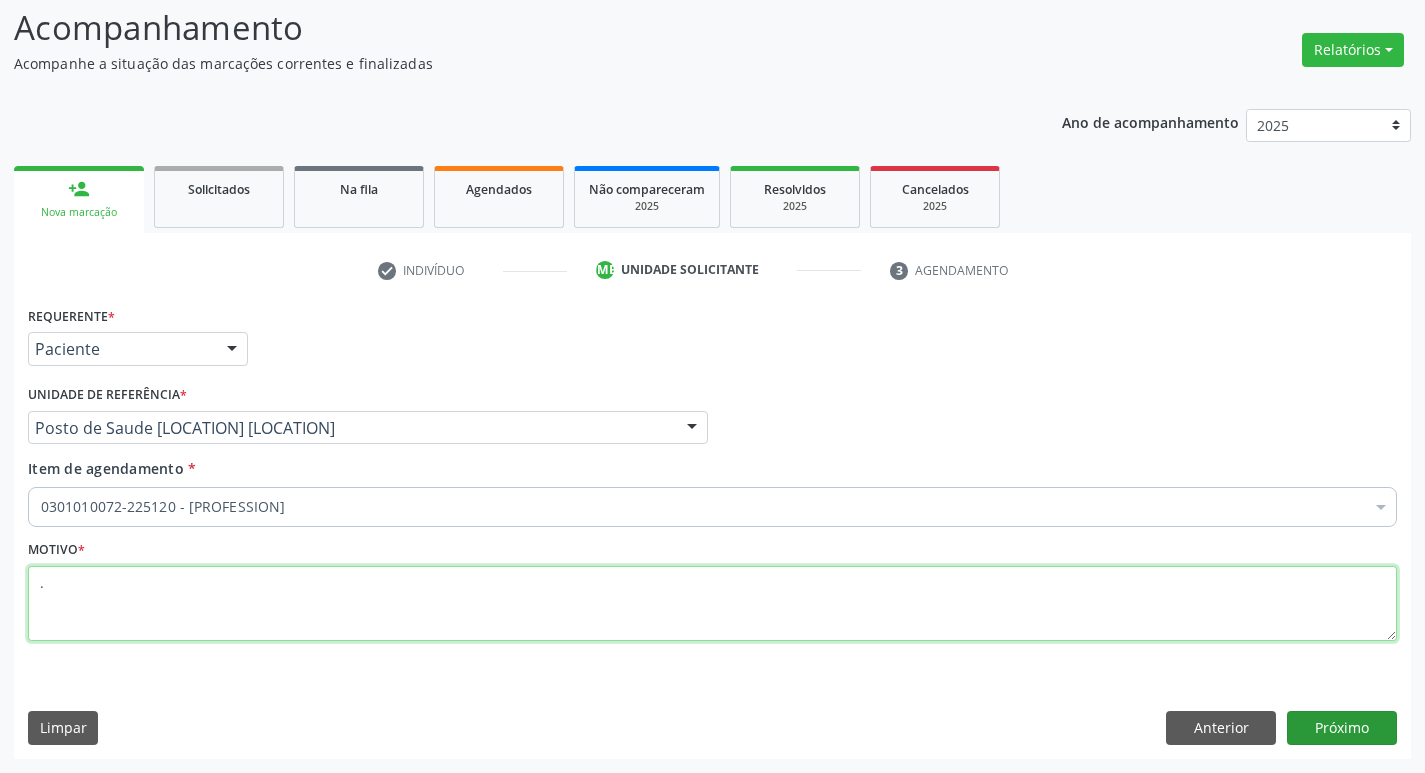 type on "." 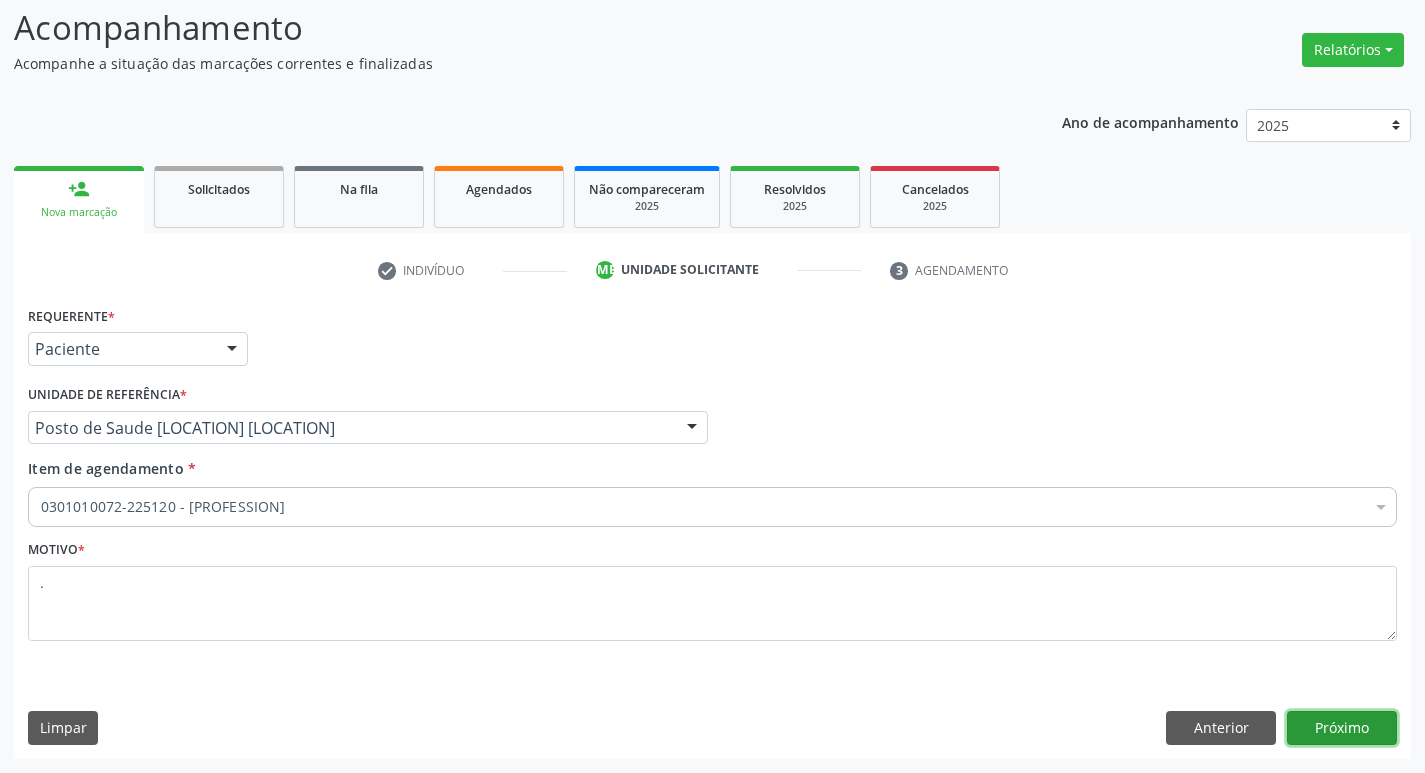 click on "Próximo" at bounding box center (1342, 728) 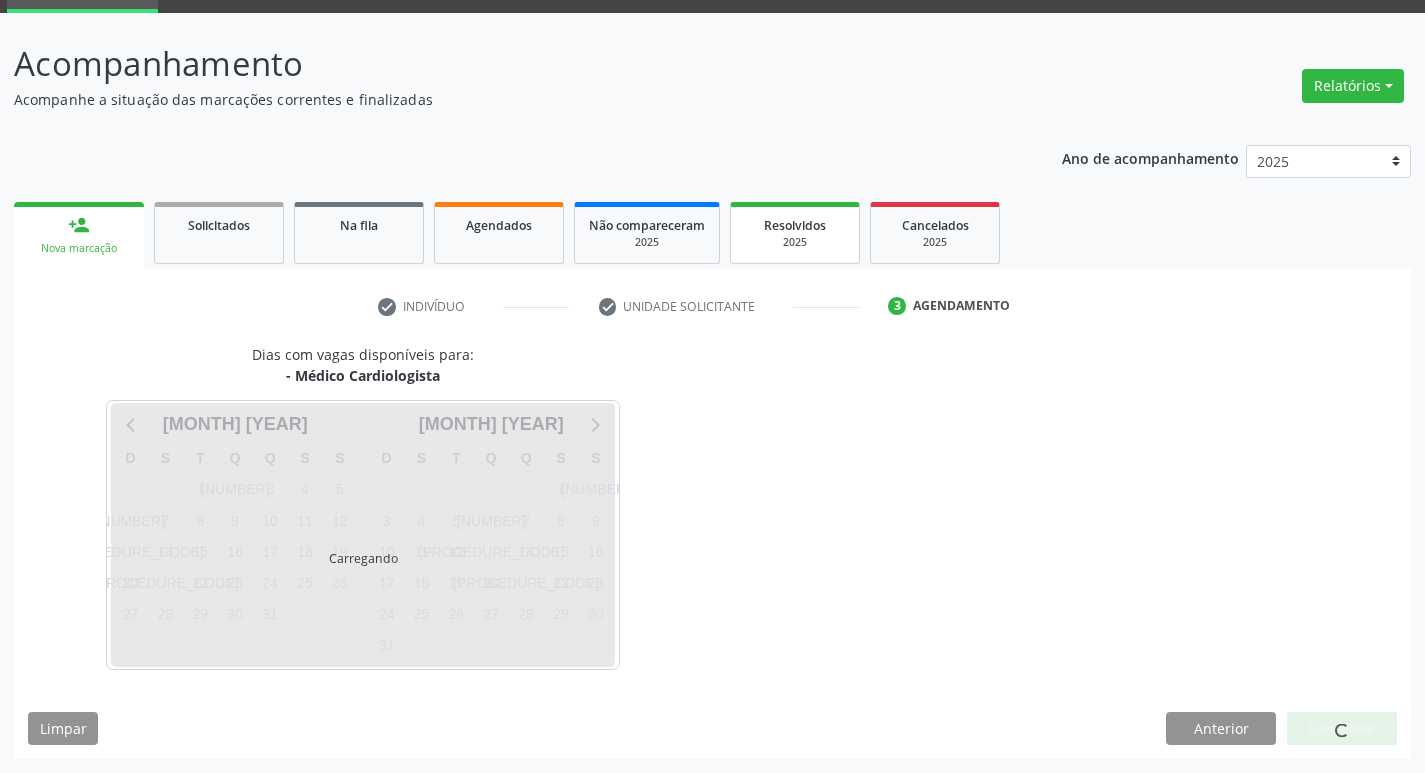 scroll, scrollTop: 97, scrollLeft: 0, axis: vertical 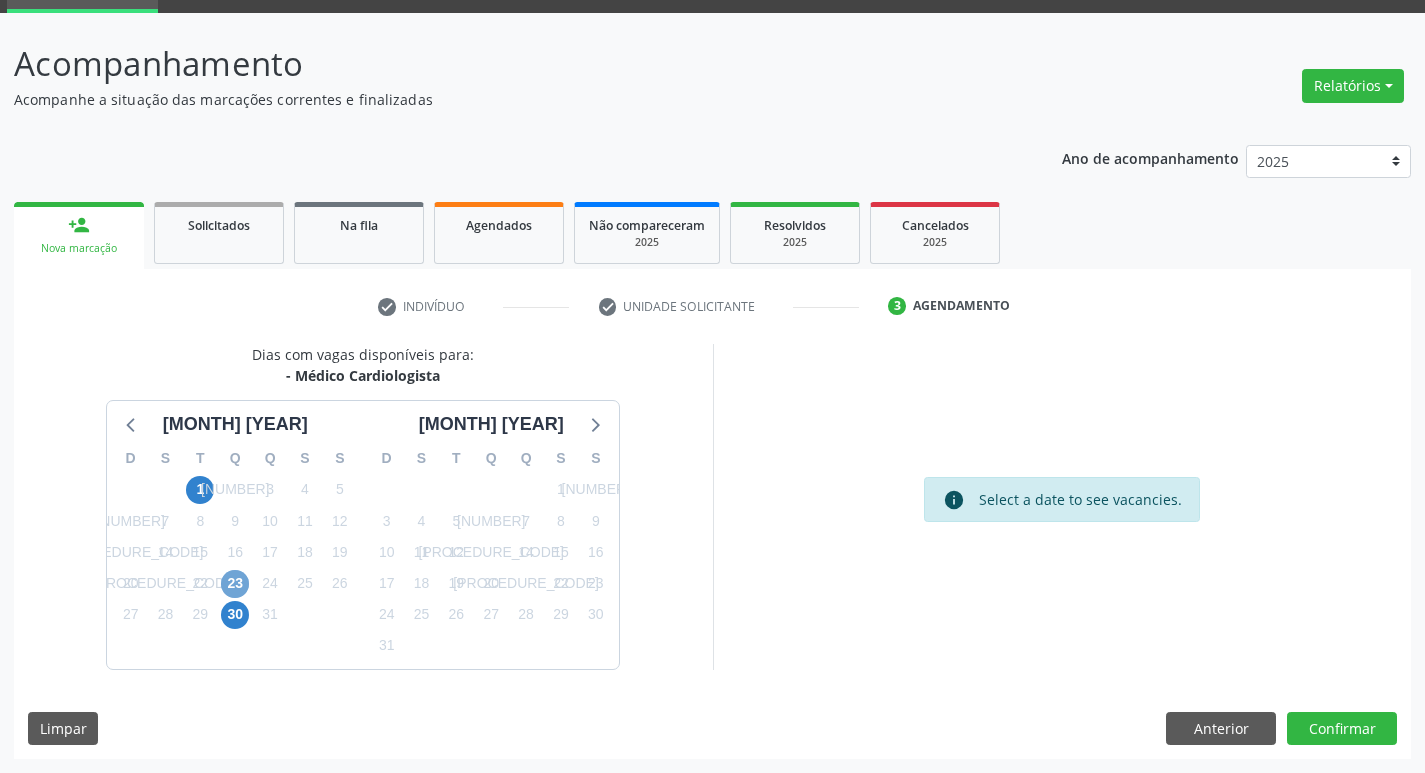 click on "23" at bounding box center [235, 584] 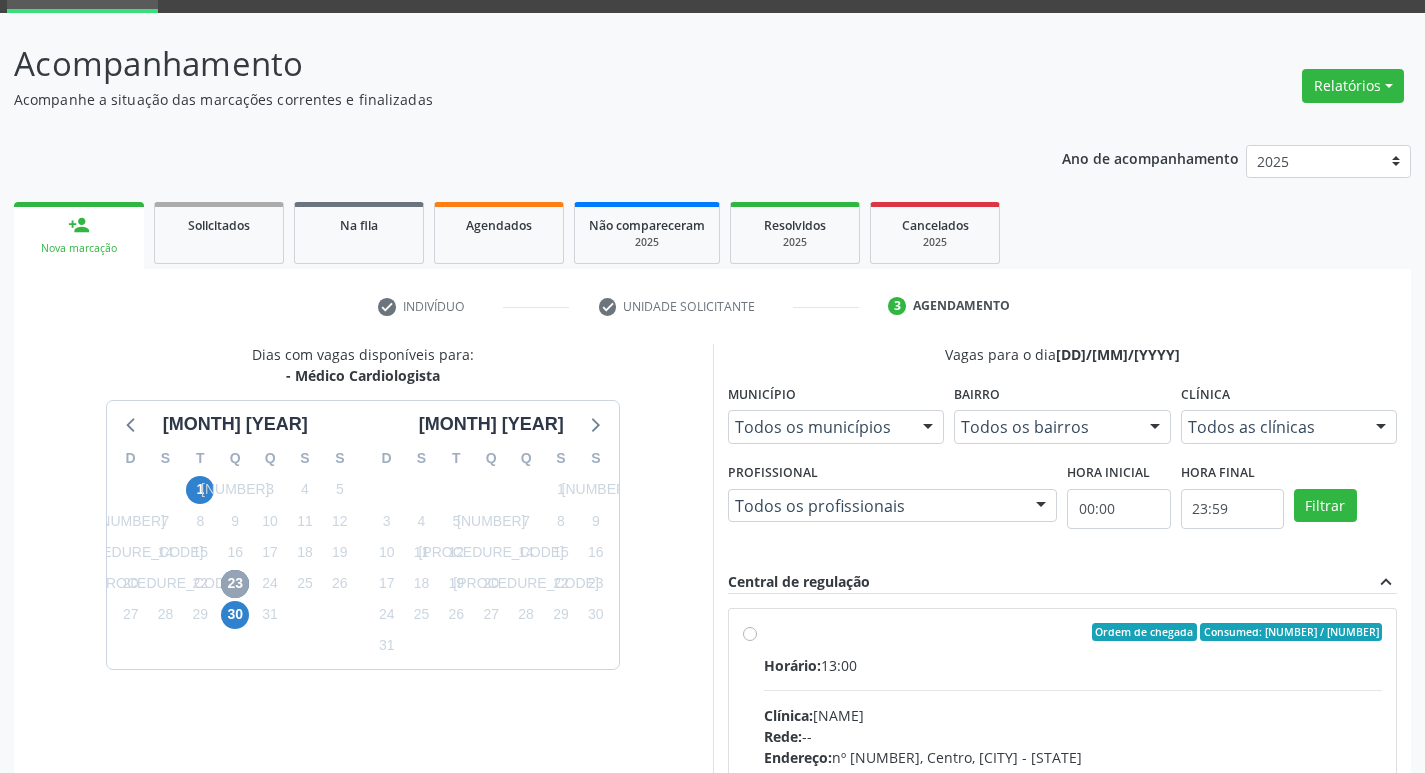 scroll, scrollTop: 397, scrollLeft: 0, axis: vertical 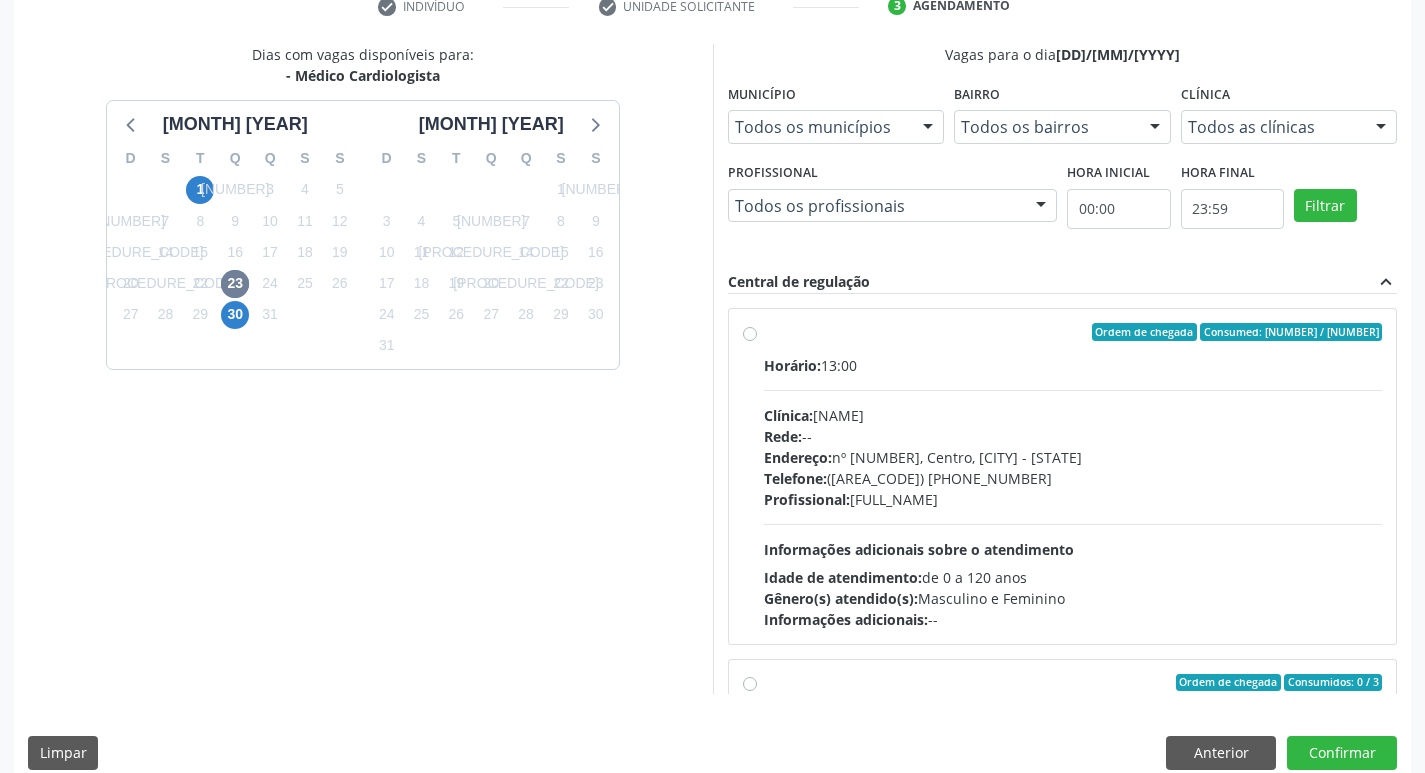 click on "Horário:   13:00" at bounding box center (1073, 365) 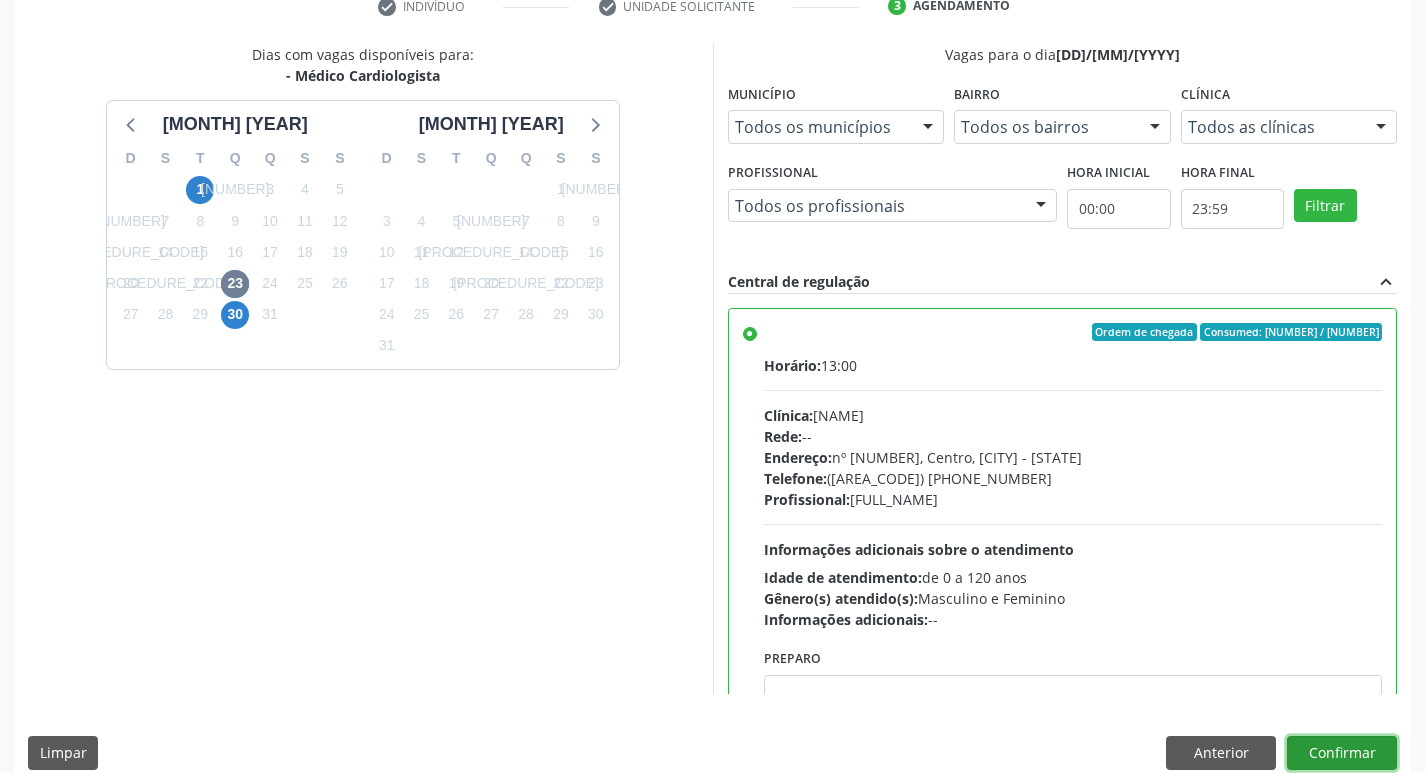 click on "Confirmar" at bounding box center [1342, 753] 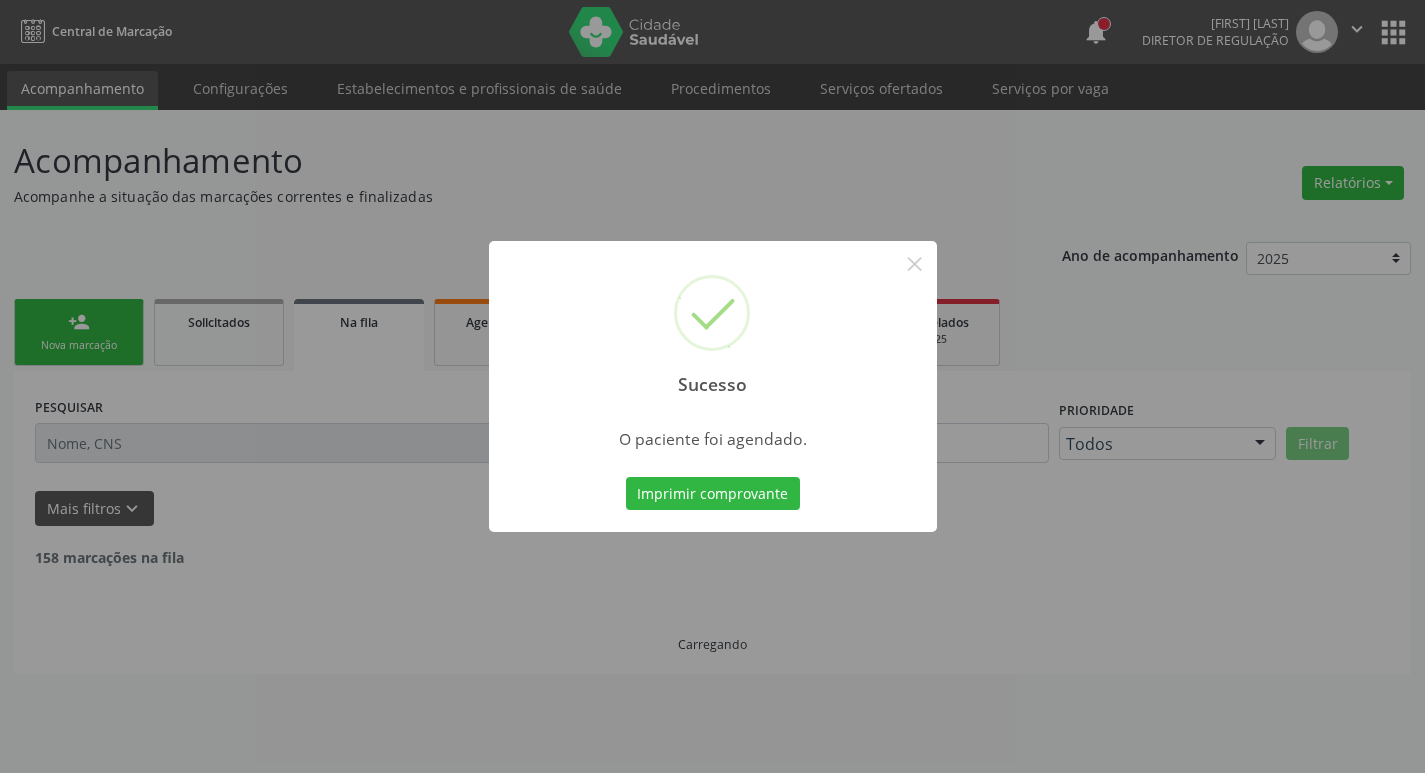 scroll, scrollTop: 0, scrollLeft: 0, axis: both 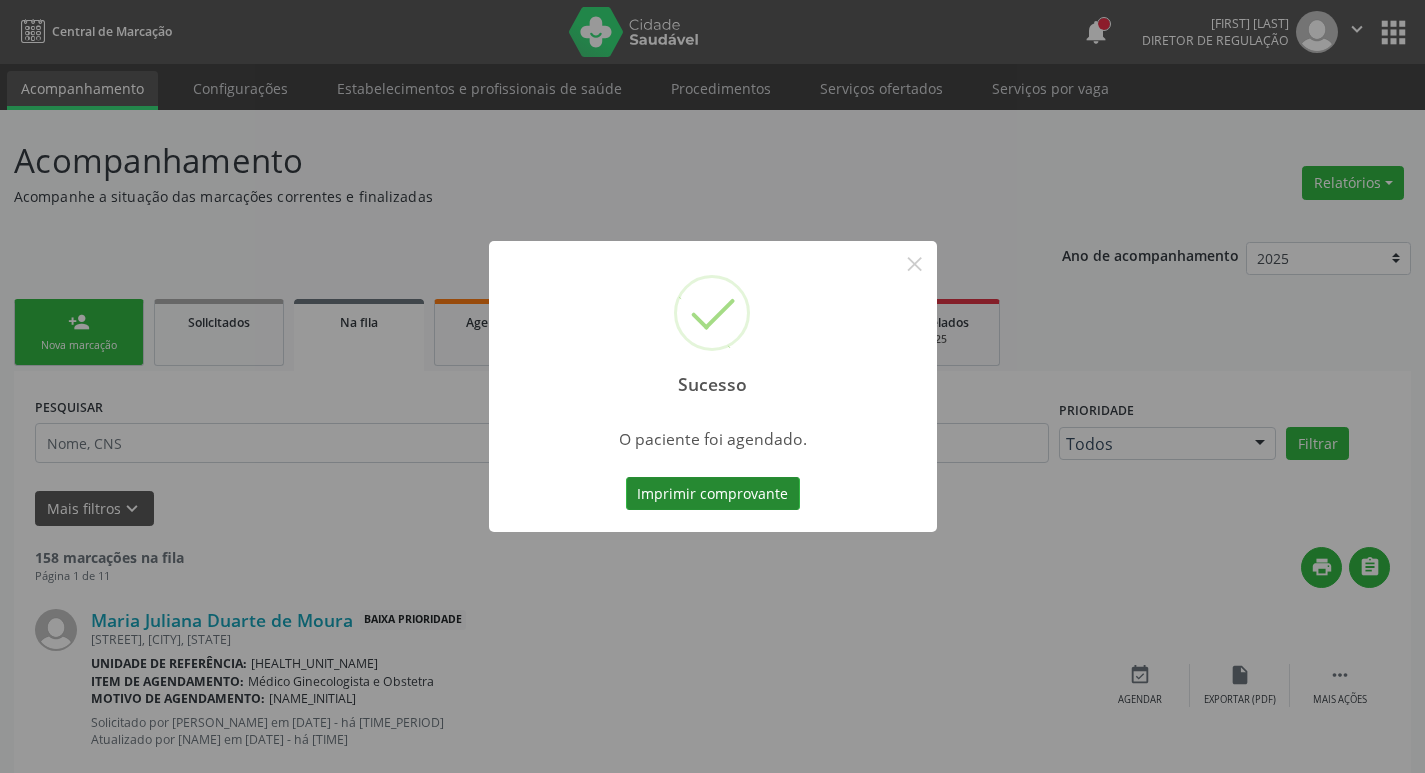 click on "Imprimir comprovante" at bounding box center [713, 494] 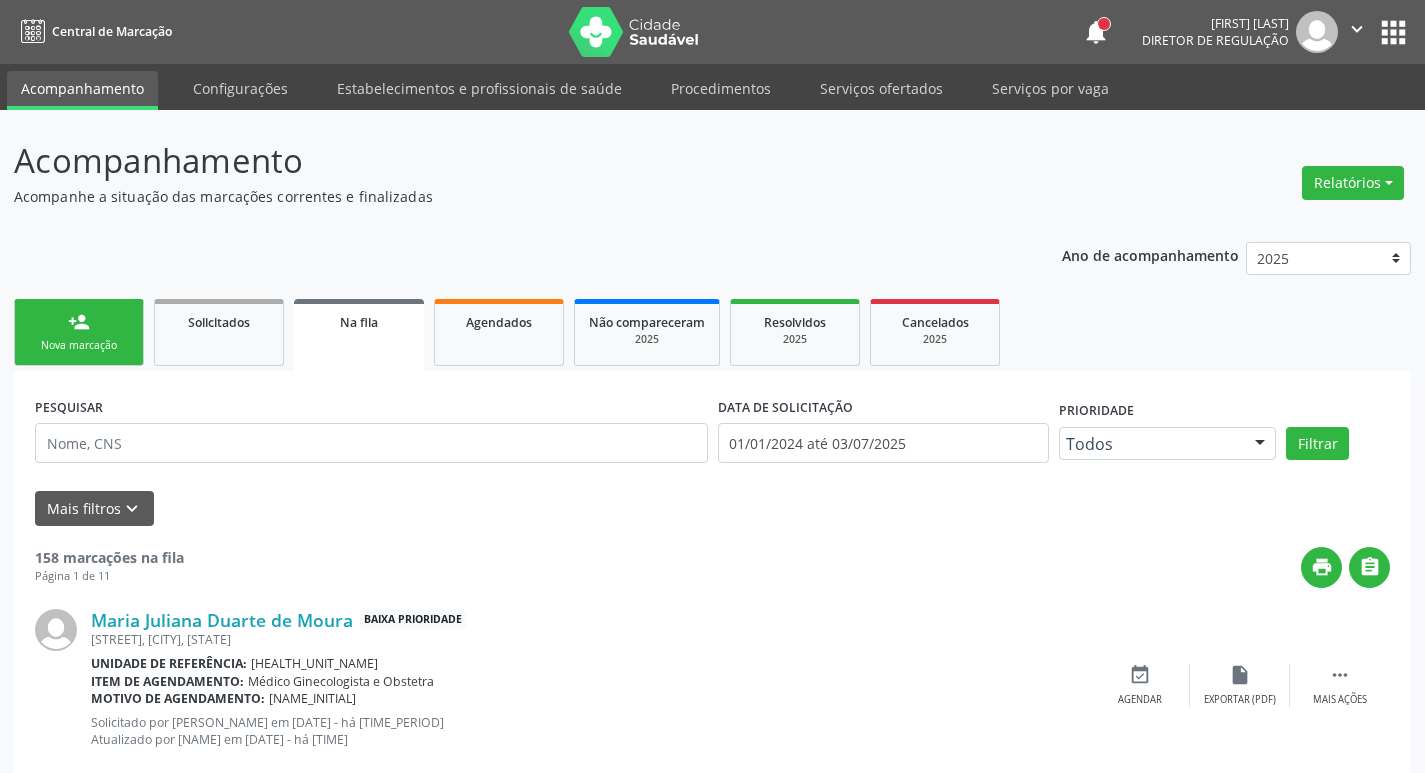 click on "Nova marcação" at bounding box center [79, 345] 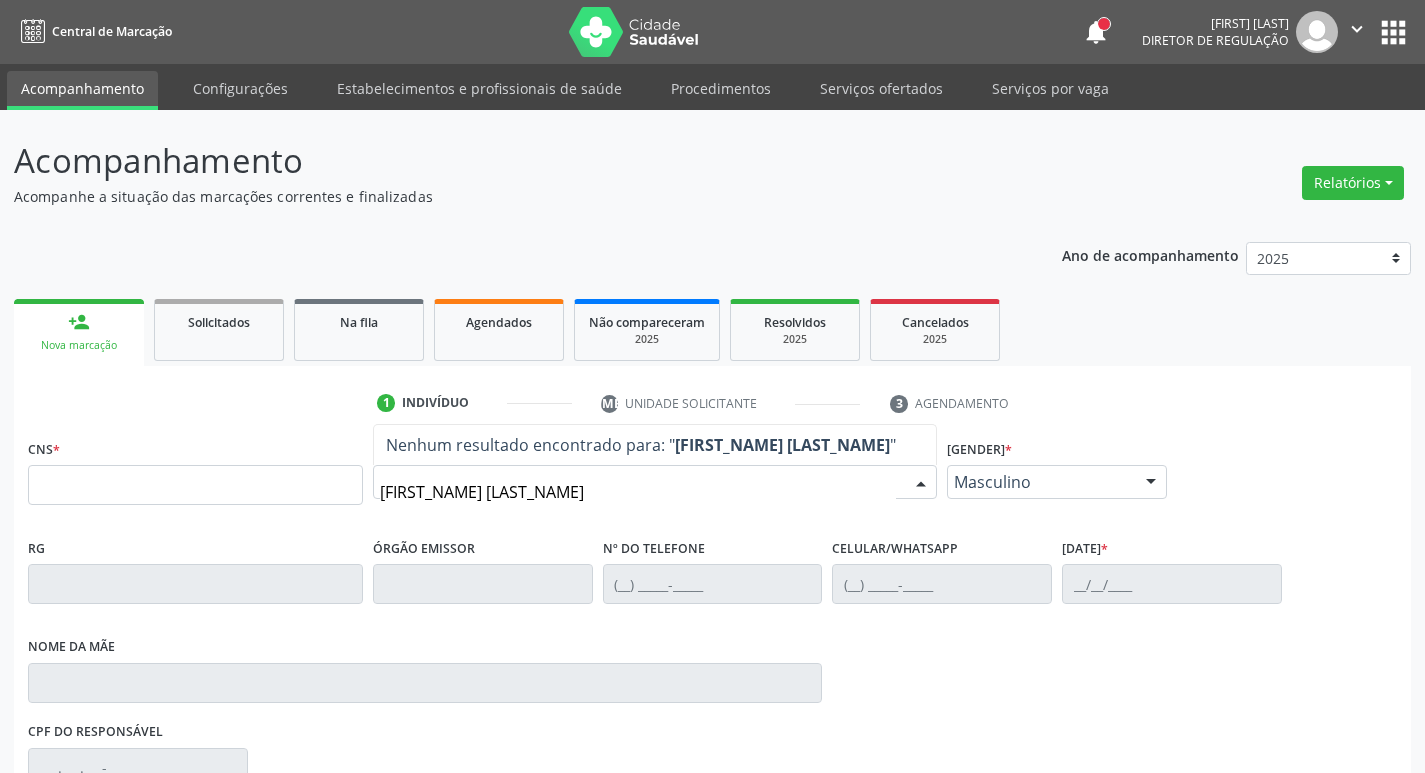 type on "[FIRST_NAME] [LAST_NAME]" 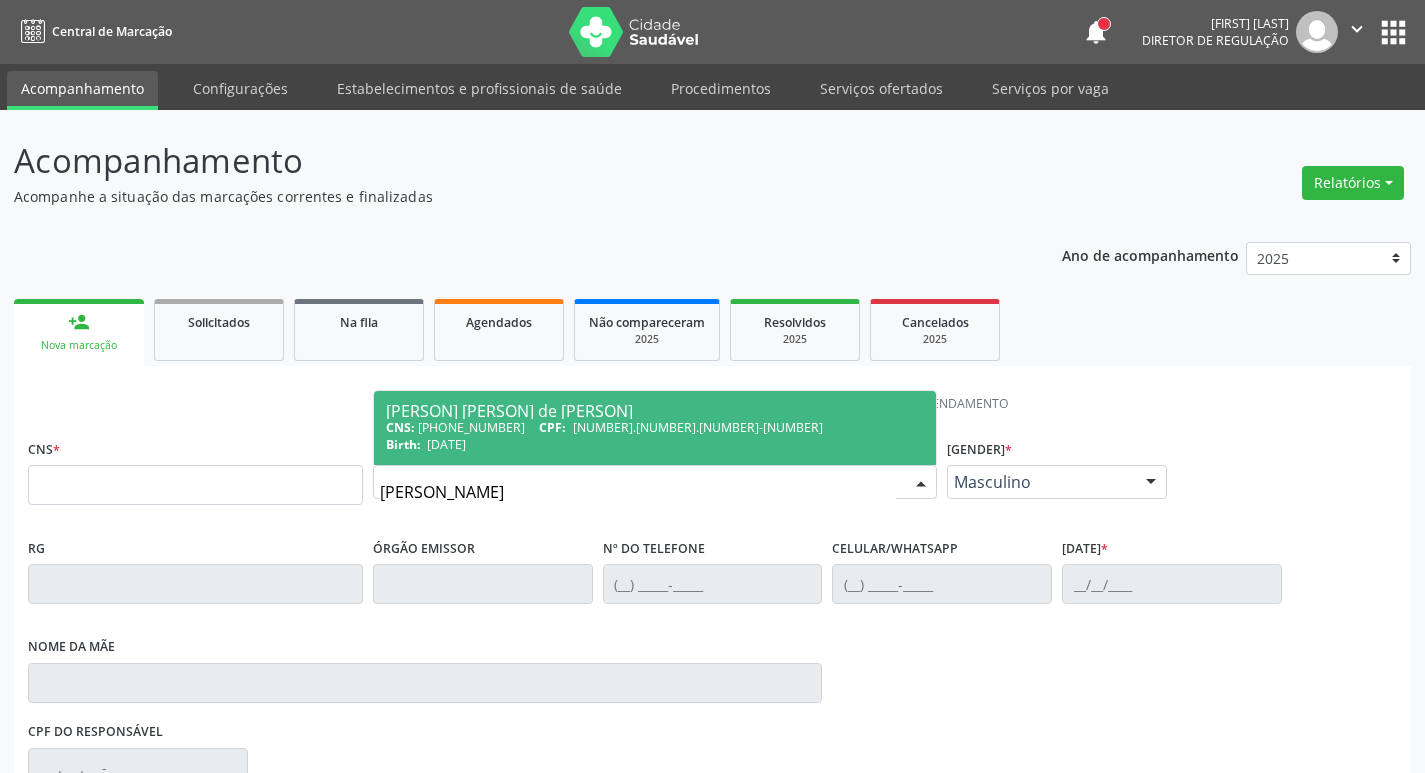click on "[NUMBER].[NUMBER].[NUMBER]-[NUMBER]" at bounding box center [698, 427] 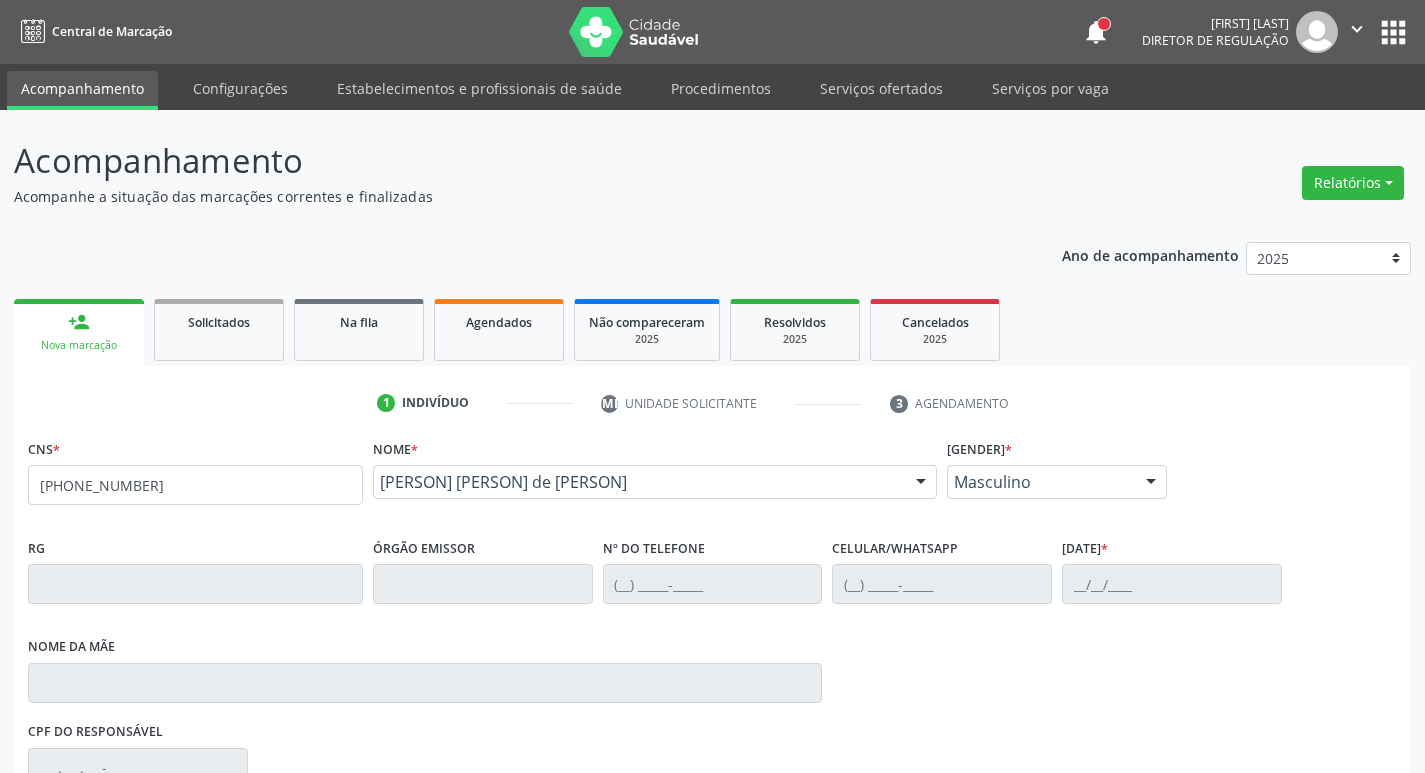 scroll, scrollTop: 297, scrollLeft: 0, axis: vertical 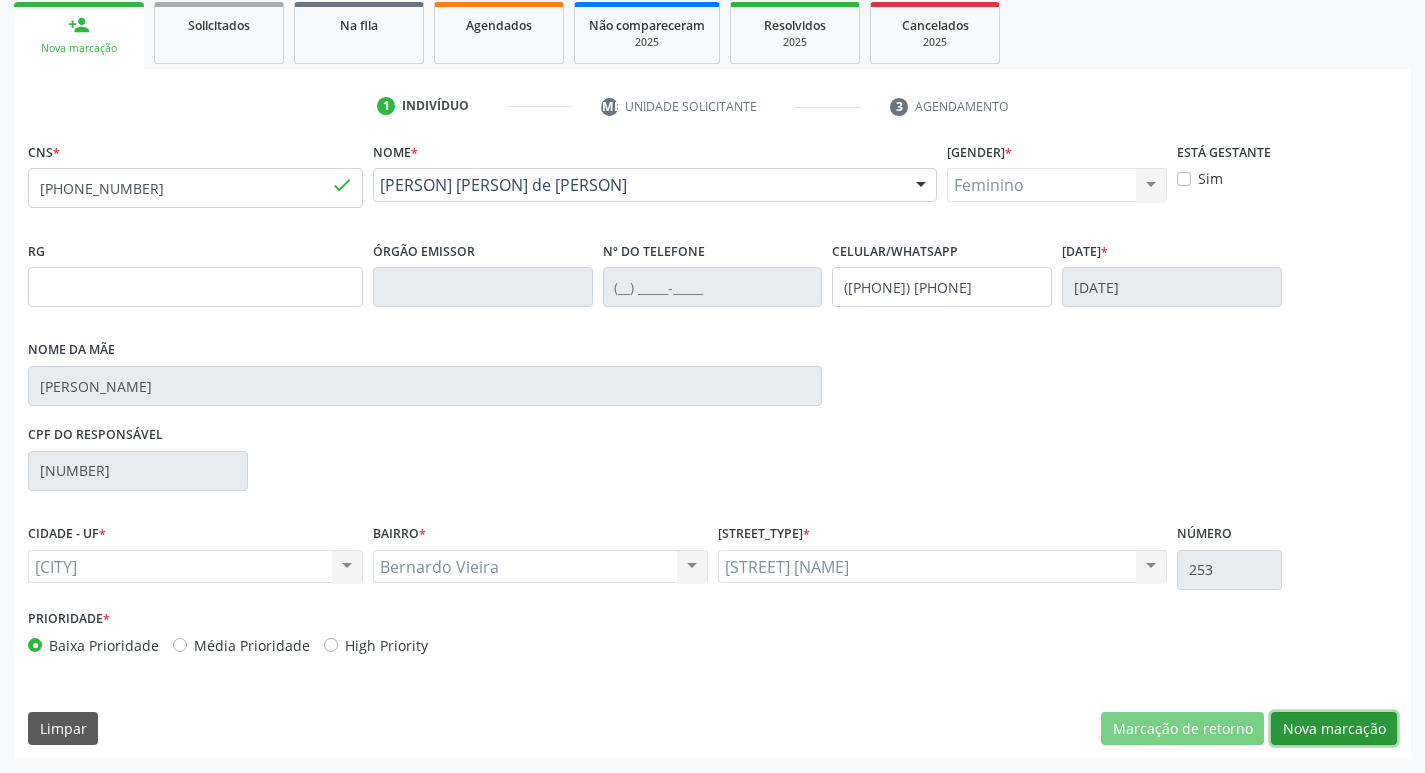 click on "Nova marcação" at bounding box center [1182, 729] 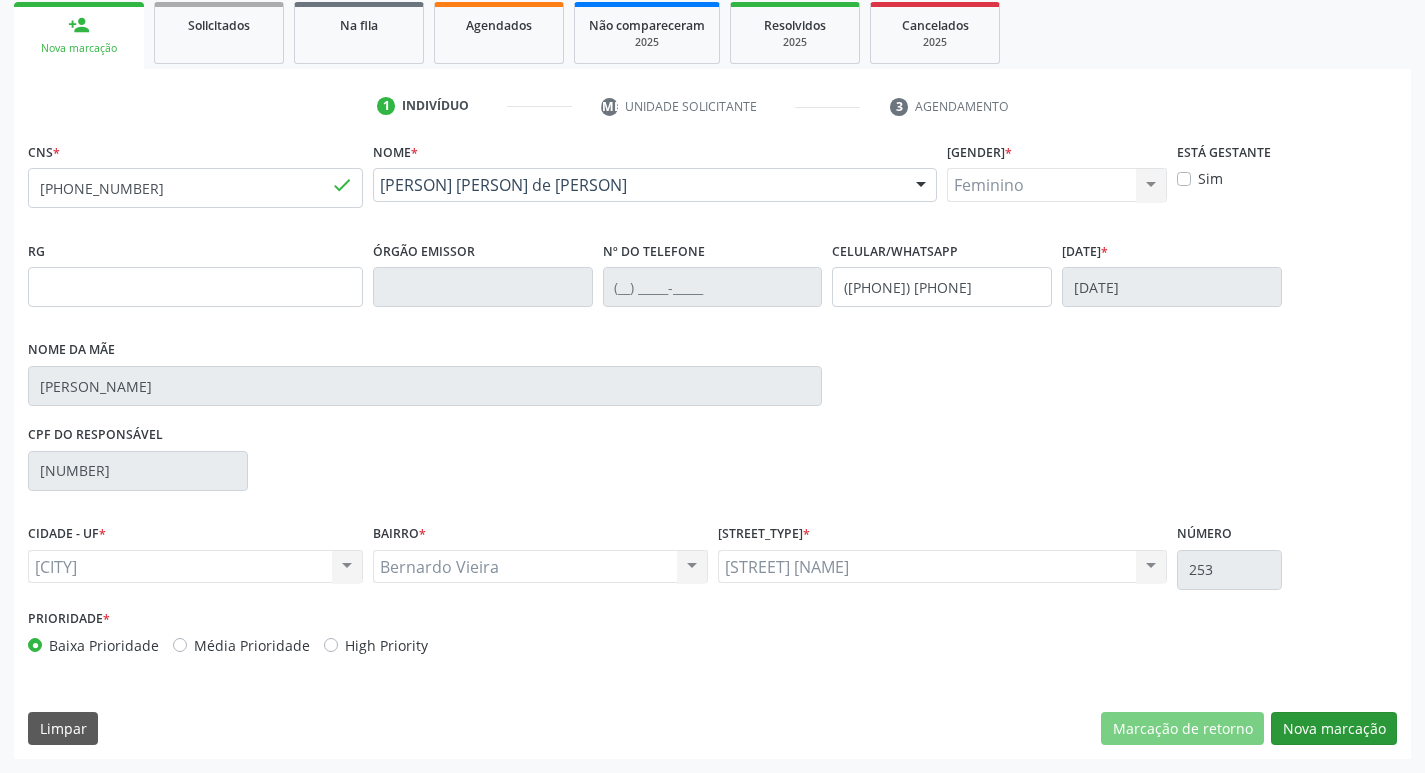 scroll, scrollTop: 133, scrollLeft: 0, axis: vertical 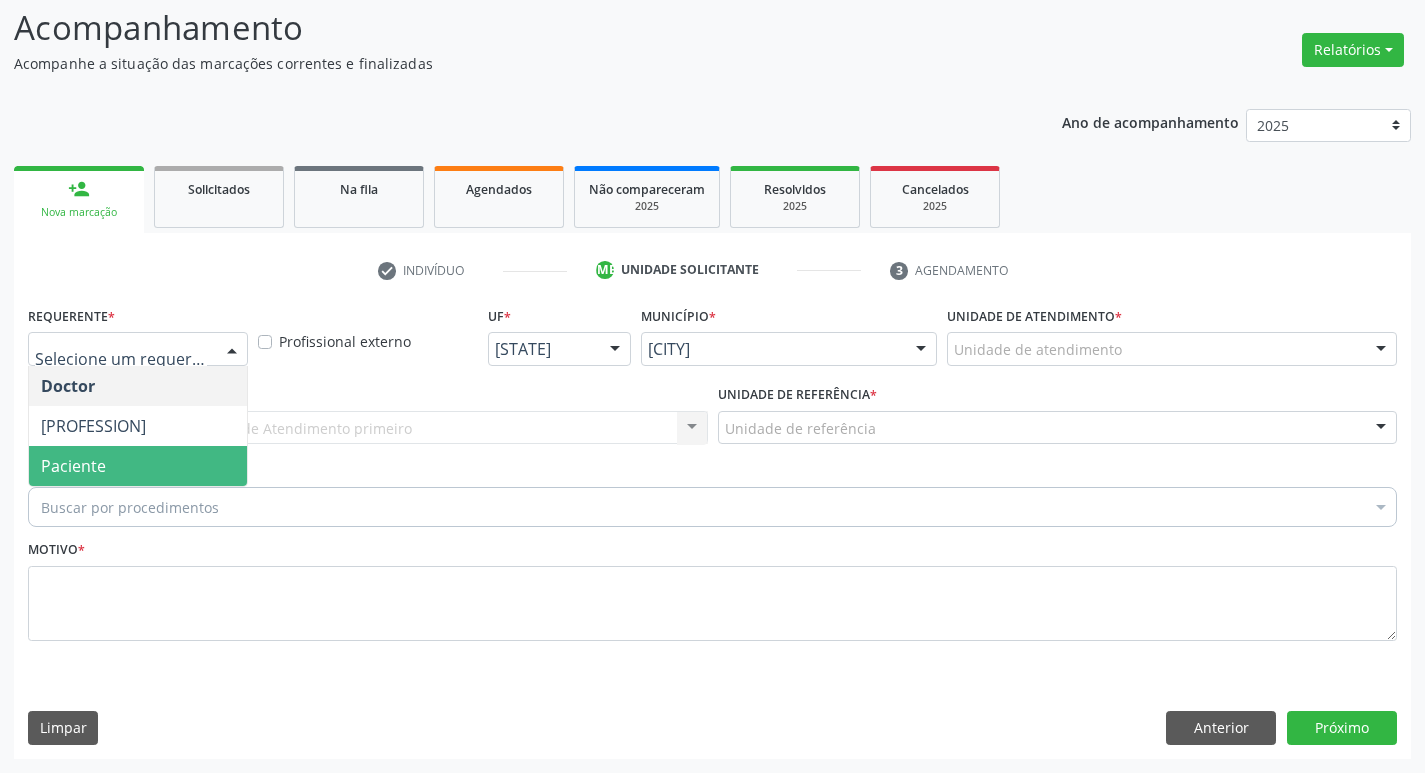 click on "Paciente" at bounding box center (138, 466) 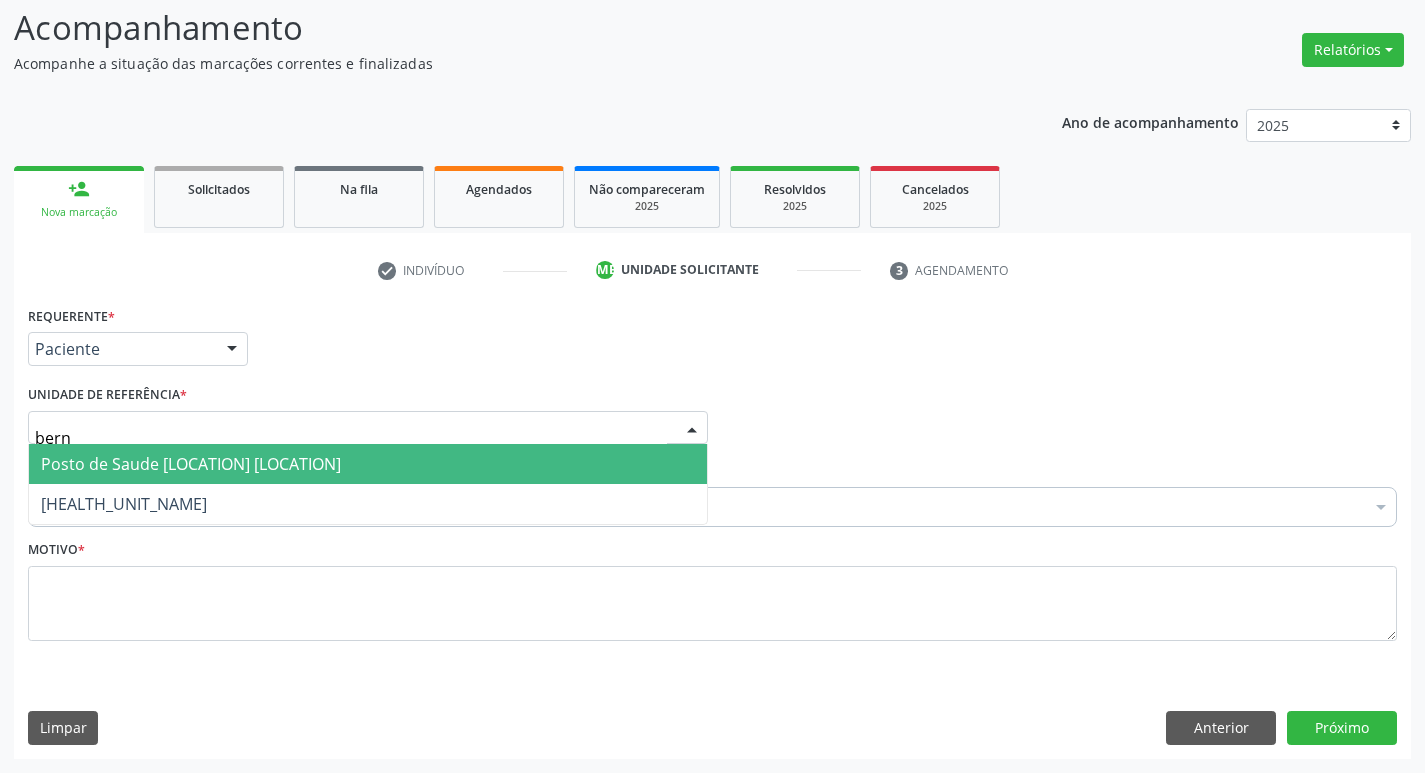 click on "Posto de Saude [LOCATION] [LOCATION]" at bounding box center (191, 464) 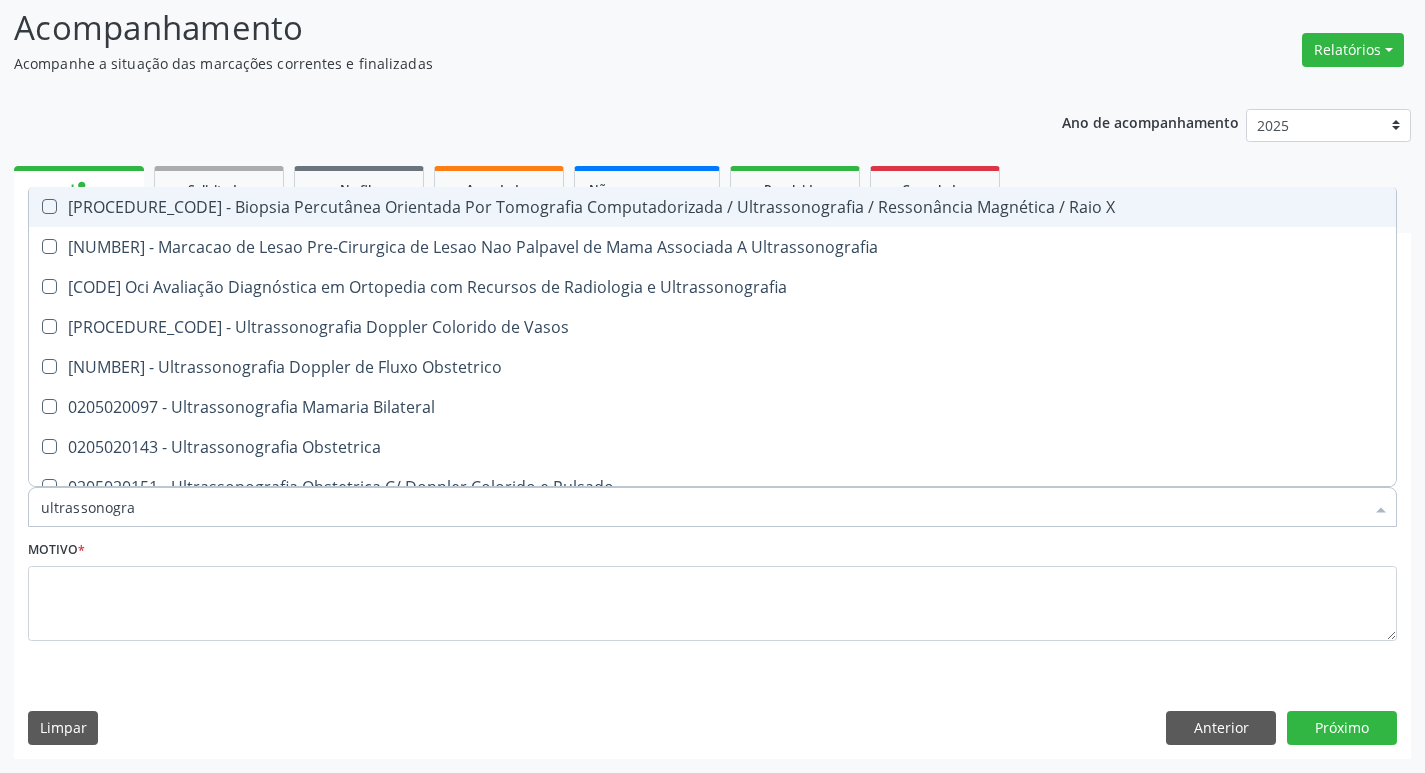 type on "ultrassonograf" 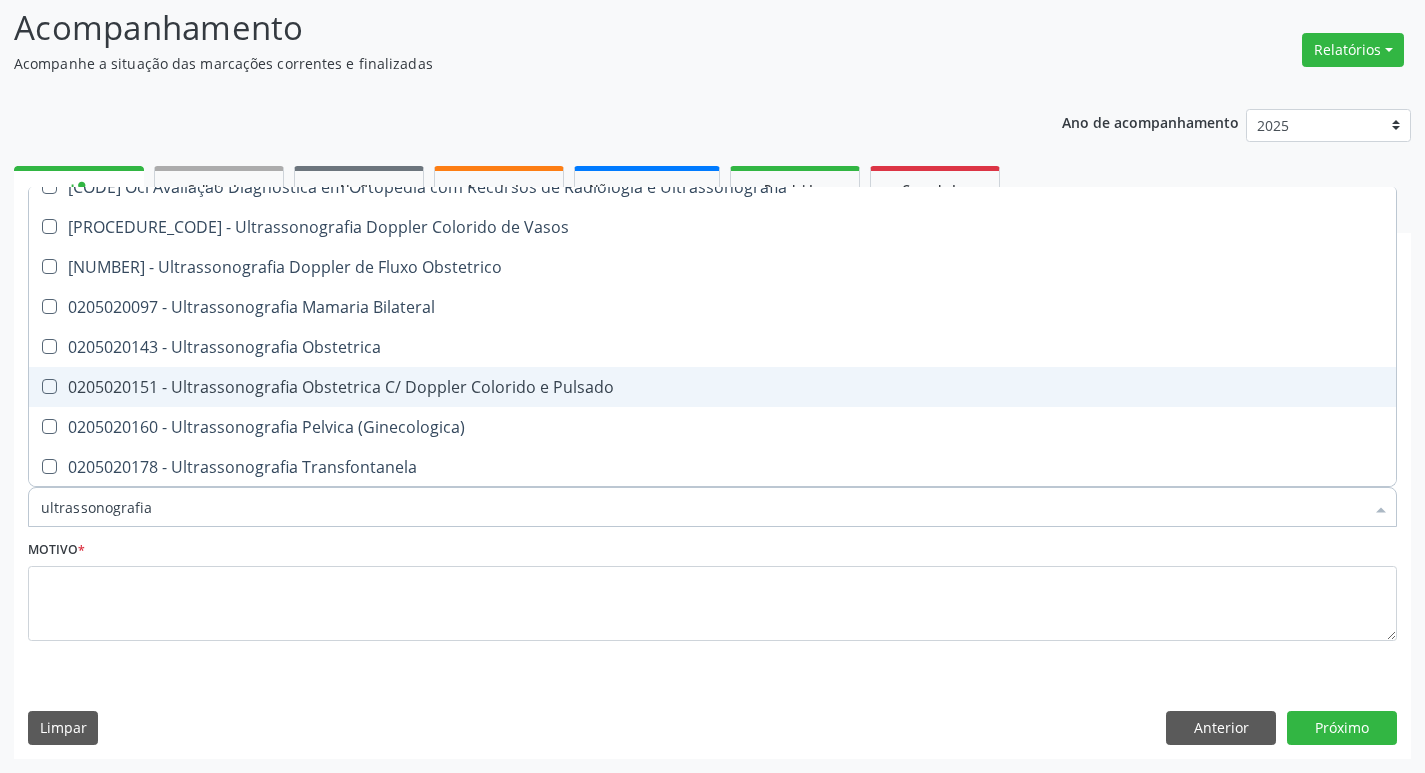 scroll, scrollTop: 200, scrollLeft: 0, axis: vertical 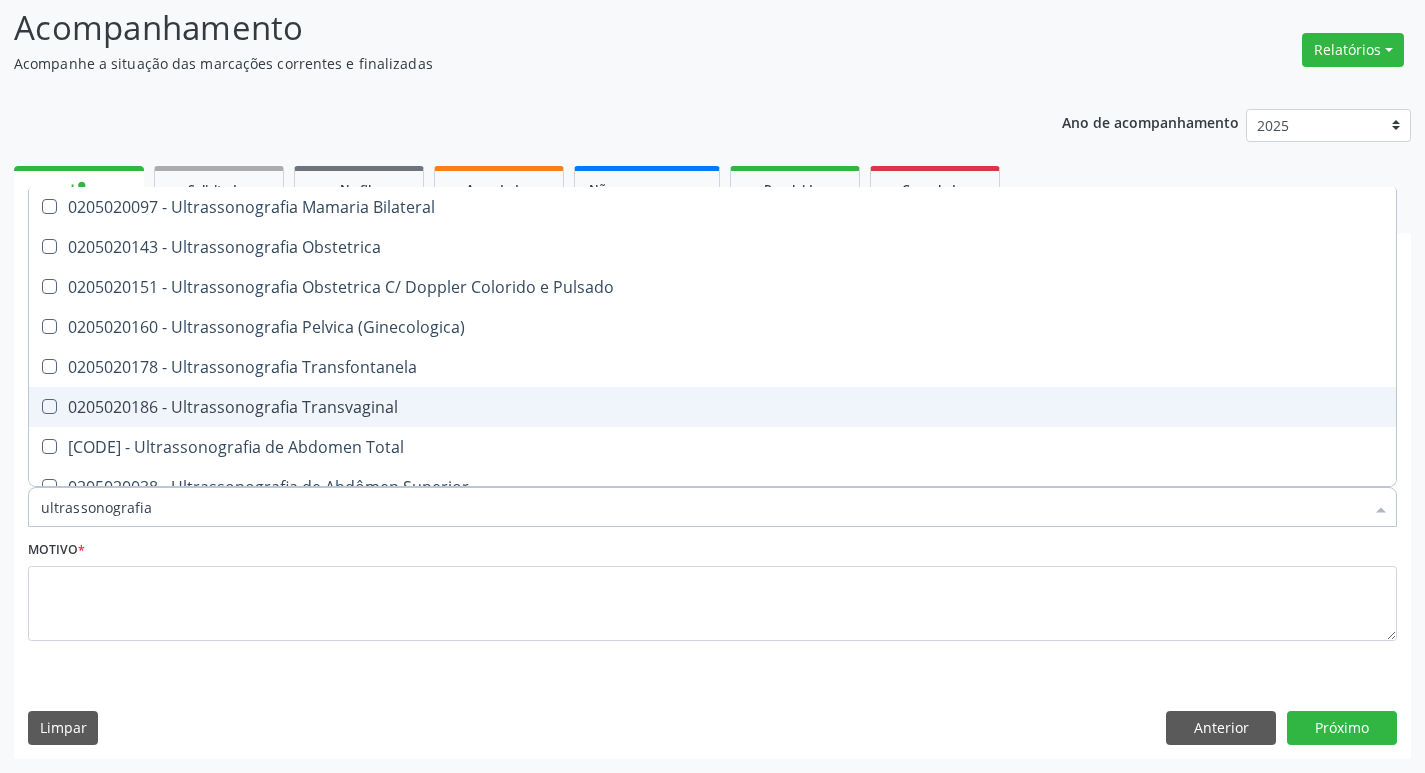 click on "0205020186 - Ultrassonografia Transvaginal" at bounding box center [712, 407] 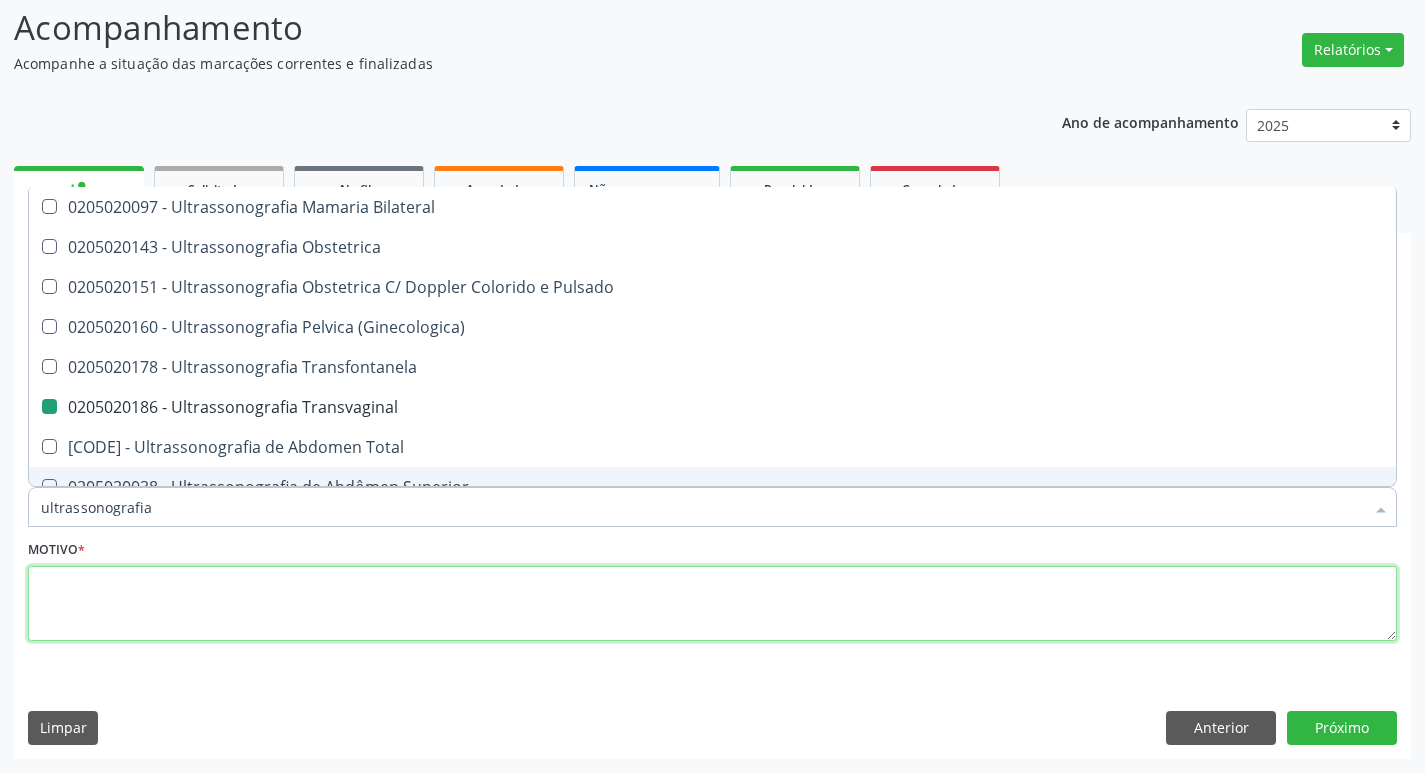 click at bounding box center (712, 604) 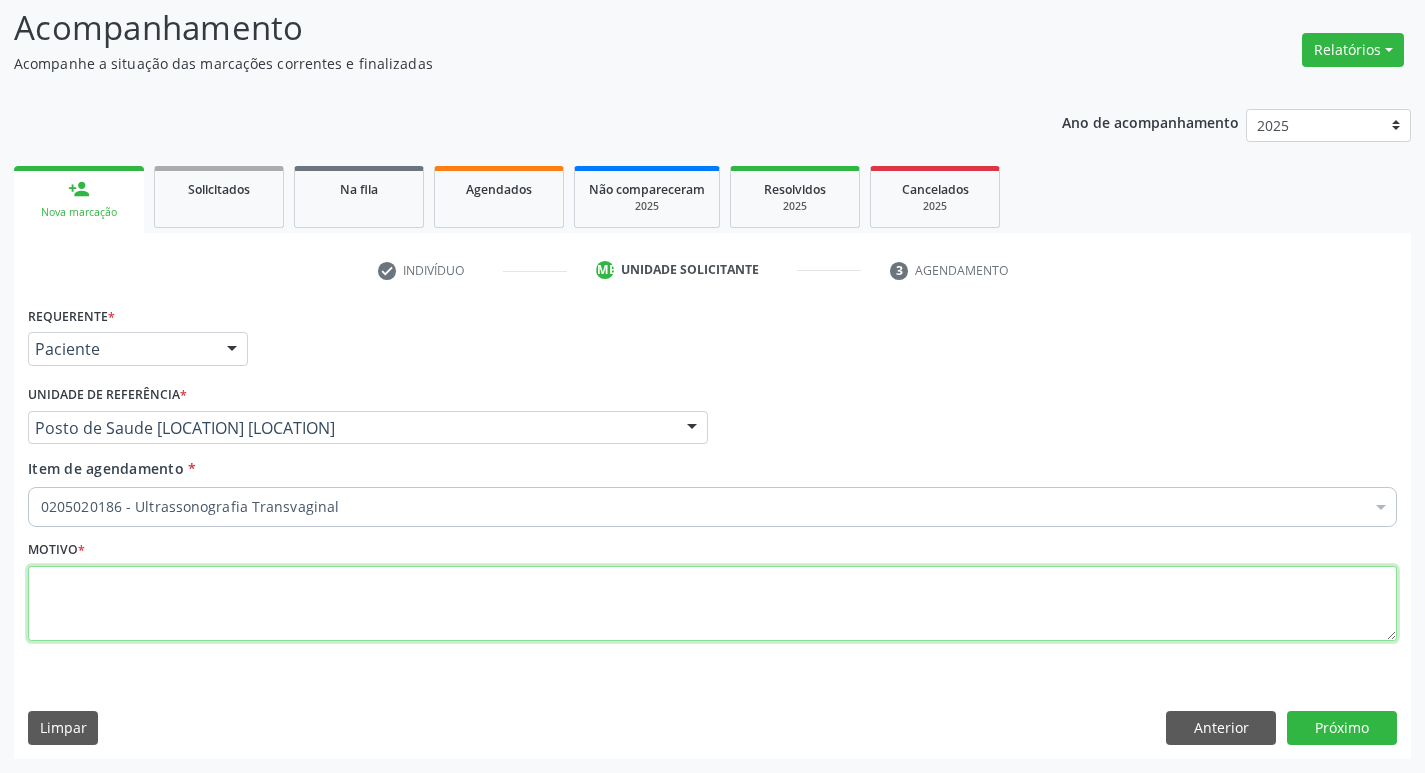 scroll, scrollTop: 0, scrollLeft: 0, axis: both 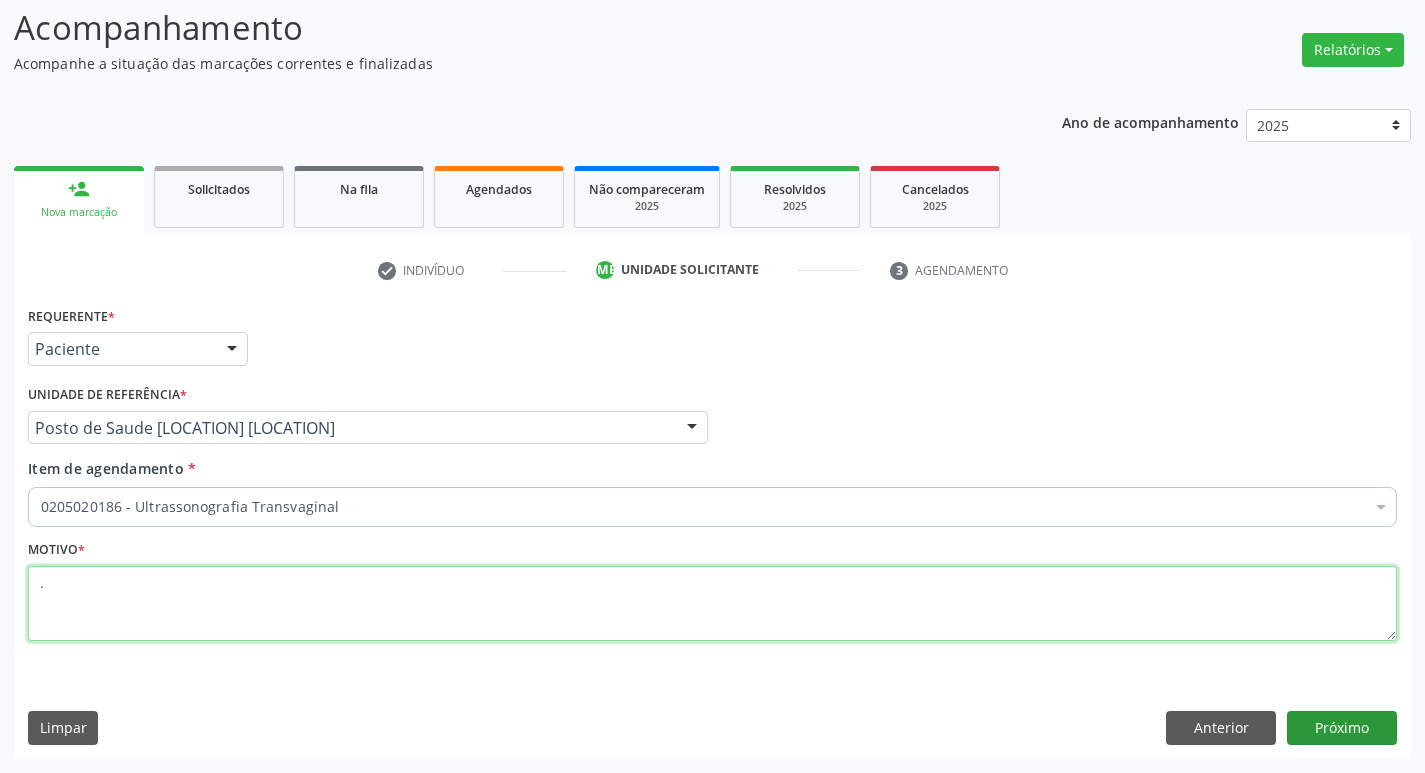 type on "." 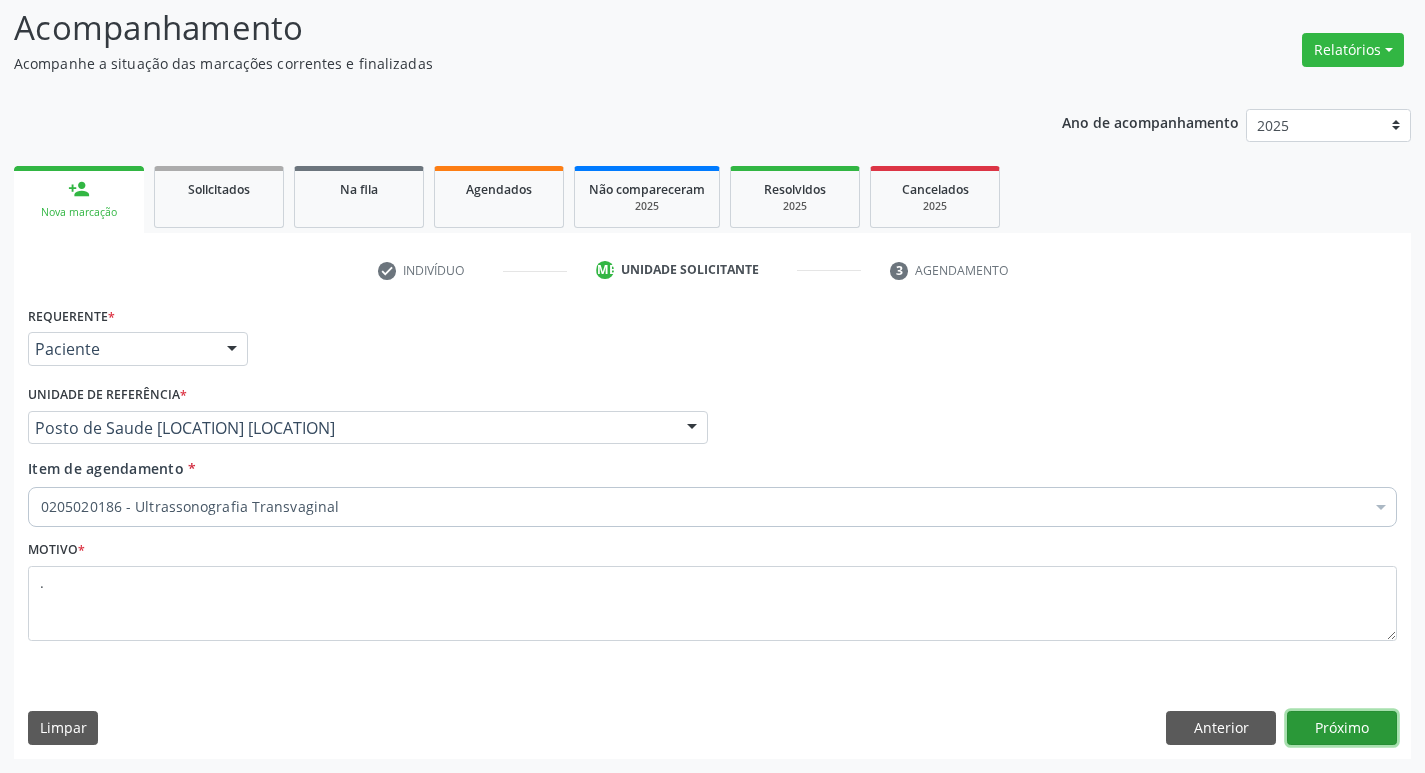 click on "Próximo" at bounding box center [1342, 728] 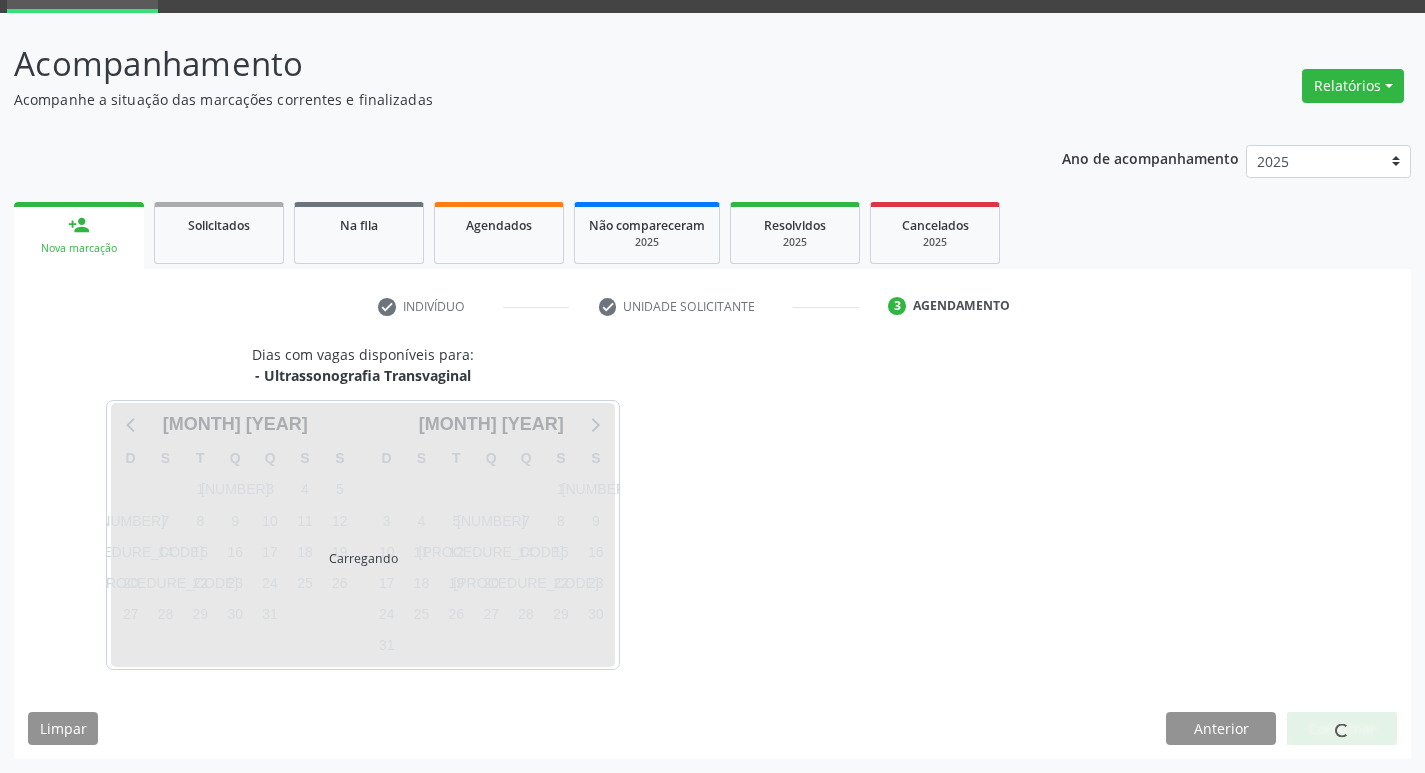 scroll, scrollTop: 97, scrollLeft: 0, axis: vertical 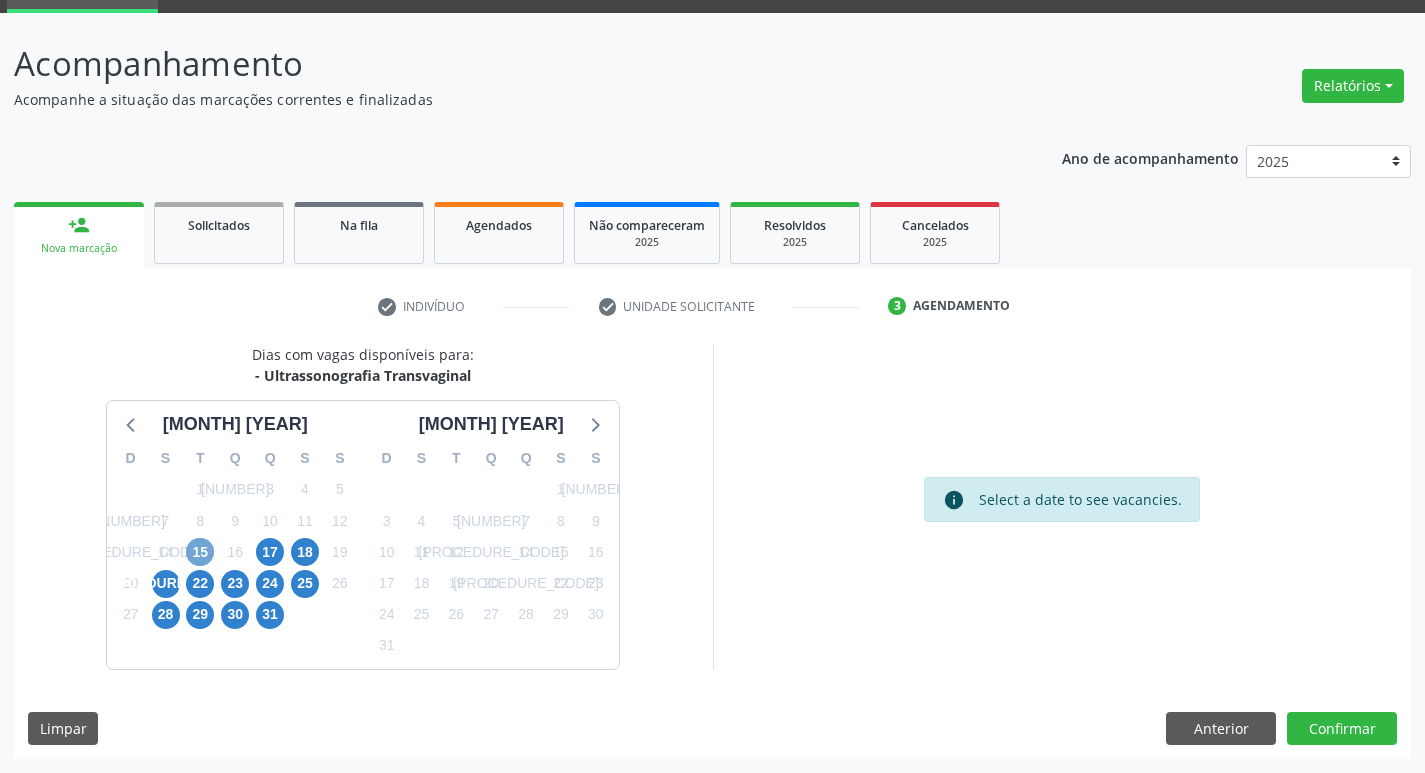 click on "15" at bounding box center (200, 552) 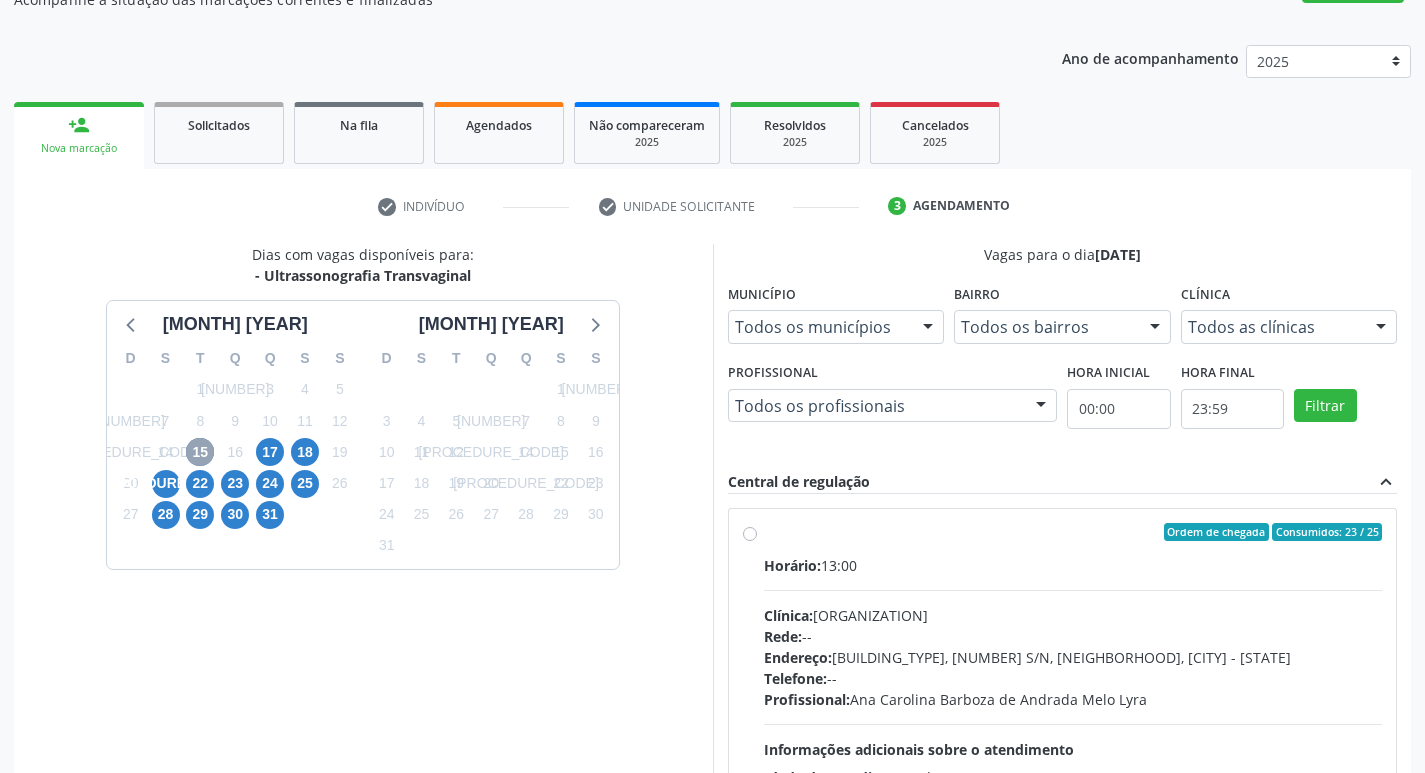scroll, scrollTop: 297, scrollLeft: 0, axis: vertical 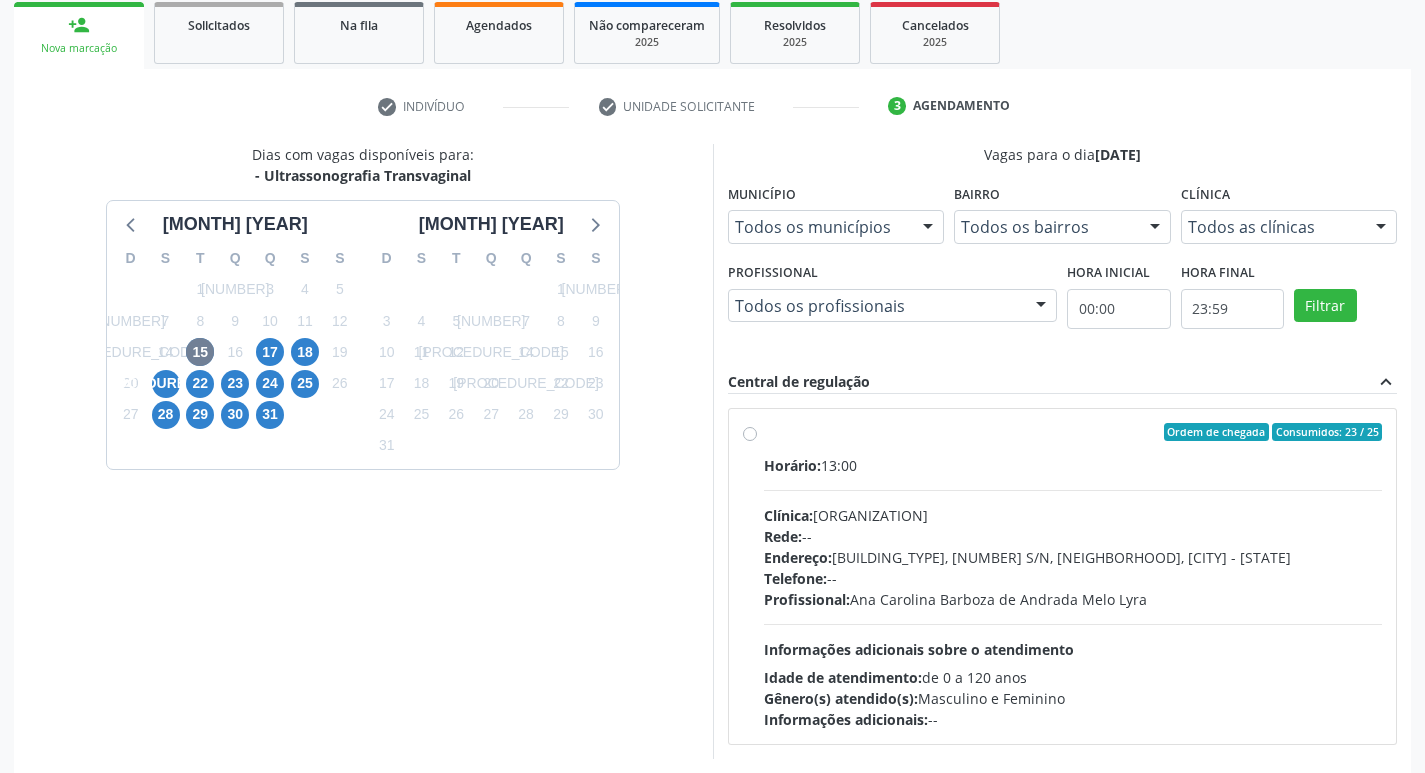 click on "[CODE] - Ordem de chegada
Consumidos: 23 / 25
Horário:   13:00
Clínica:  Policlinica Municipal
Rede:
--
Endereço:   Predio, nº S/N, Ipsep, [CITY] - PE
Telefone:   --
Profissional:
[FIRST] [MIDDLE] [LAST]
Informações adicionais sobre o atendimento
Idade de atendimento:
de 0 a 120 anos
Gênero(s) atendido(s):
Masculino e Feminino
Informações adicionais:
--" at bounding box center (1073, 576) 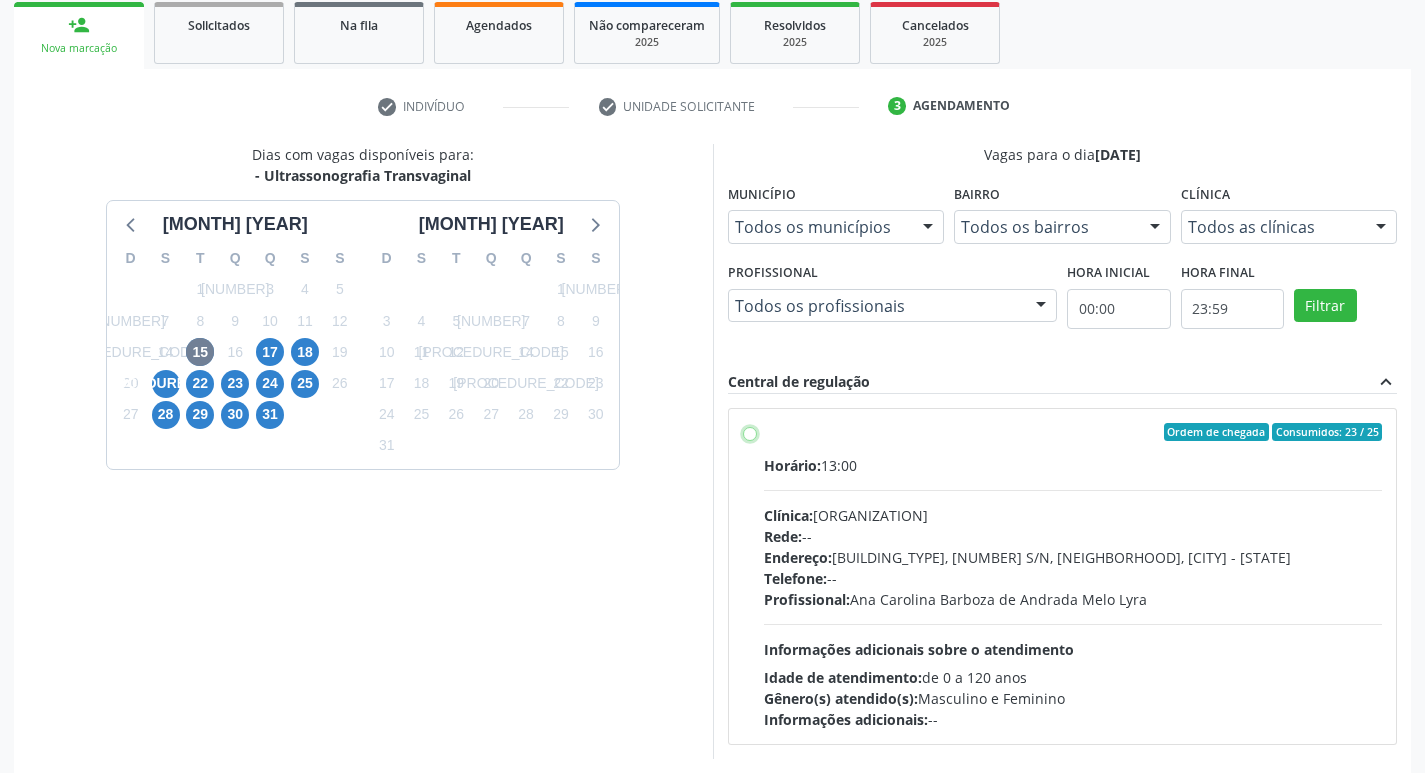 click on "[CODE] - Ordem de chegada
Consumidos: 23 / 25
Horário:   13:00
Clínica:  Policlinica Municipal
Rede:
--
Endereço:   Predio, nº S/N, Ipsep, [CITY] - PE
Telefone:   --
Profissional:
[FIRST] [MIDDLE] [LAST]
Informações adicionais sobre o atendimento
Idade de atendimento:
de 0 a 120 anos
Gênero(s) atendido(s):
Masculino e Feminino
Informações adicionais:
--" at bounding box center [750, 432] 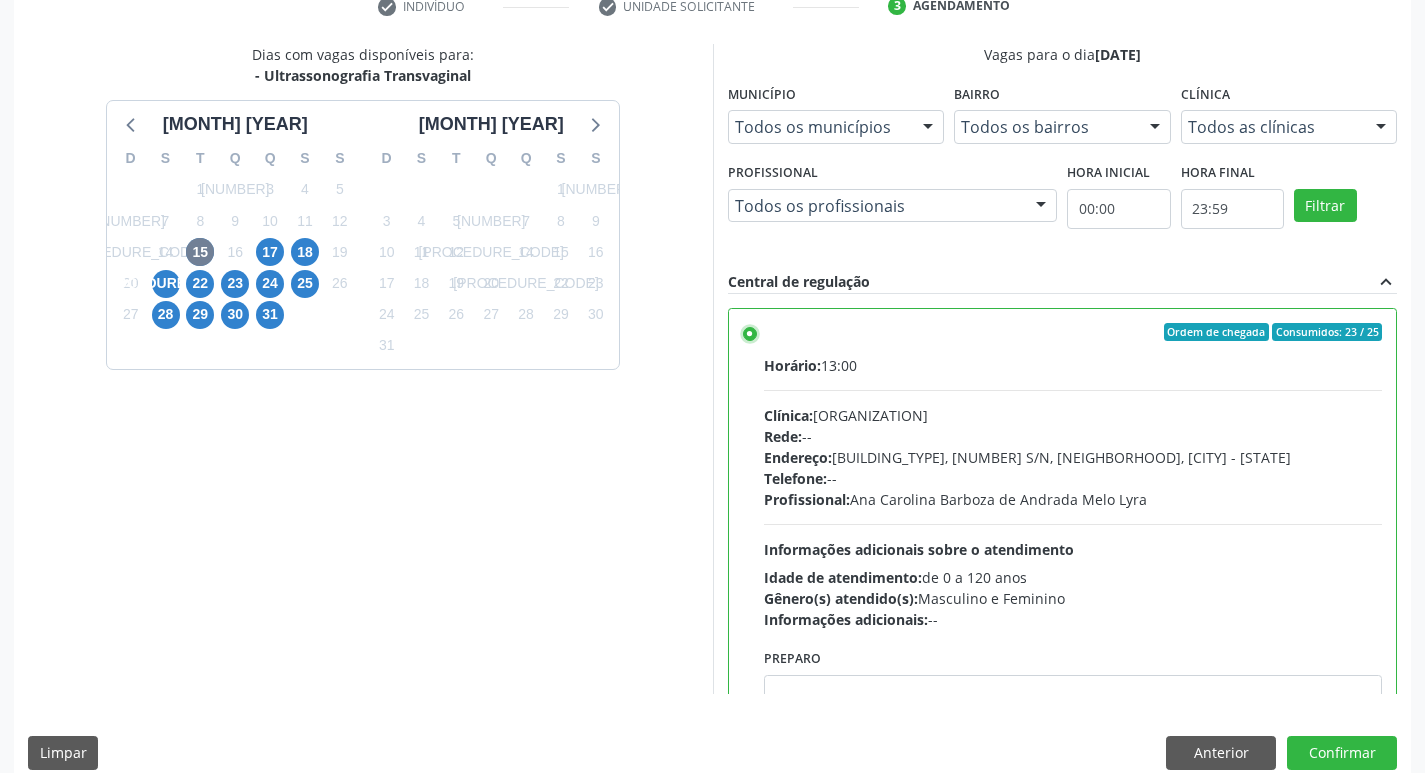 scroll, scrollTop: 422, scrollLeft: 0, axis: vertical 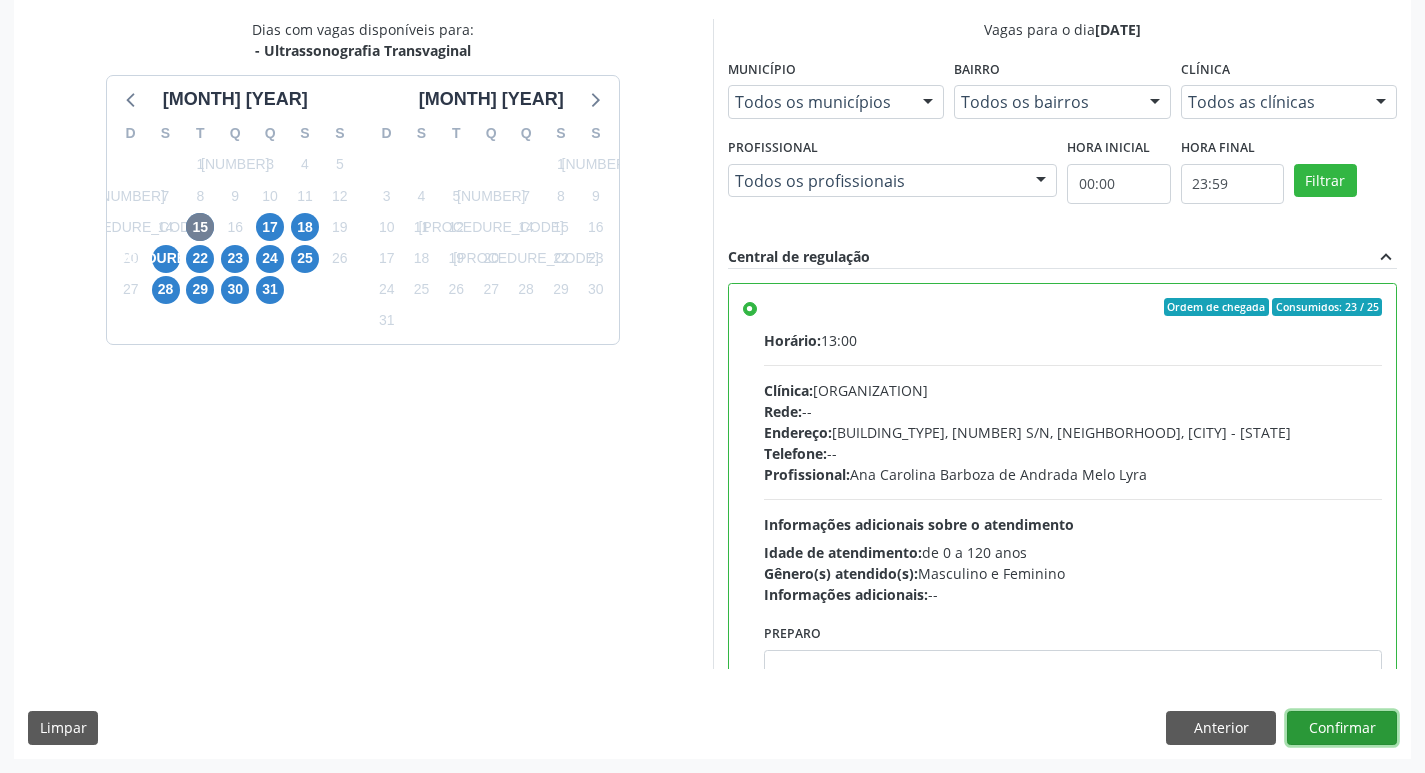 click on "Confirmar" at bounding box center [1342, 728] 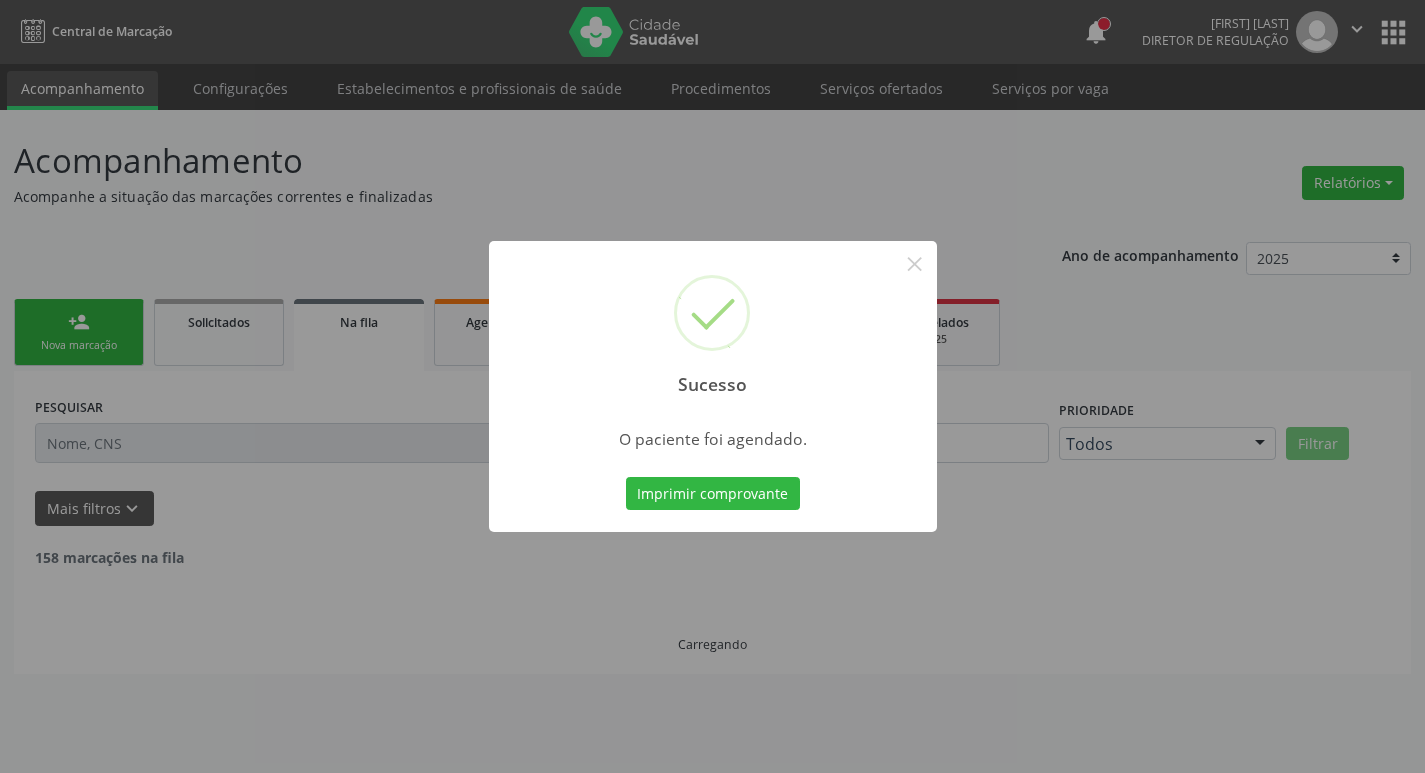 scroll, scrollTop: 0, scrollLeft: 0, axis: both 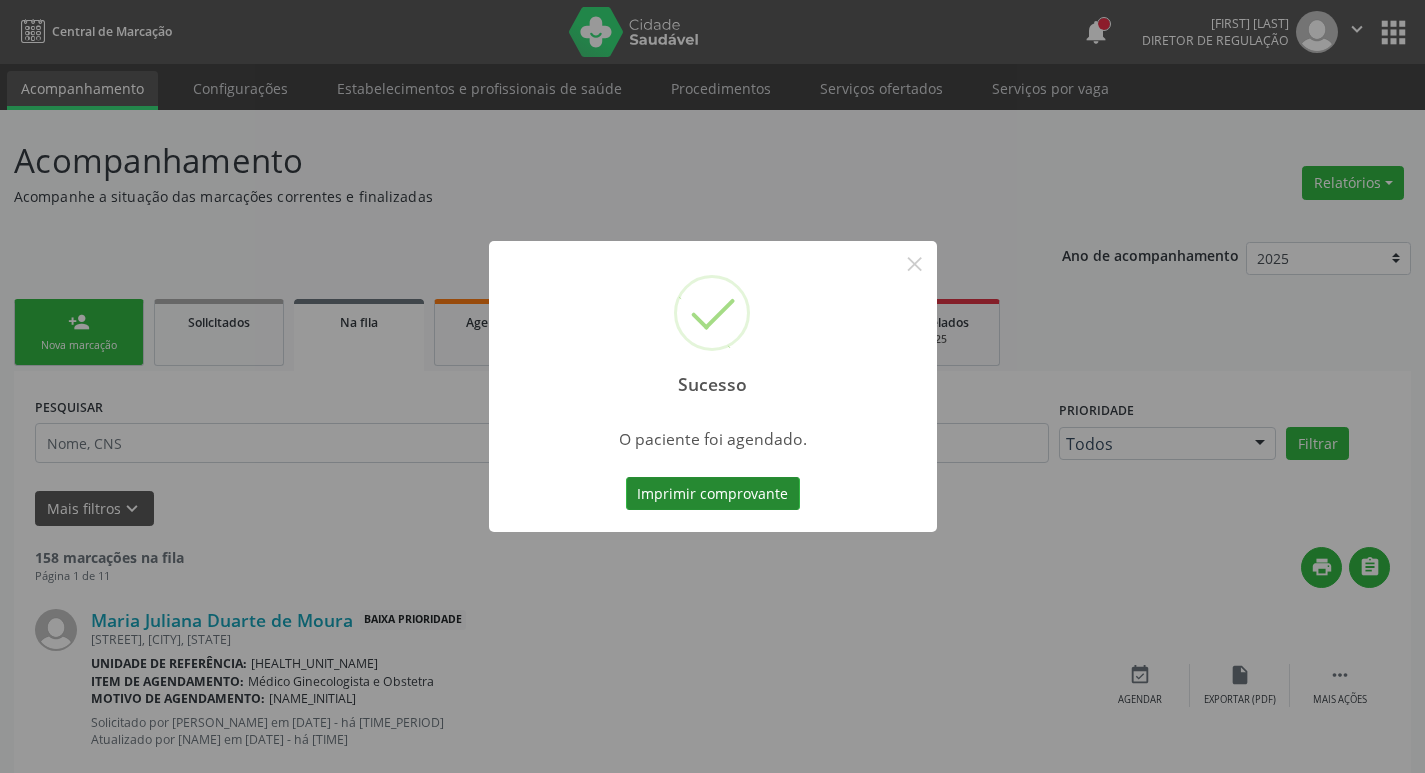 click on "Imprimir comprovante" at bounding box center [713, 494] 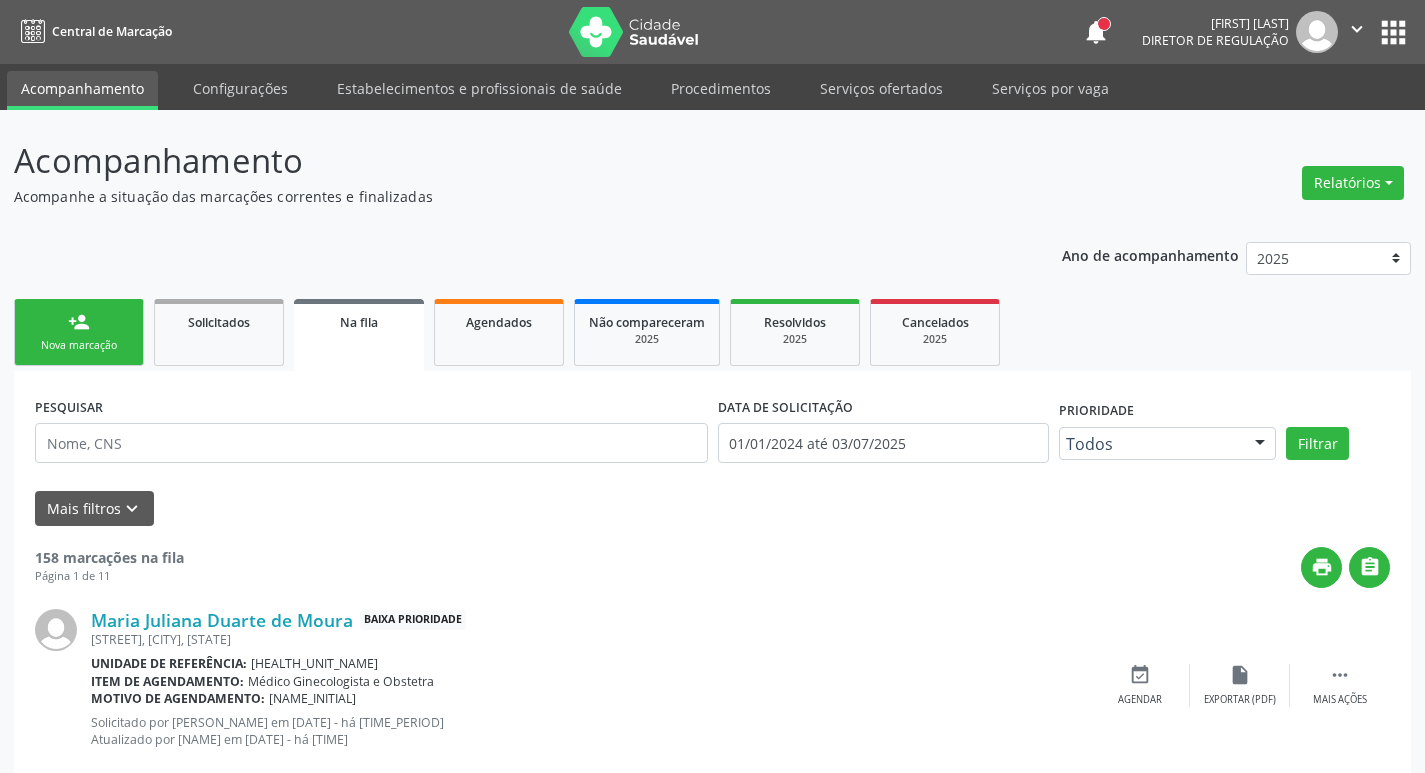 click on "person_add
Nova marcação" at bounding box center (79, 332) 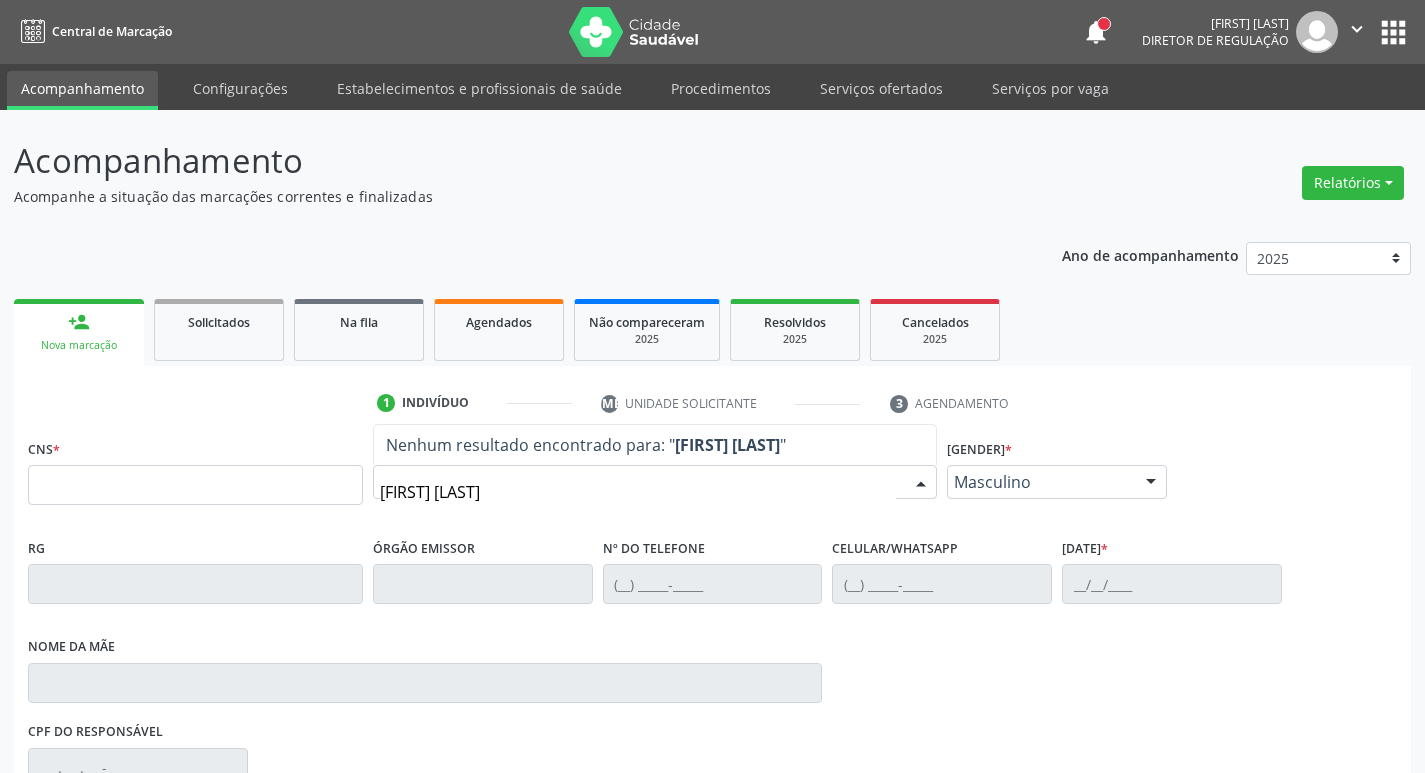 type on "[FIRST] [LAST]" 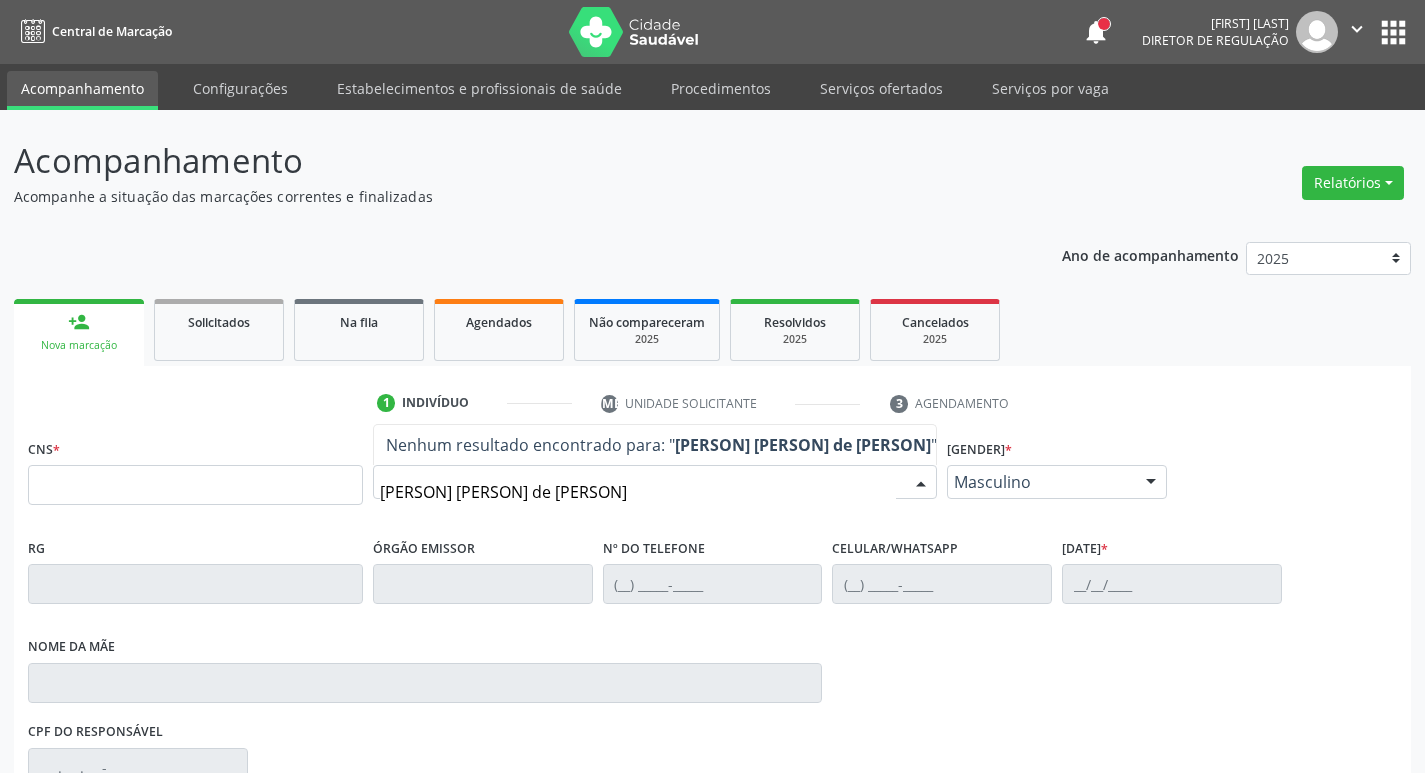 drag, startPoint x: 594, startPoint y: 507, endPoint x: 321, endPoint y: 514, distance: 273.08972 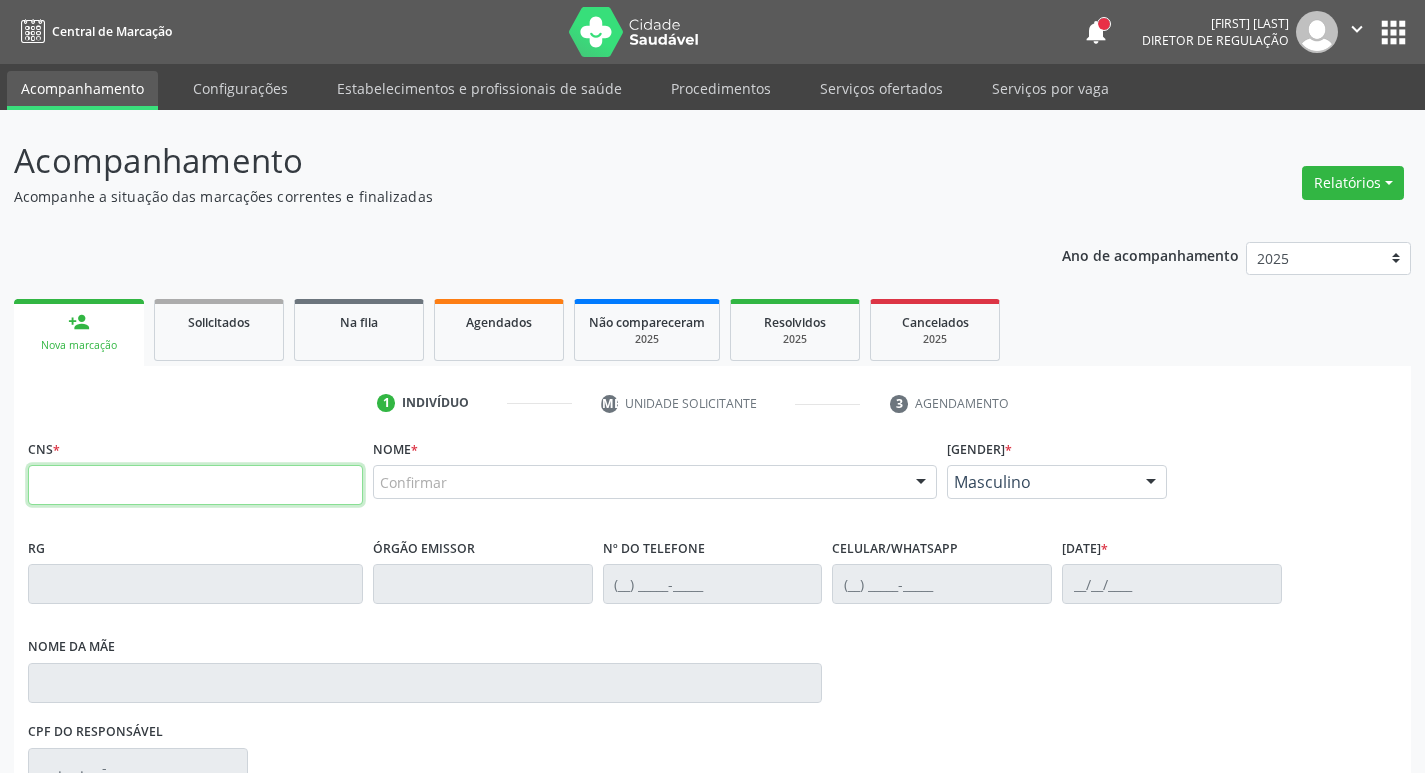 click at bounding box center (195, 485) 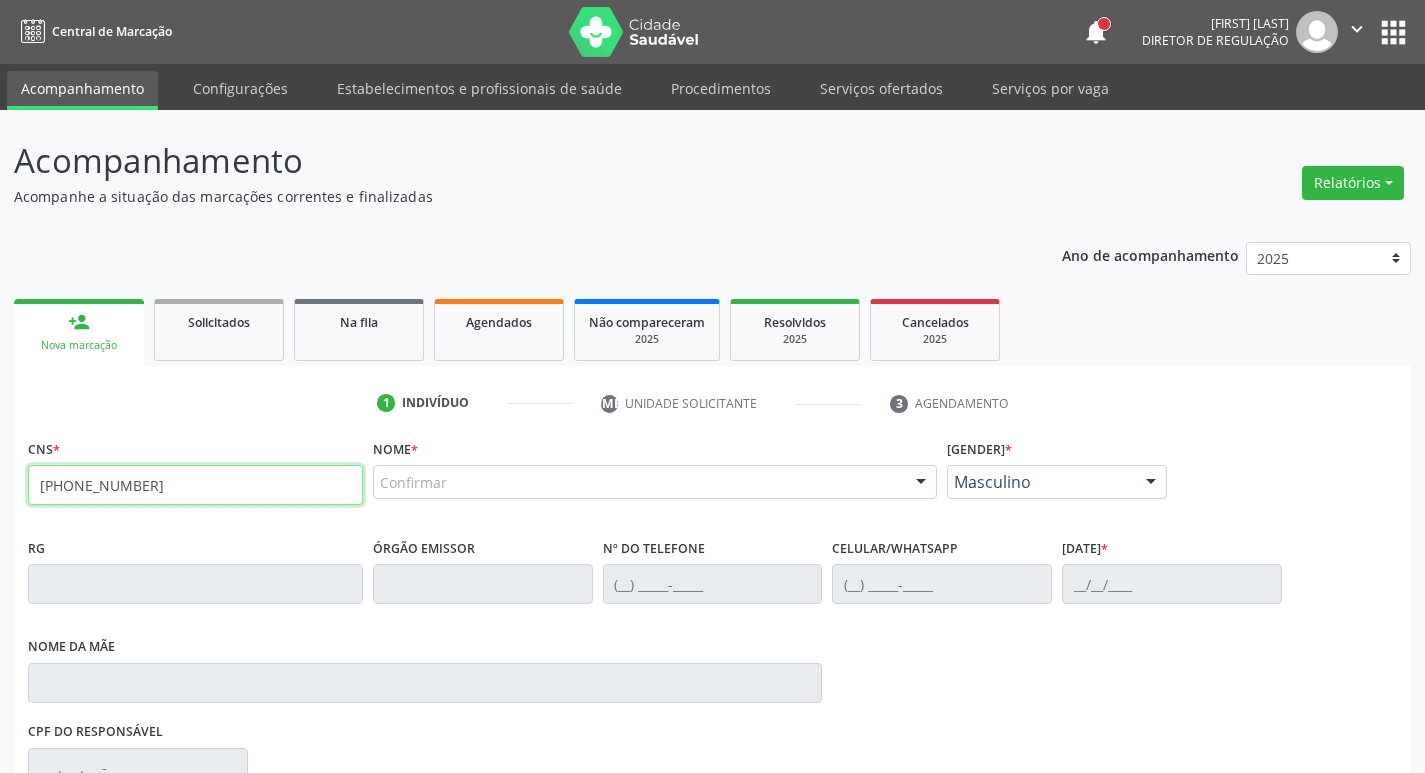 type on "[PHONE_NUMBER]" 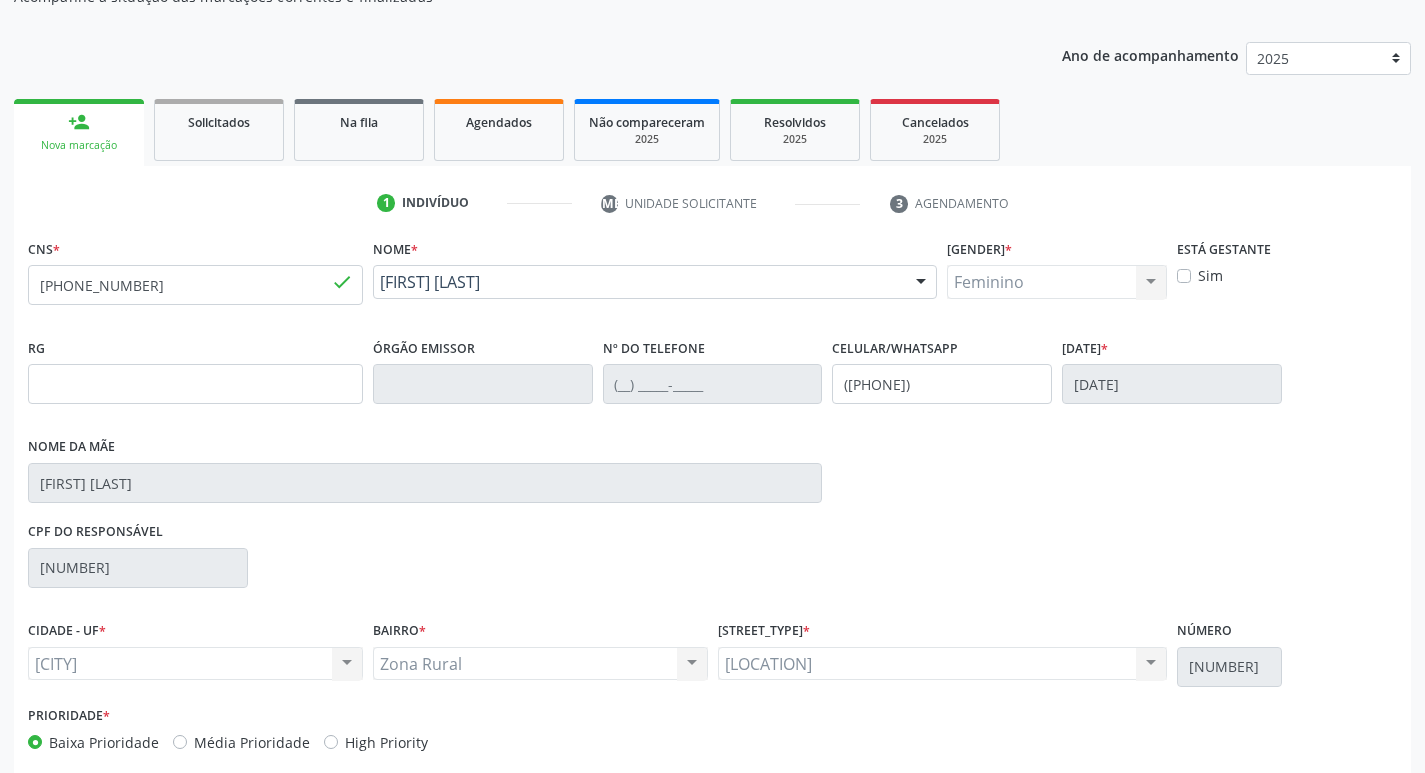 scroll, scrollTop: 297, scrollLeft: 0, axis: vertical 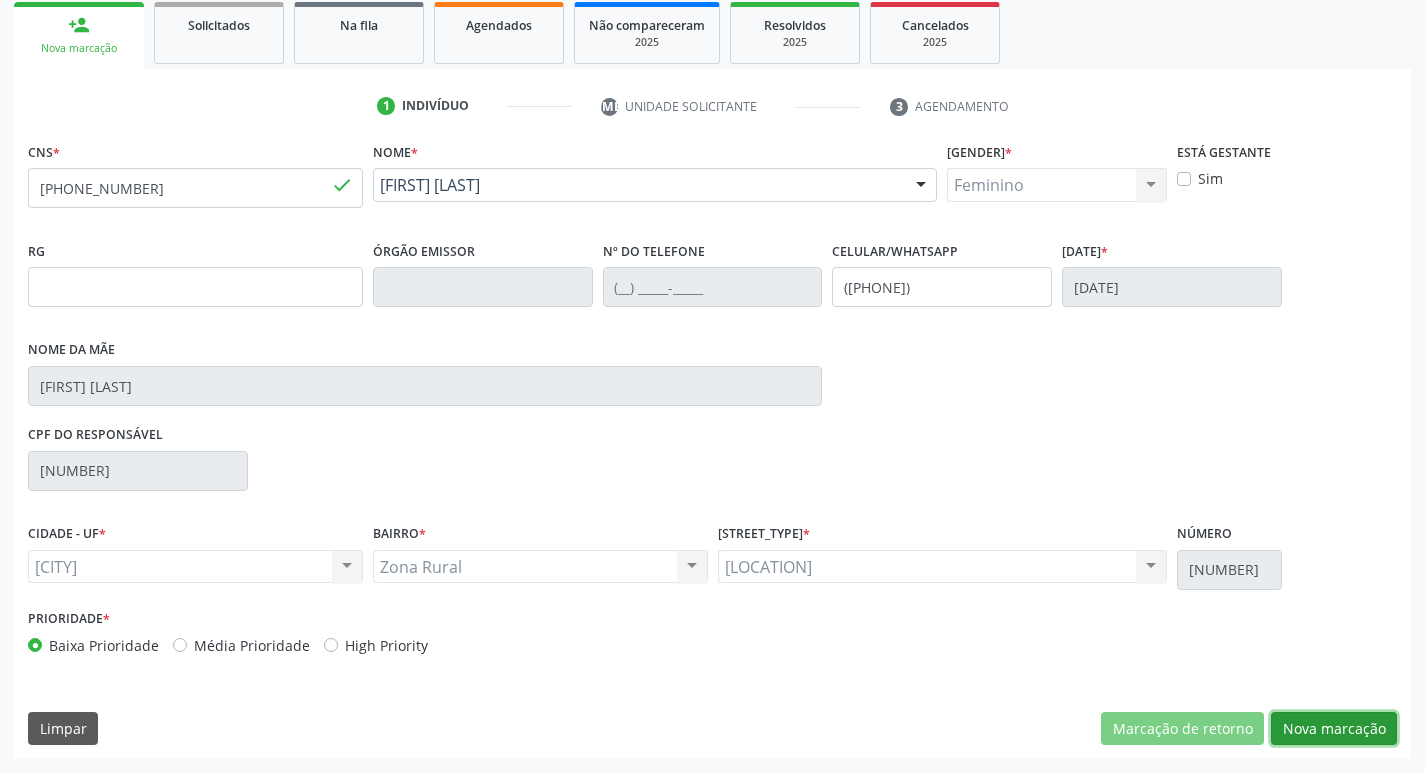 click on "Nova marcação" at bounding box center [1182, 729] 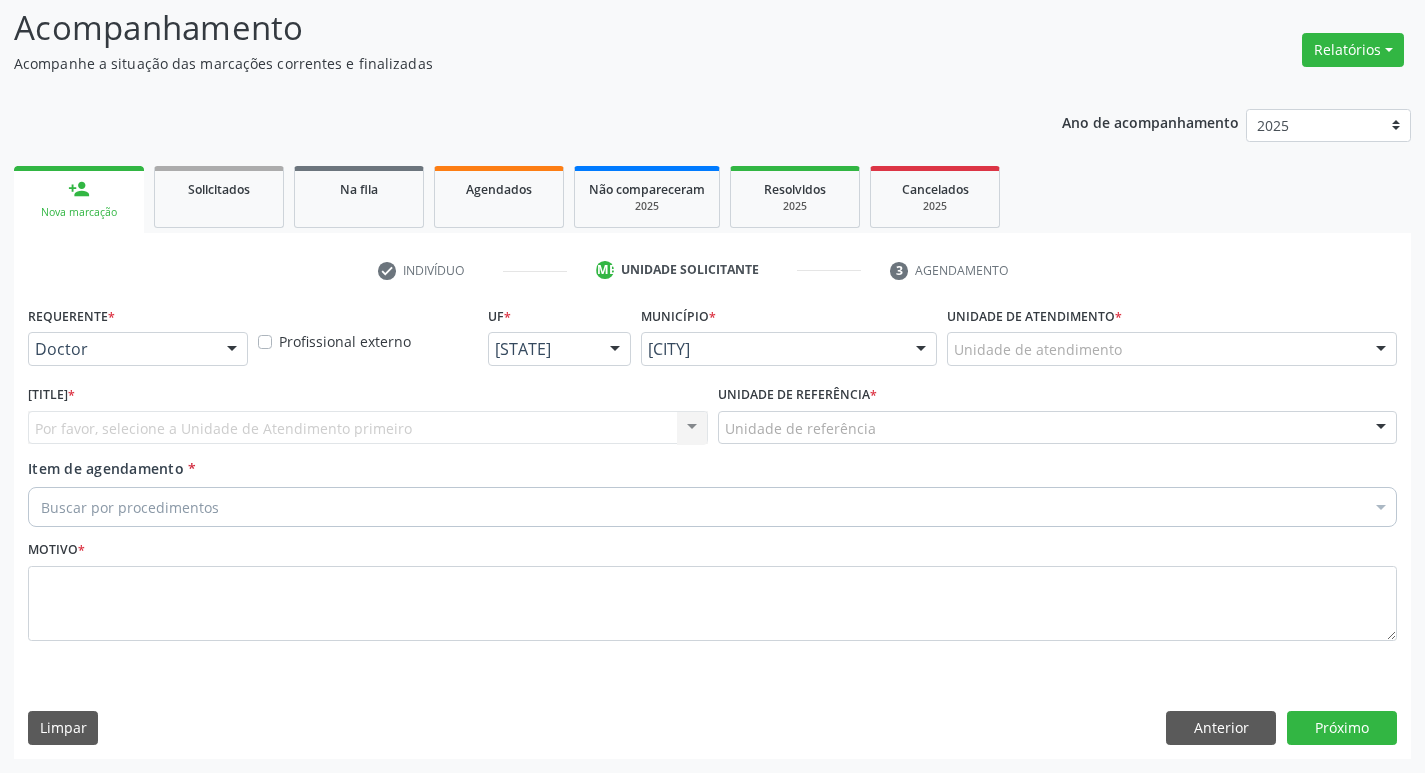 scroll, scrollTop: 133, scrollLeft: 0, axis: vertical 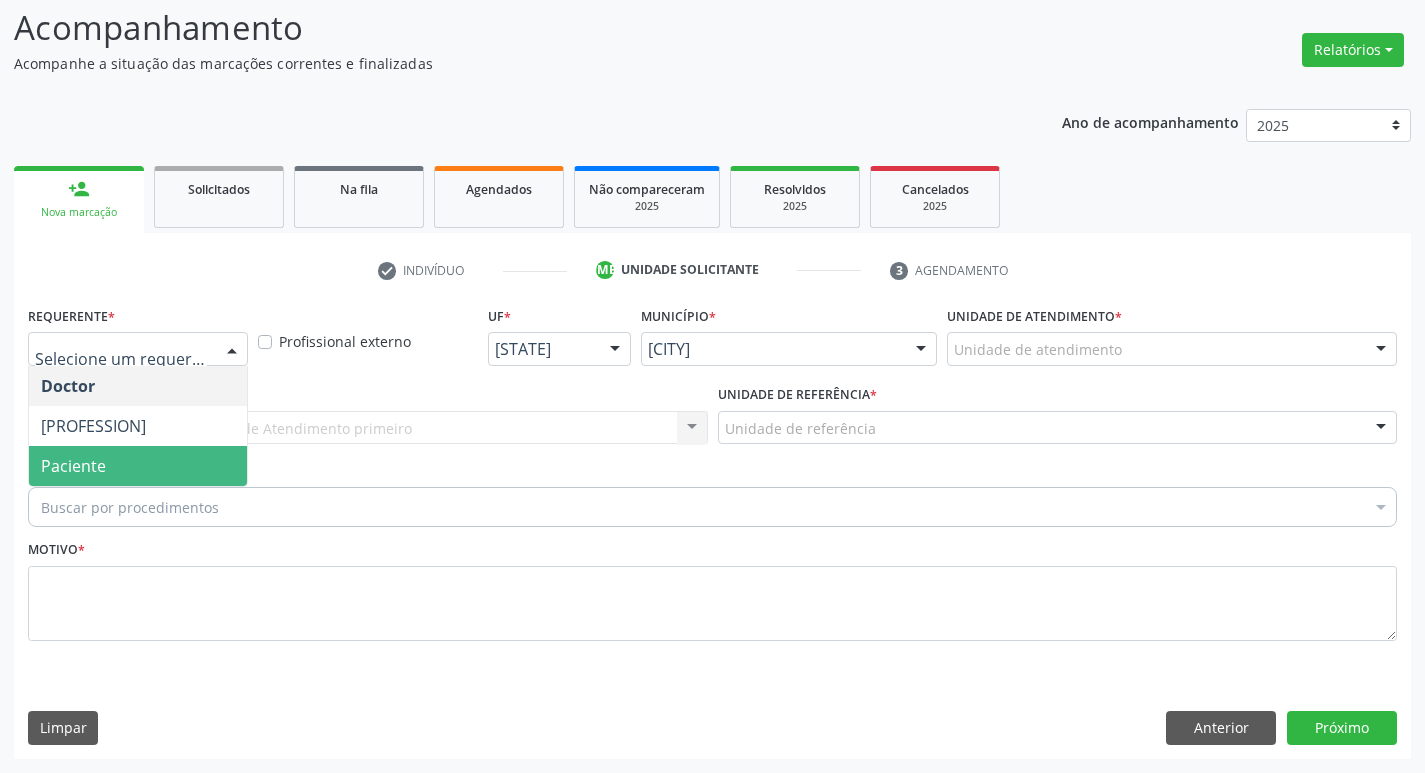click on "Paciente" at bounding box center (138, 466) 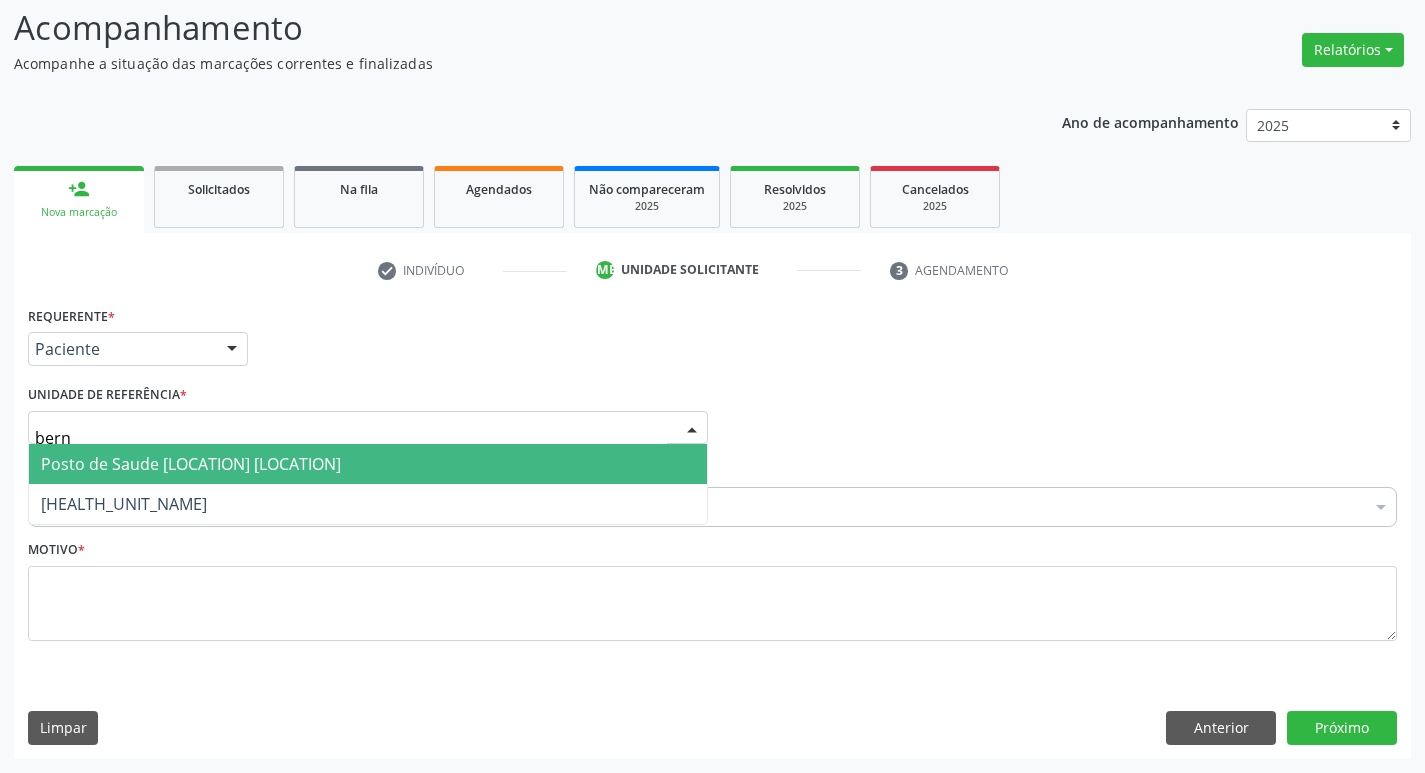 click on "Posto de Saude [LOCATION] [LOCATION]" at bounding box center (191, 464) 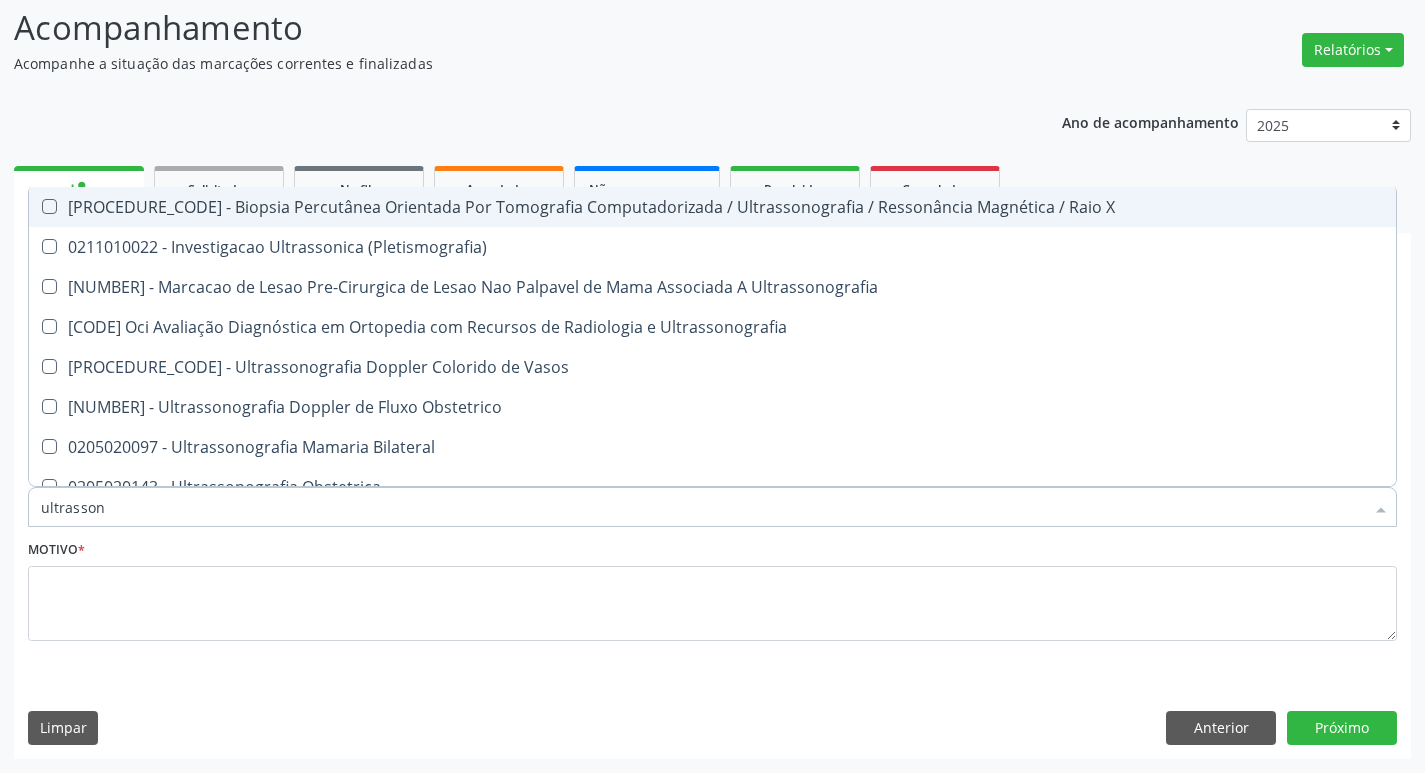 type on "ultrassono" 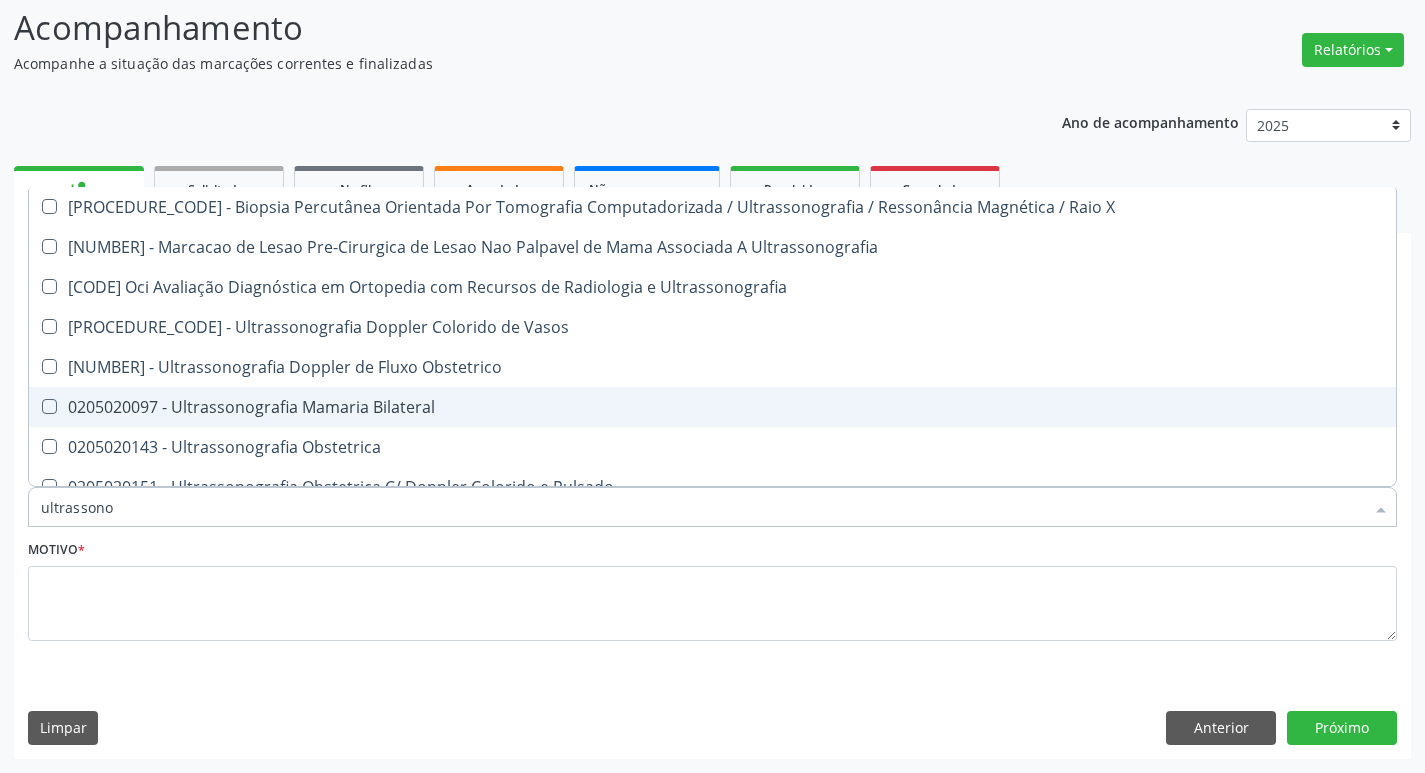 click on "0205020097 - Ultrassonografia Mamaria Bilateral" at bounding box center [712, 407] 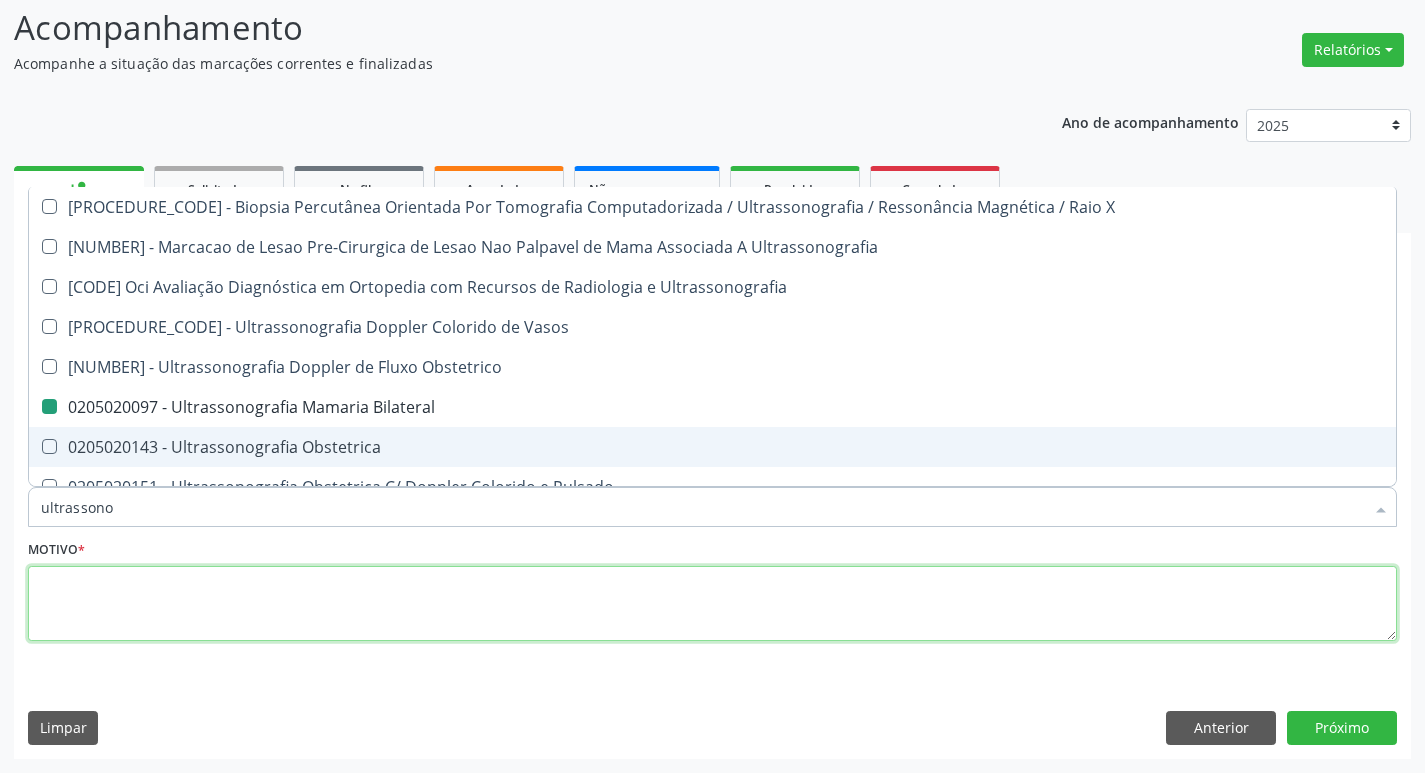 click at bounding box center (712, 604) 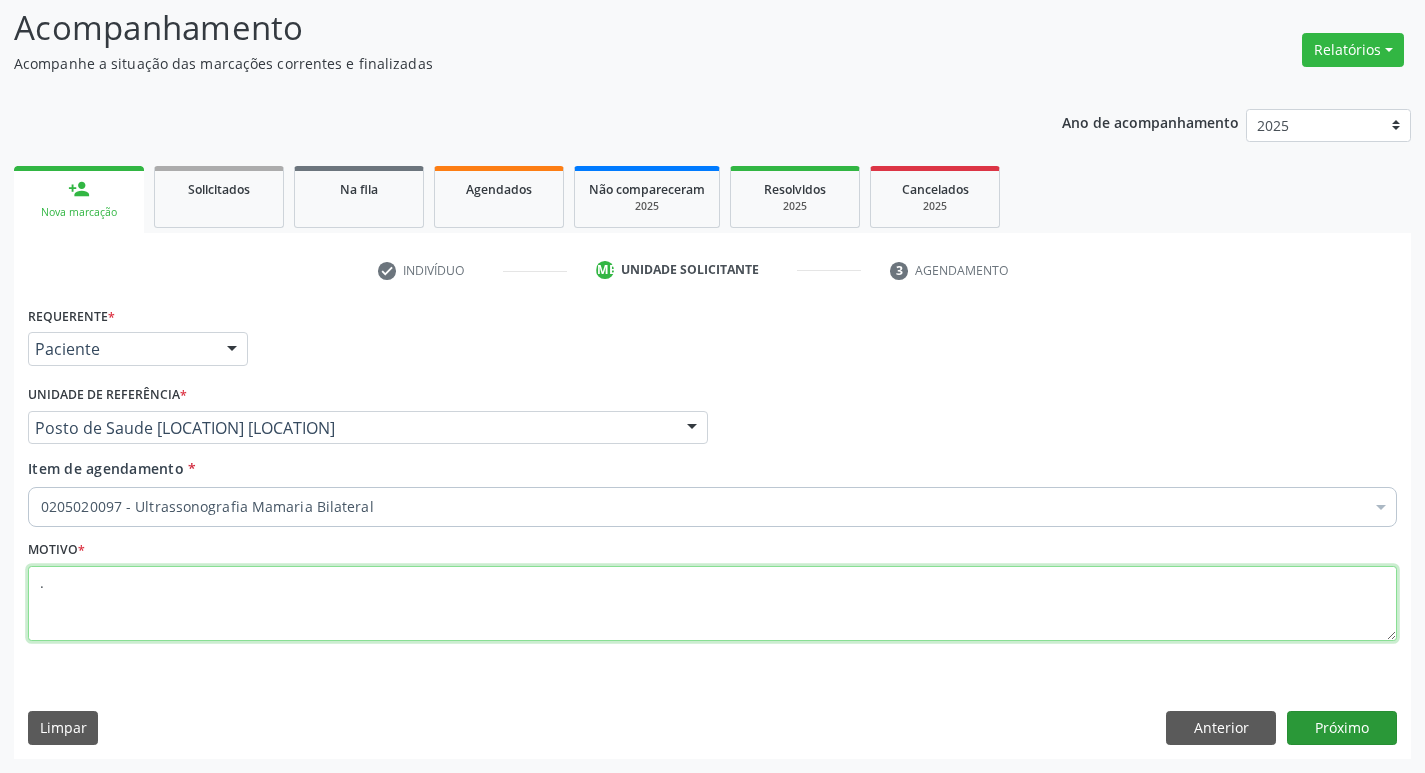 type on "." 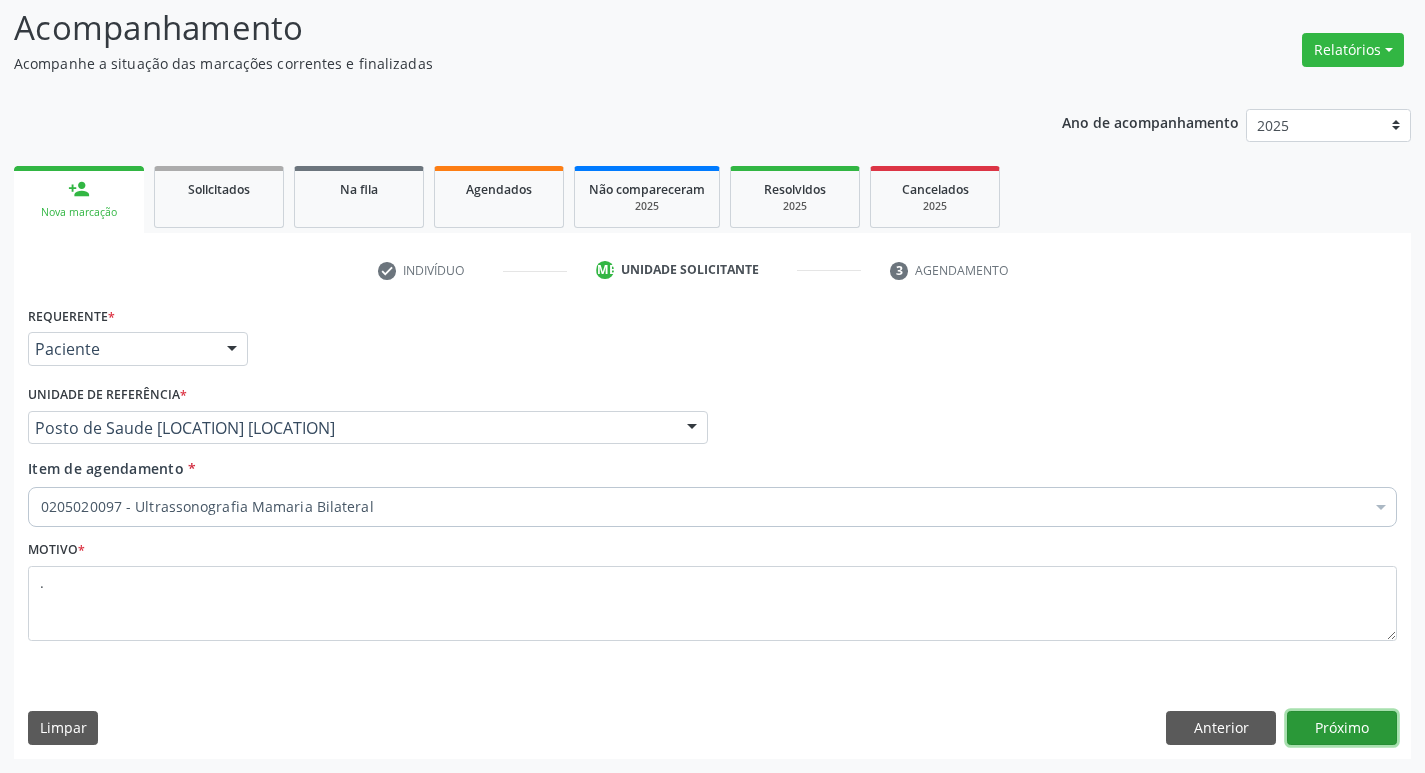 click on "Próximo" at bounding box center [1342, 728] 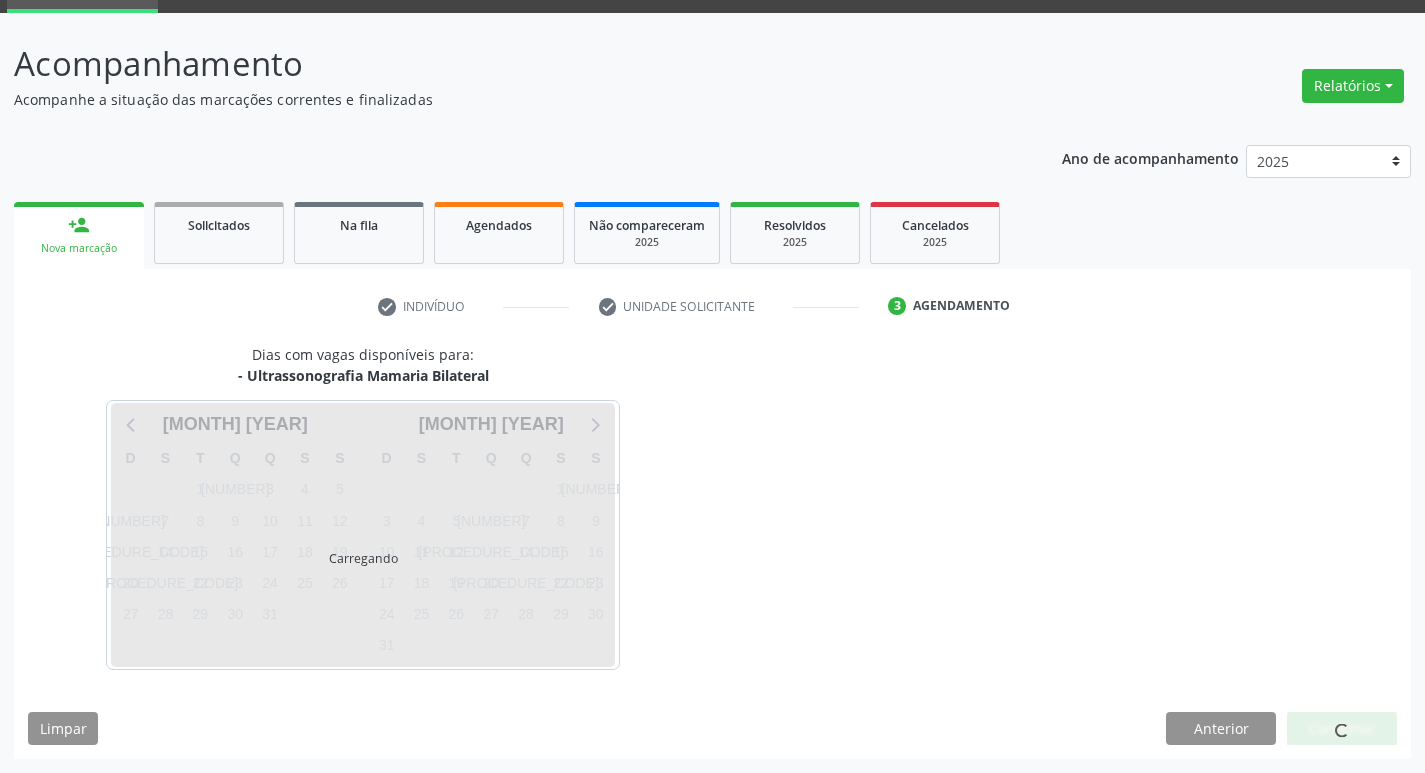 scroll, scrollTop: 97, scrollLeft: 0, axis: vertical 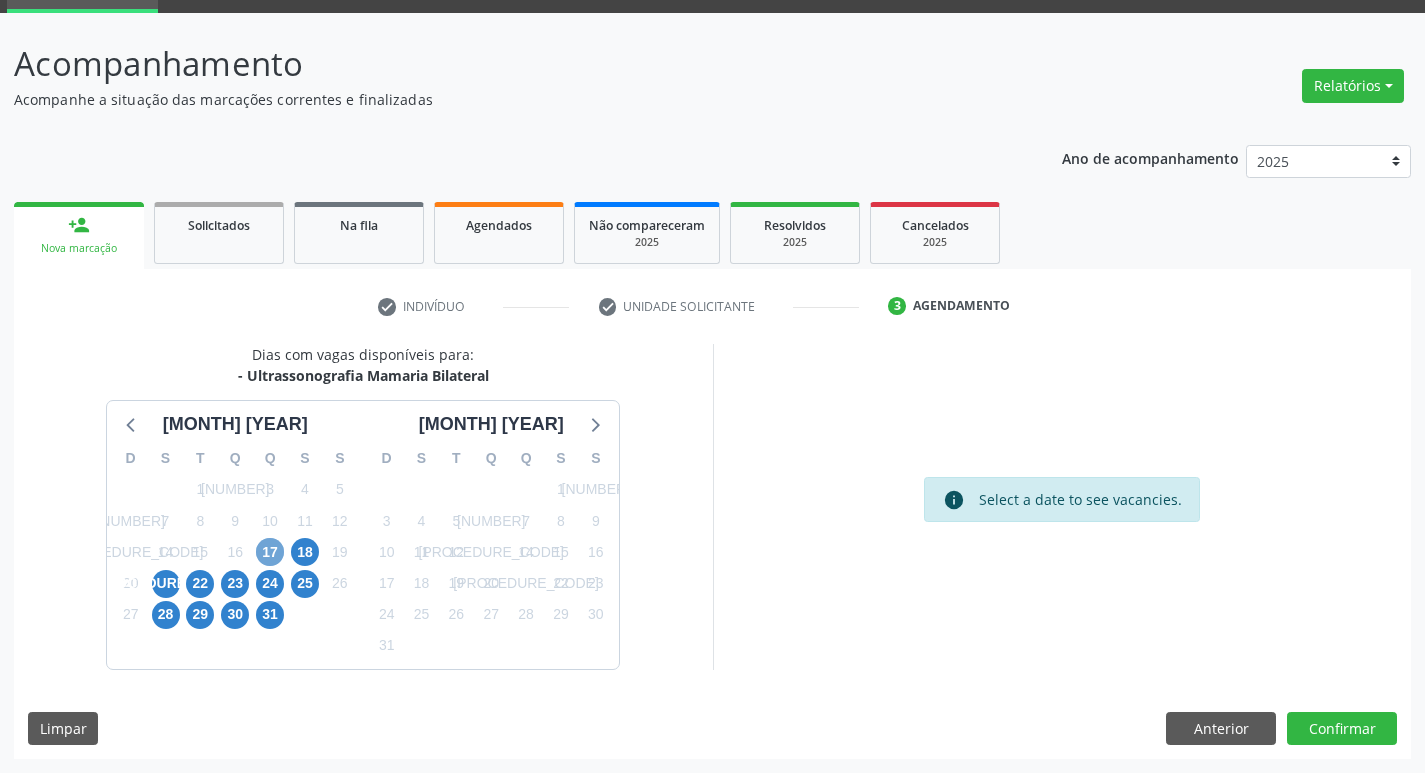 click on "17" at bounding box center (270, 552) 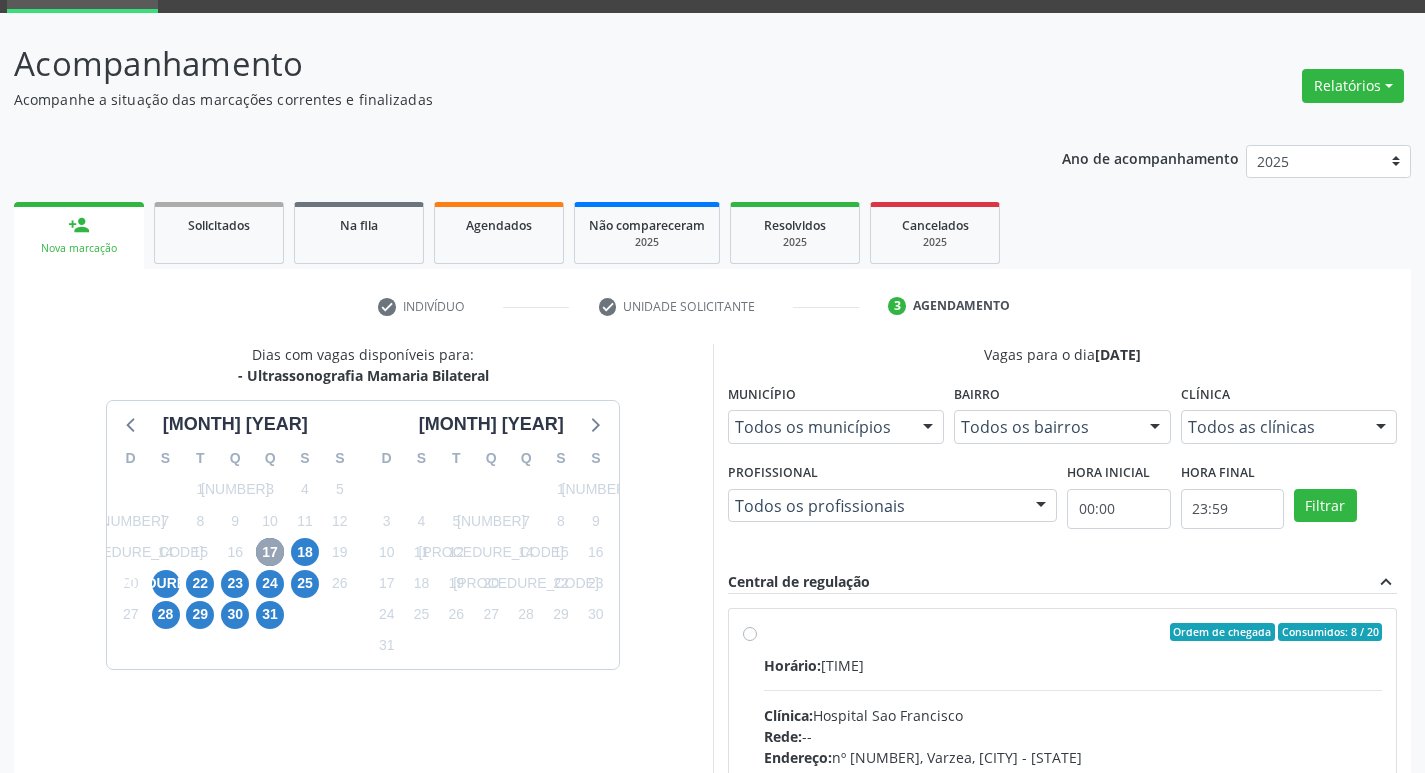 scroll, scrollTop: 297, scrollLeft: 0, axis: vertical 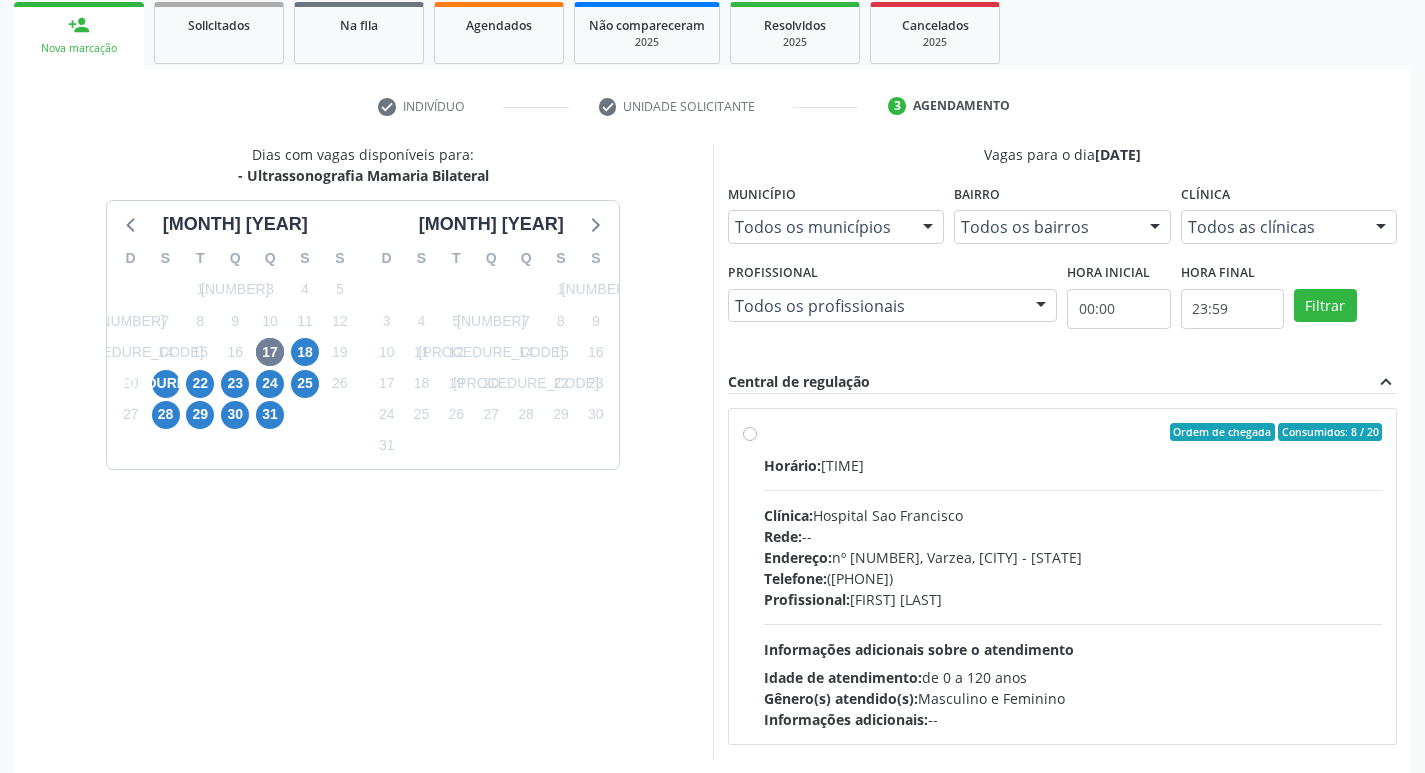 click on "Ordem de chegada
Consumidos: 8 / 20" at bounding box center (1073, 432) 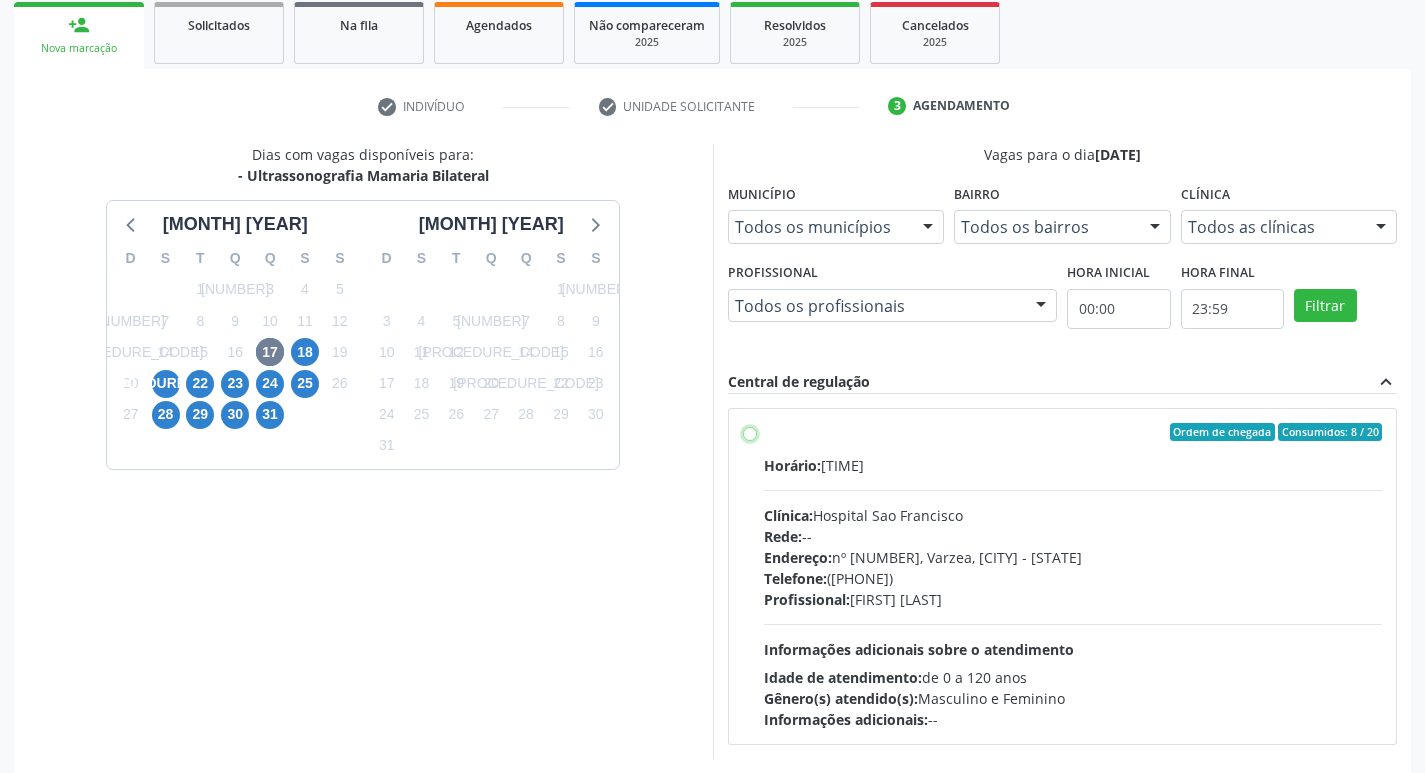 click on "Ordem de chegada
Consumidos: 8 / 20
Horário:   07:00
Clínica:  Hospital [PERSON] [PERSON]
Rede:
--
Endereço:   nº 384, Varzea, Serra Talhada - PE
Telefone:   (81) 38312142
Profissional:
[PERSON] [PERSON] [PERSON]
Informações adicionais sobre o atendimento
Idade de atendimento:
de 0 a 120 anos
Gênero(s) atendido(s):
Masculino e Feminino
Informações adicionais:
--" at bounding box center (750, 432) 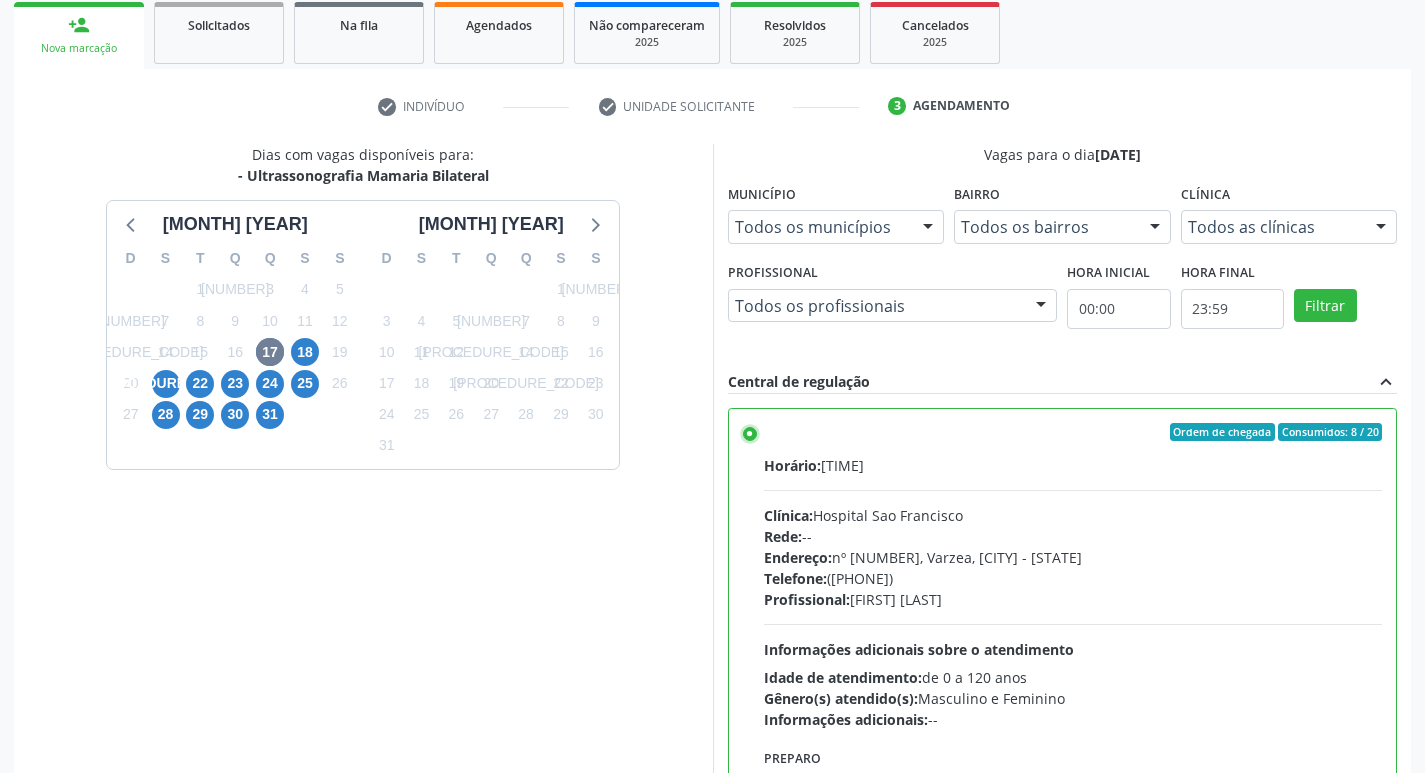 scroll, scrollTop: 422, scrollLeft: 0, axis: vertical 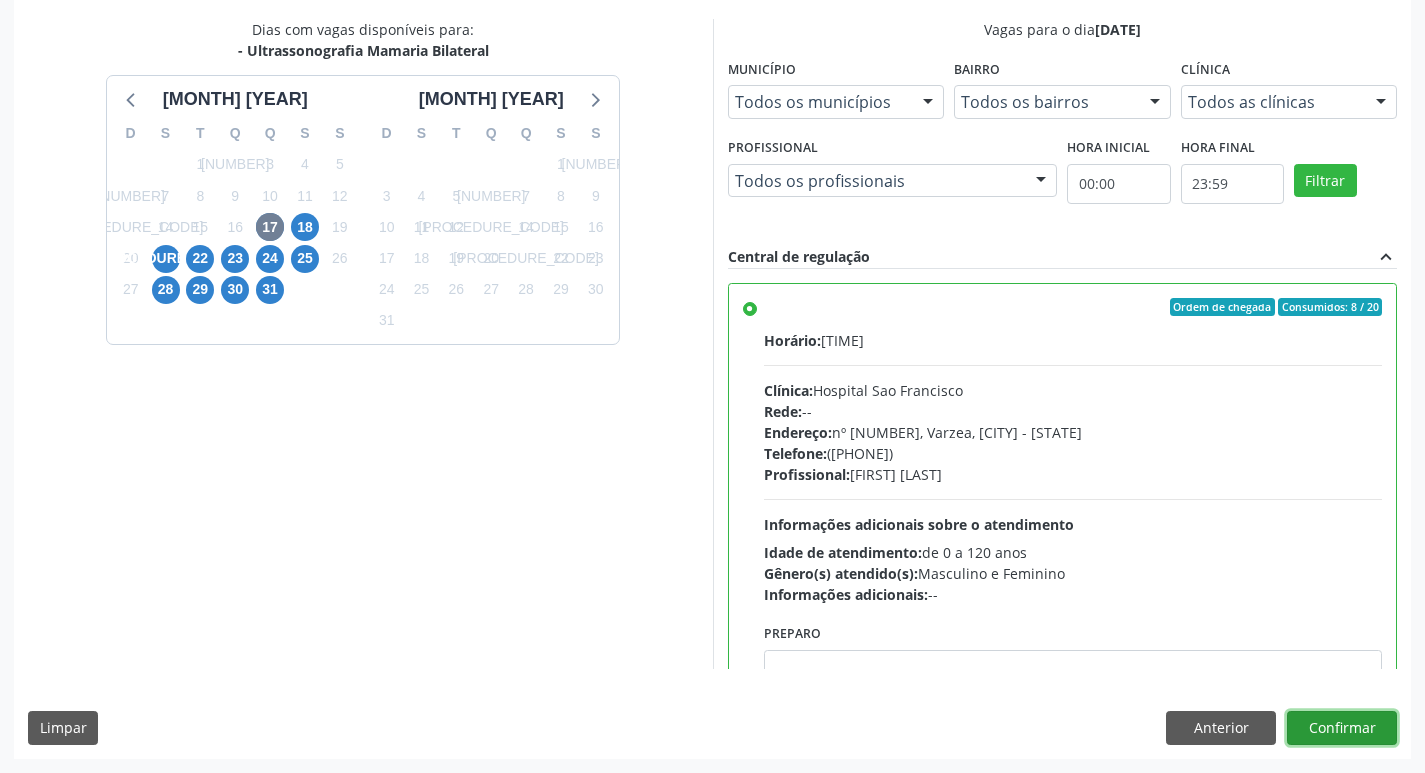 click on "Confirmar" at bounding box center [1342, 728] 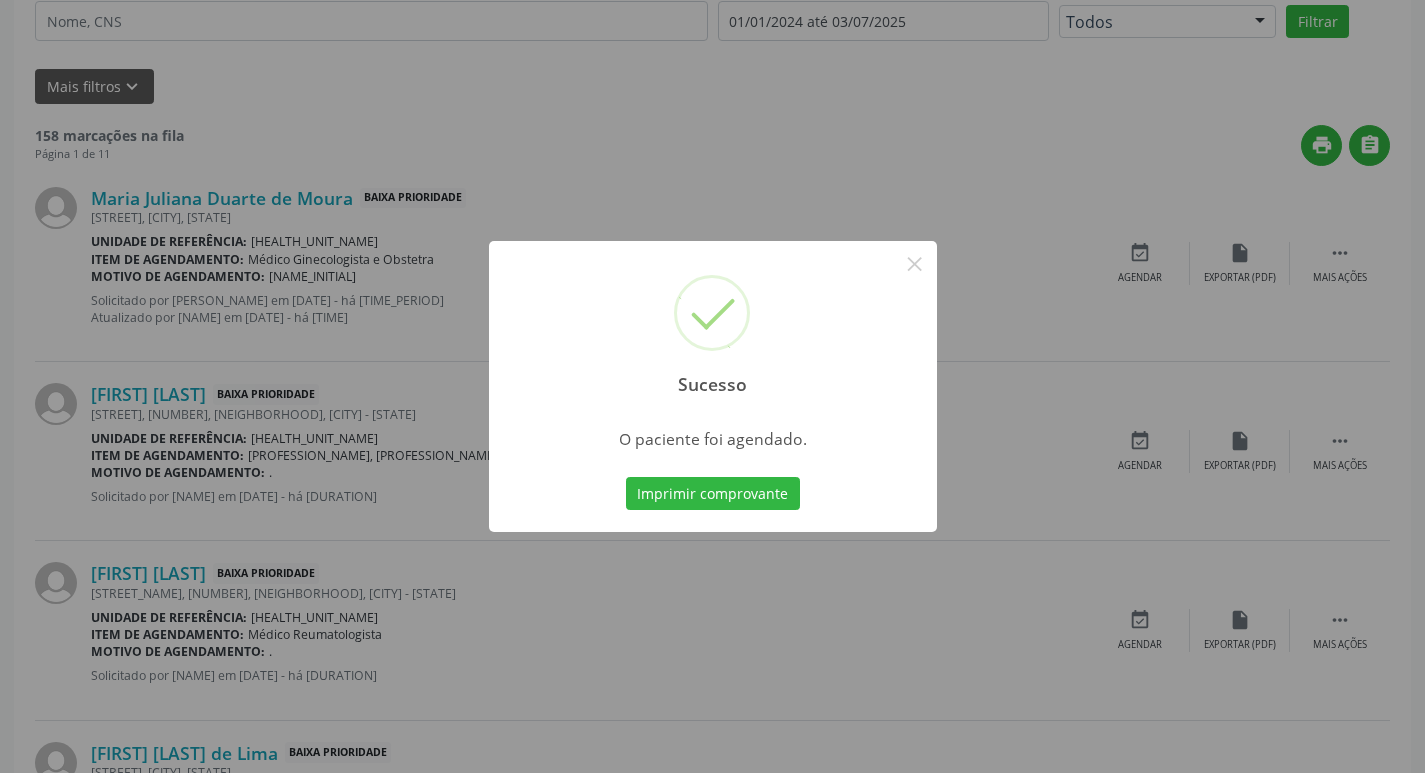 scroll, scrollTop: 0, scrollLeft: 0, axis: both 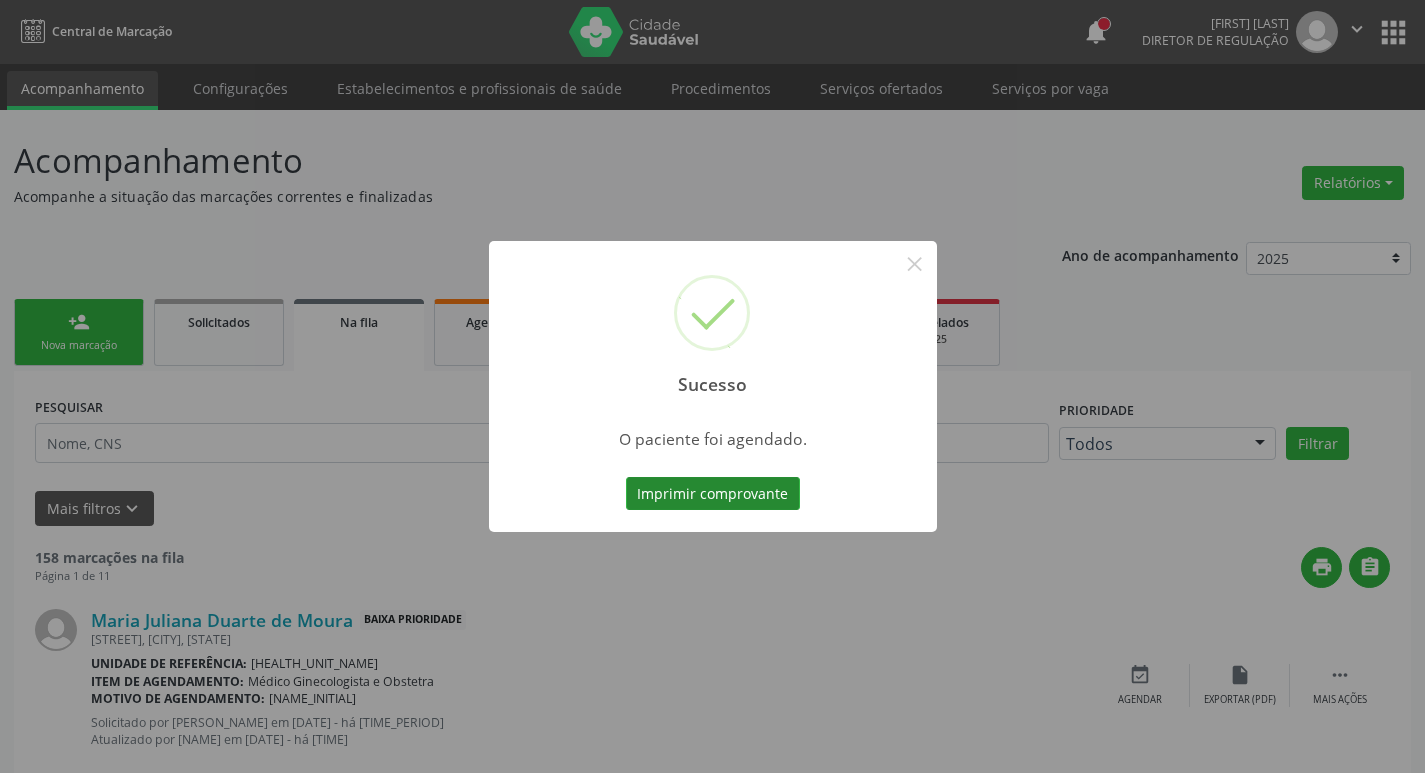 click on "Imprimir comprovante" at bounding box center (713, 494) 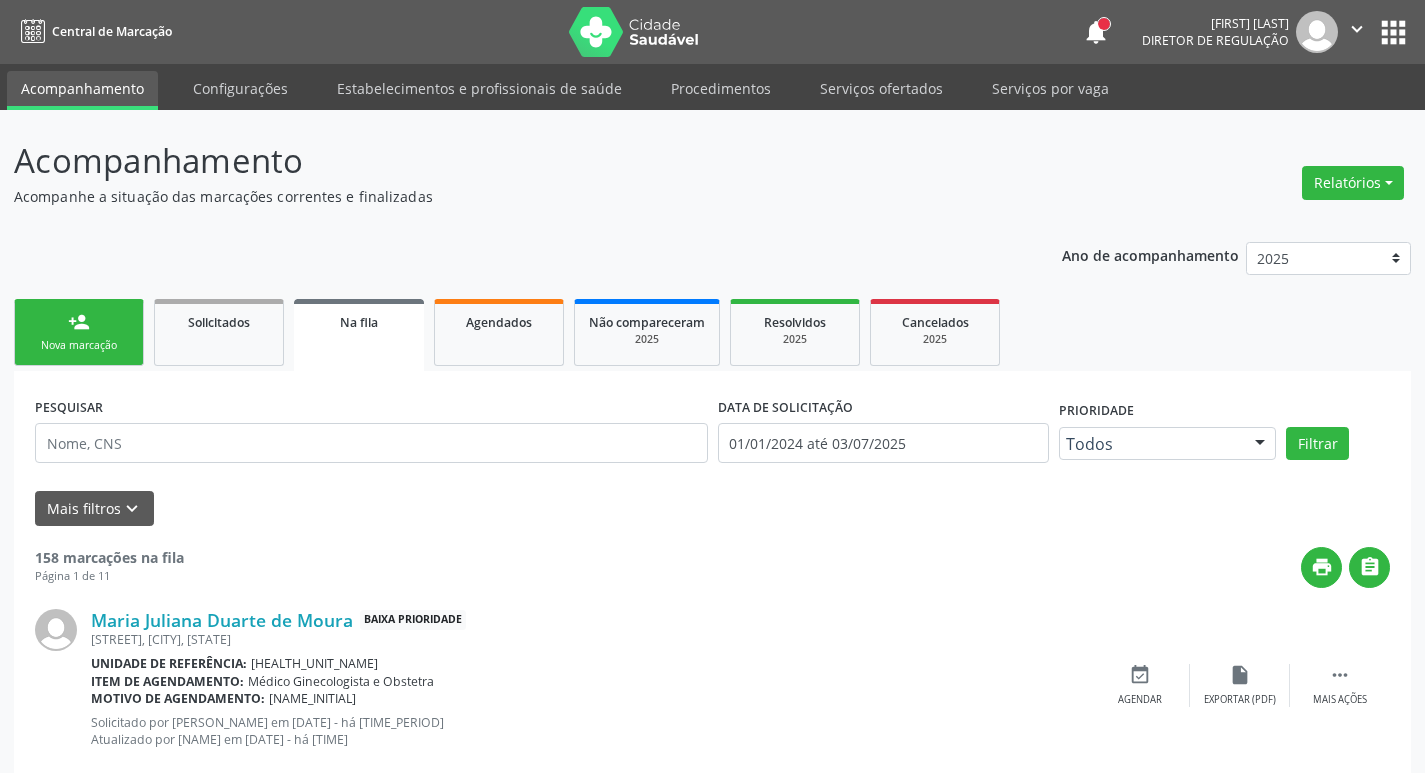 click on "Nova marcação" at bounding box center [79, 345] 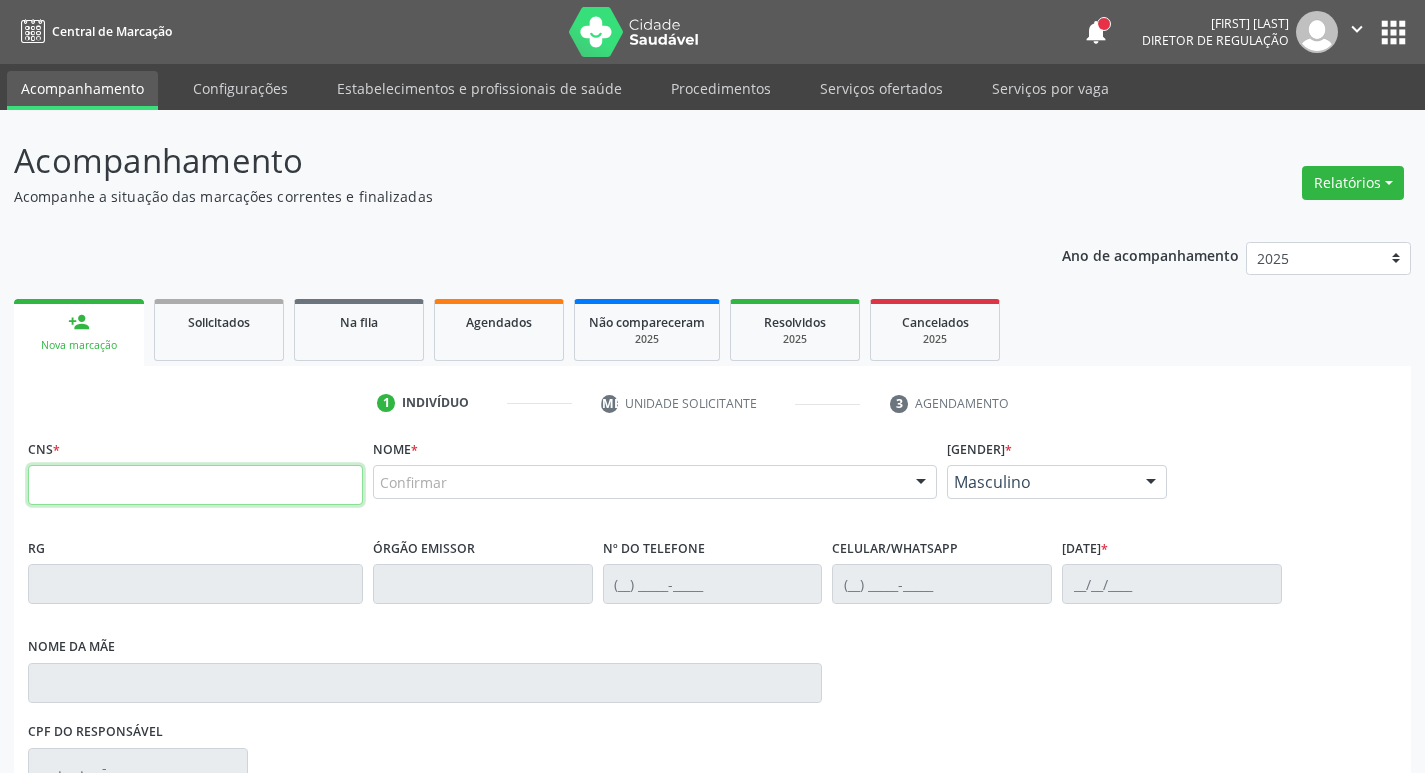 click at bounding box center [195, 485] 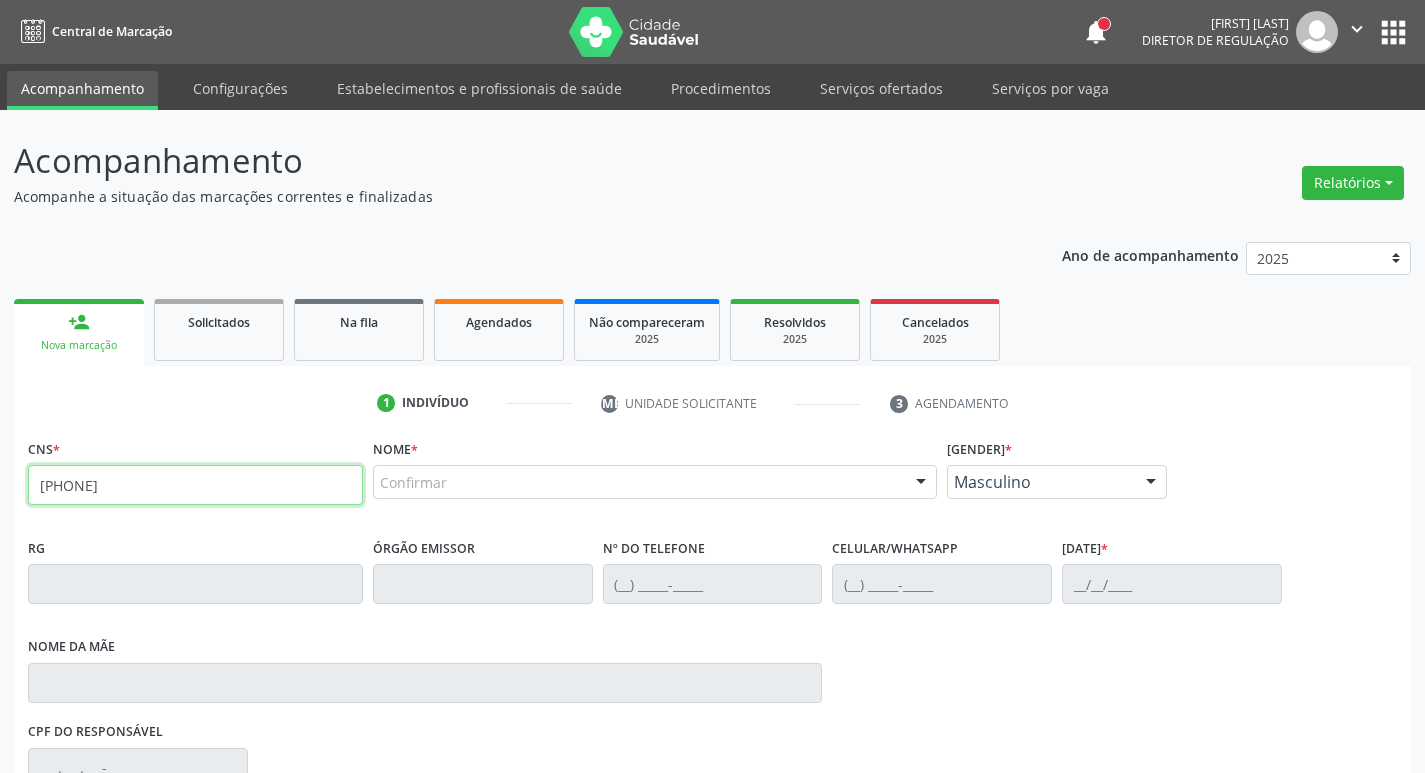type on "[PHONE]" 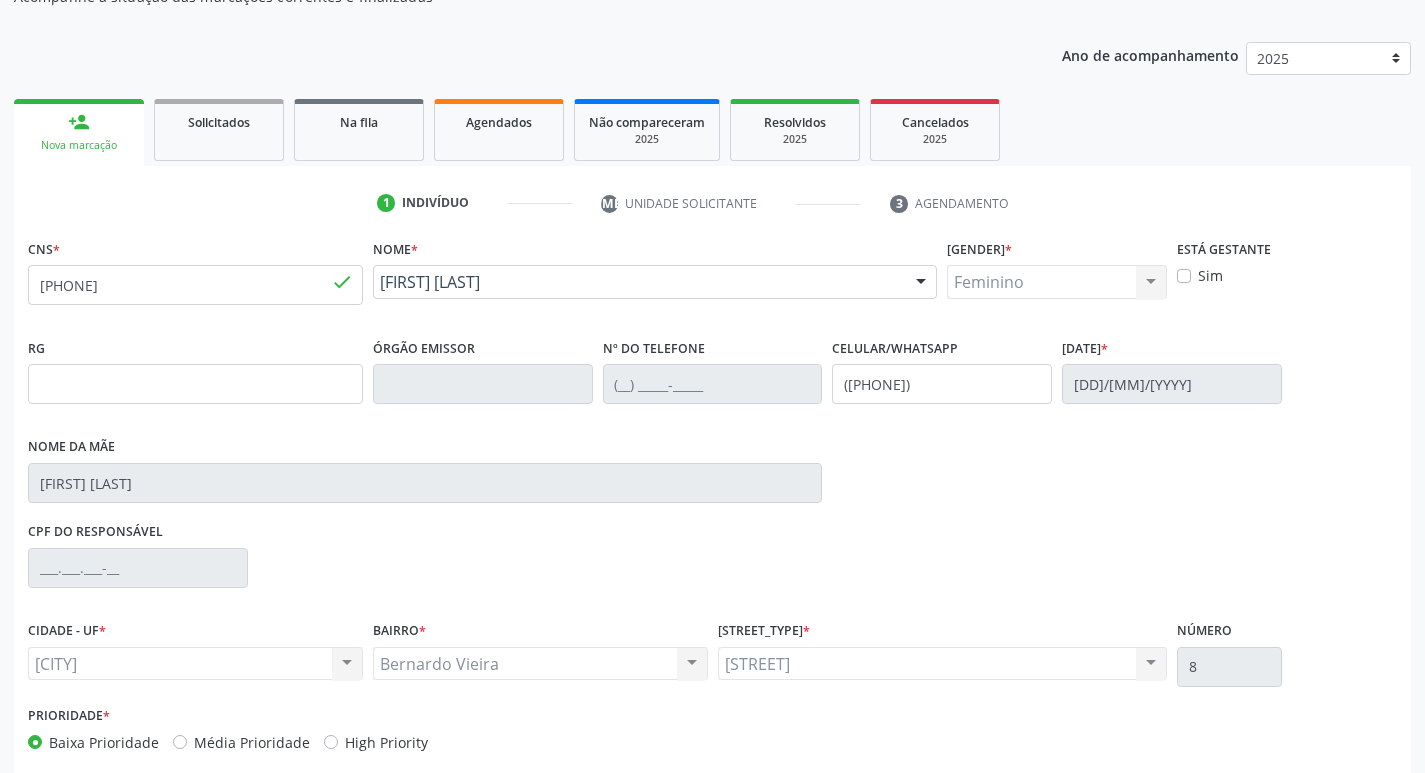 scroll, scrollTop: 297, scrollLeft: 0, axis: vertical 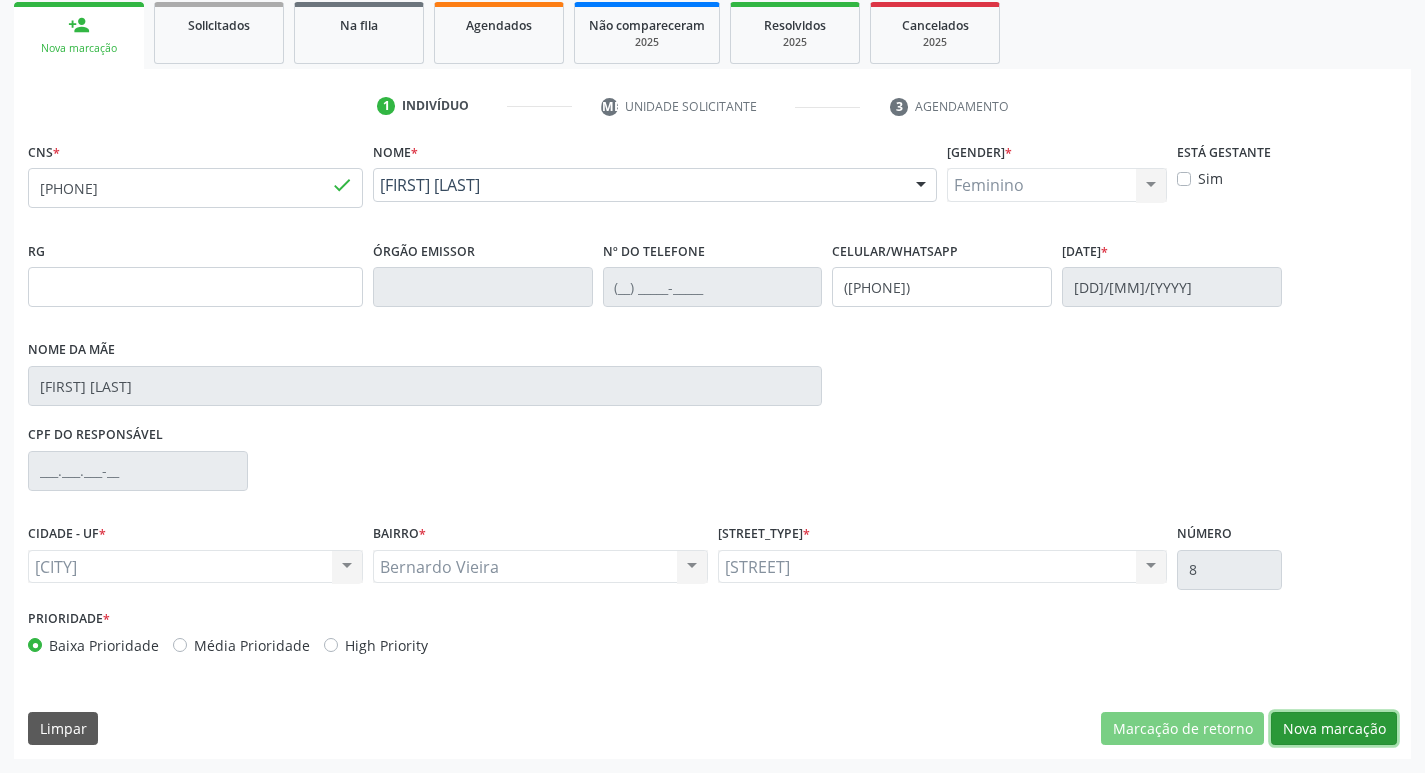 click on "Nova marcação" at bounding box center (1182, 729) 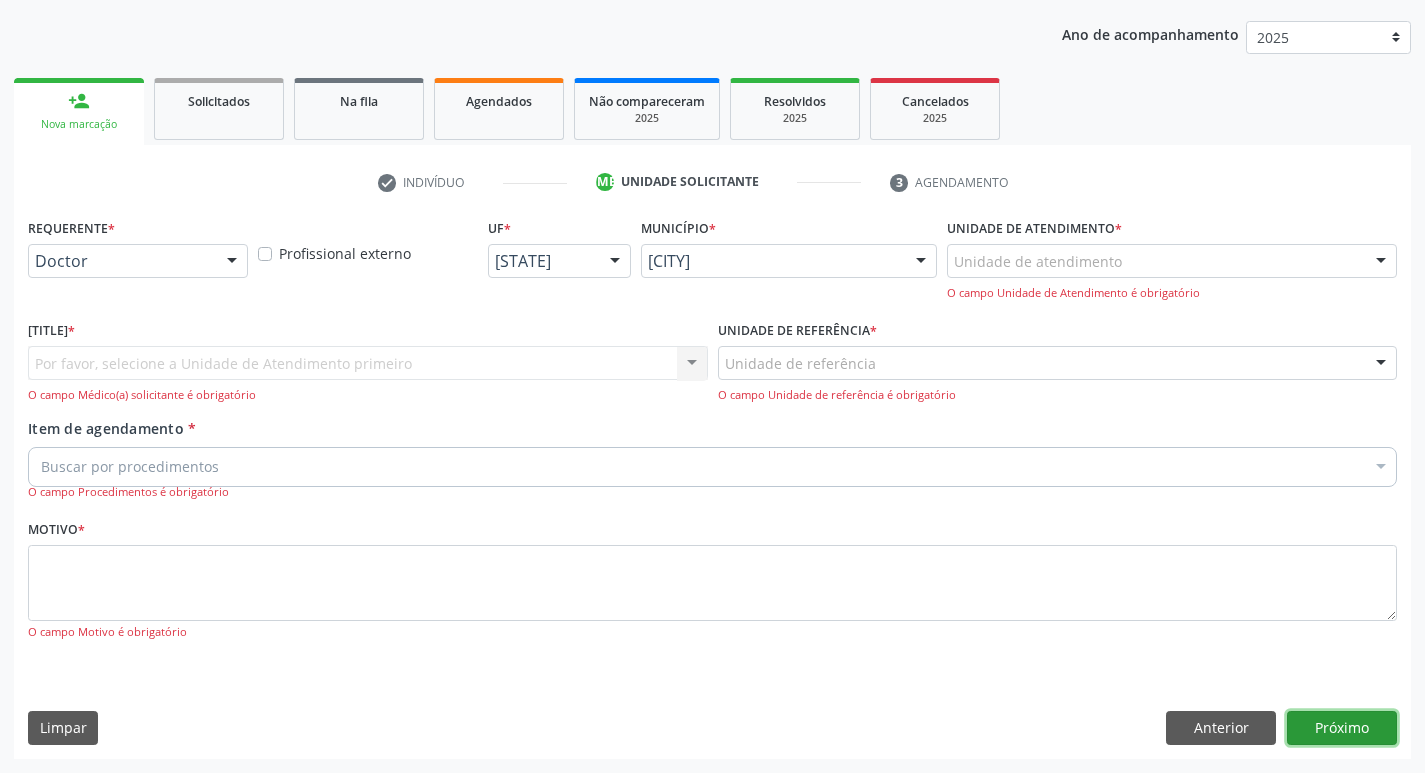 scroll, scrollTop: 133, scrollLeft: 0, axis: vertical 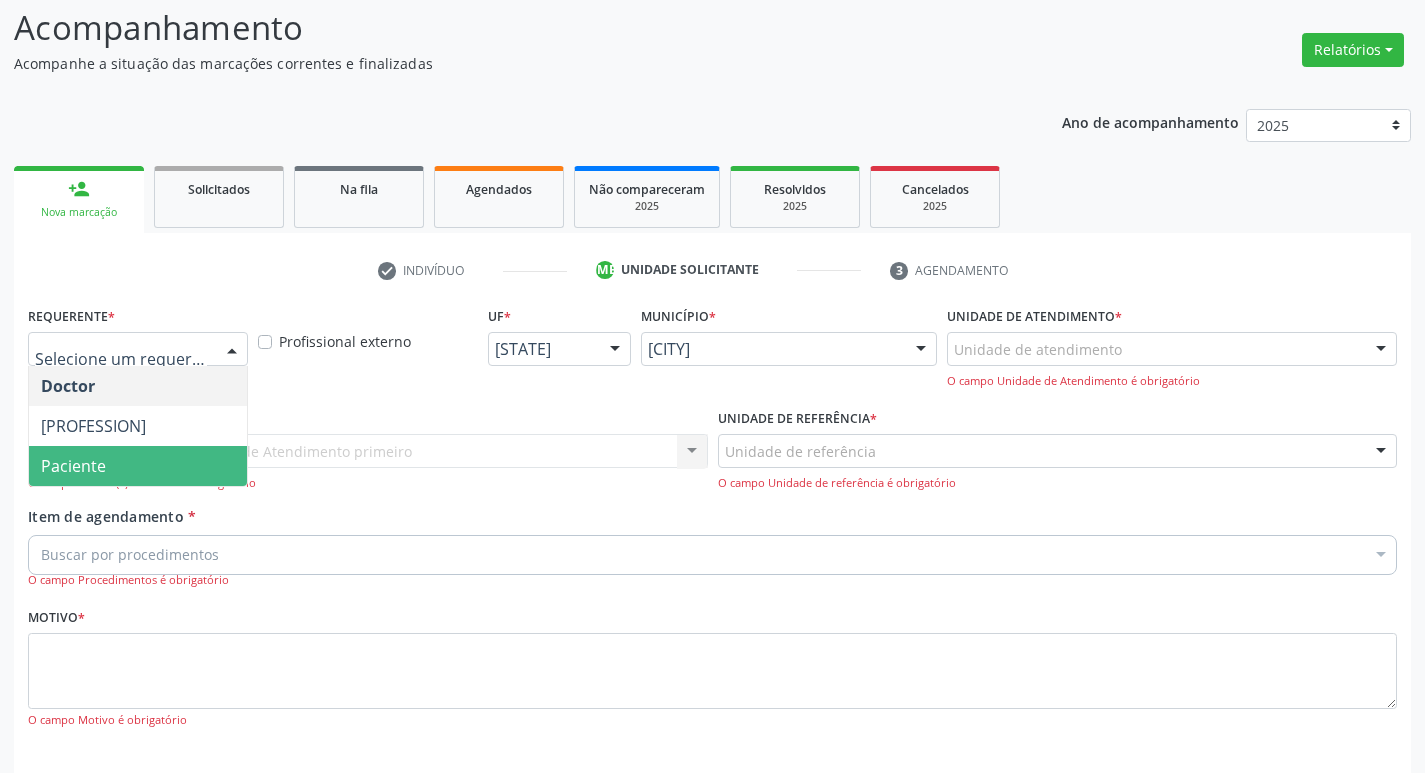 click on "Paciente" at bounding box center (138, 466) 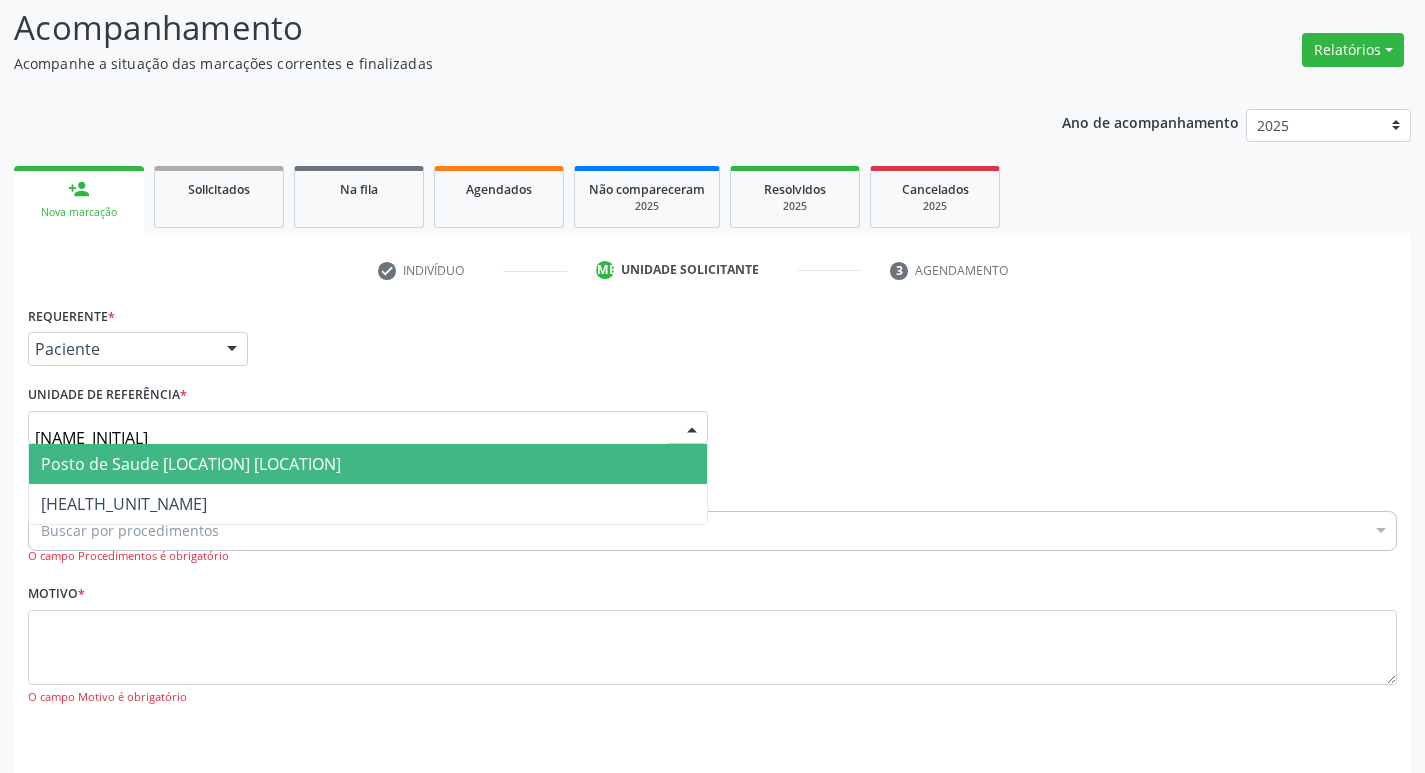 click on "Posto de Saude [LOCATION] [LOCATION]" at bounding box center (191, 464) 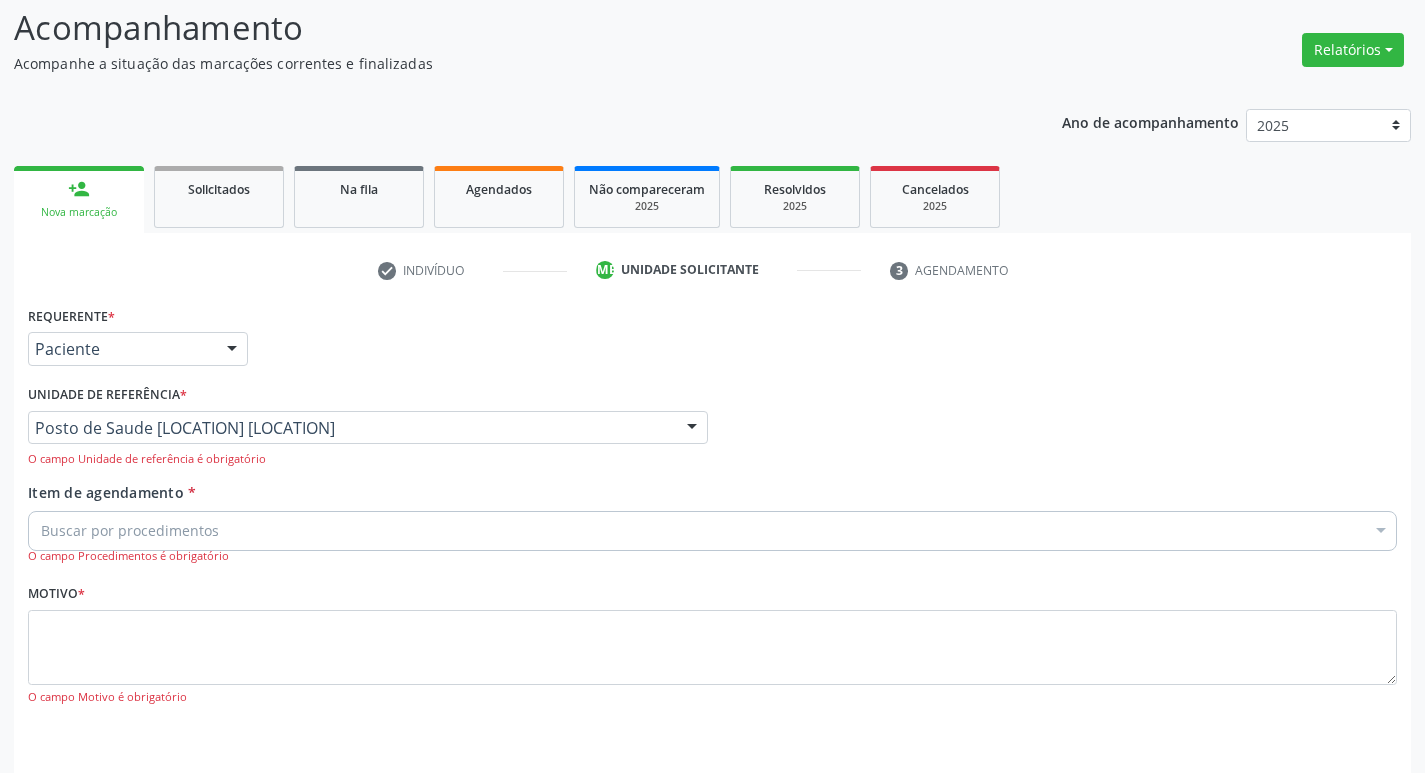 click on "Item de agendamento" at bounding box center [106, 492] 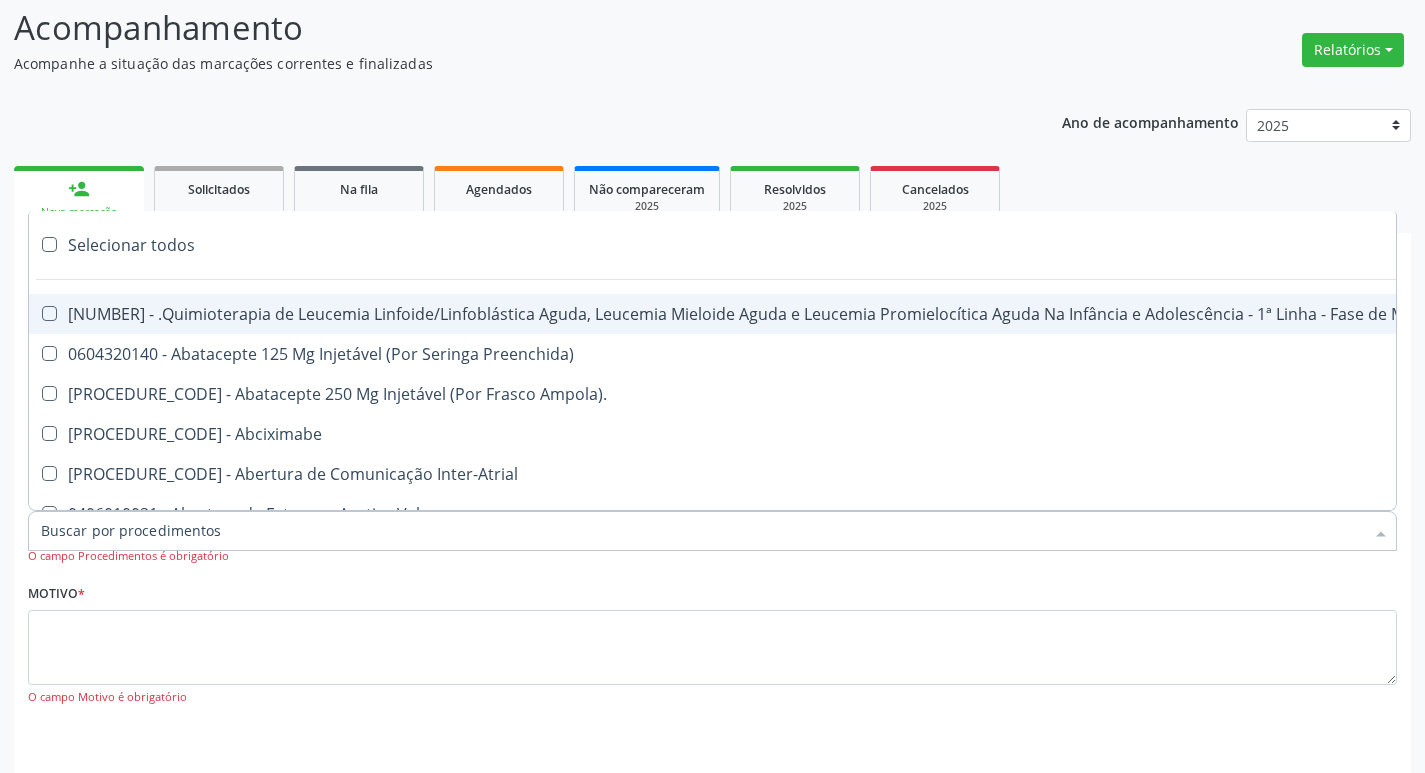 click on "Item de agendamento
*" at bounding box center [702, 531] 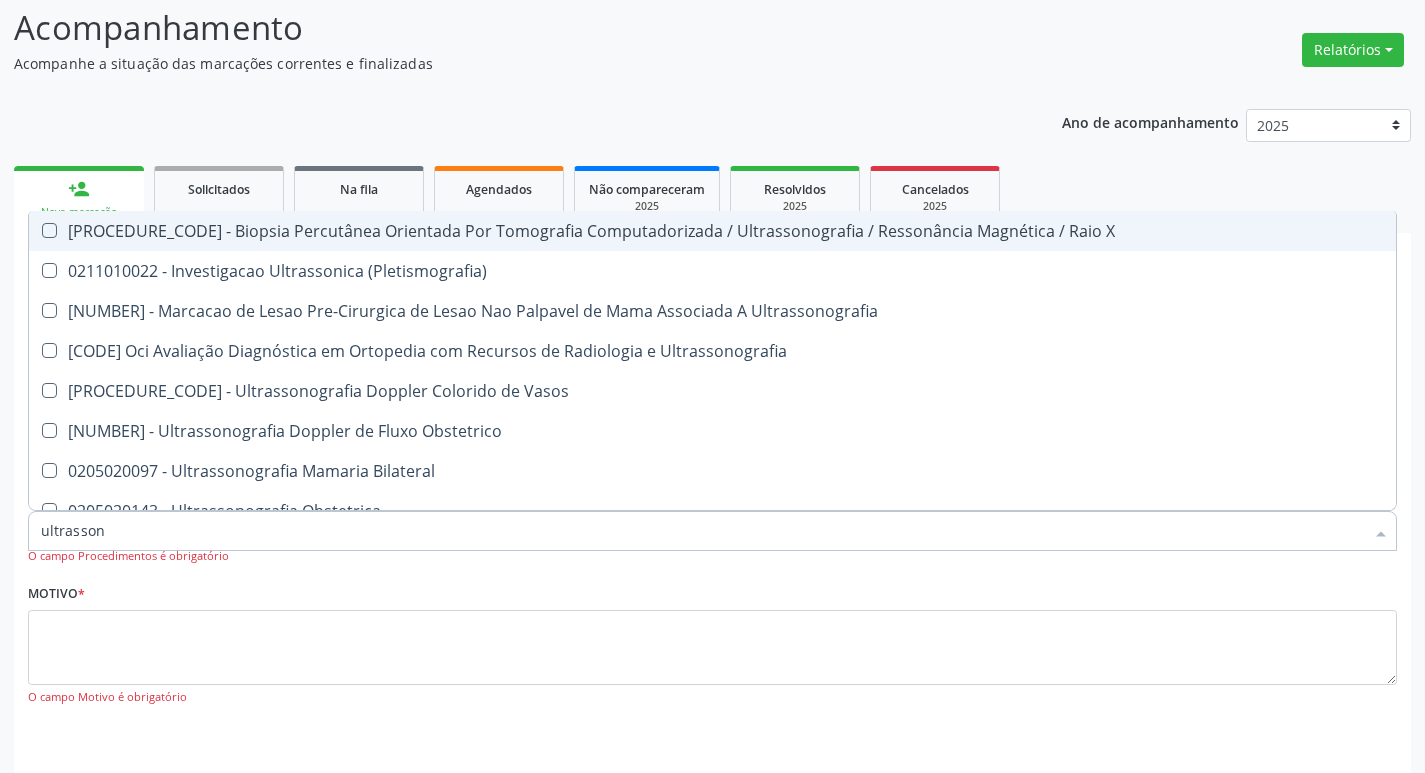 type on "ultrassono" 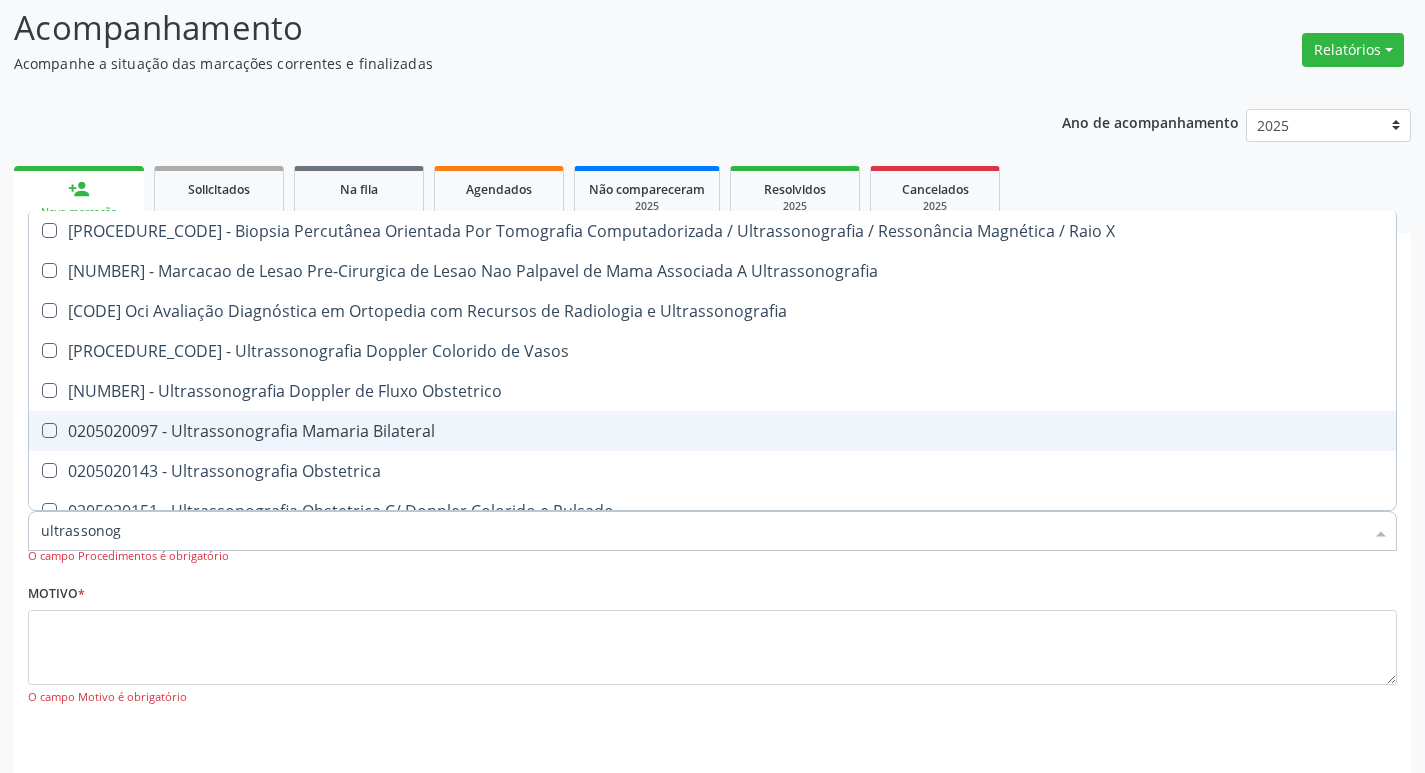 click on "0205020097 - Ultrassonografia Mamaria Bilateral" at bounding box center [712, 431] 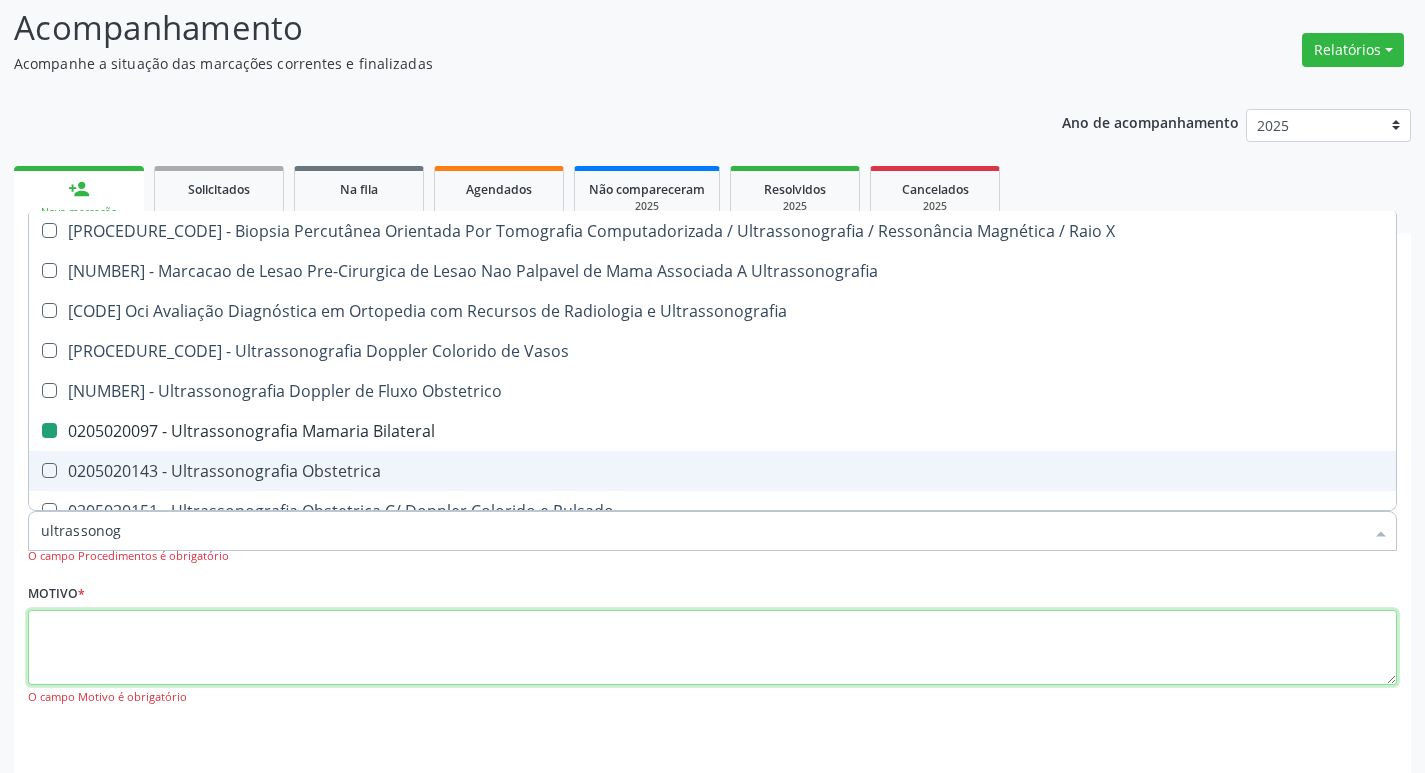 click at bounding box center [712, 648] 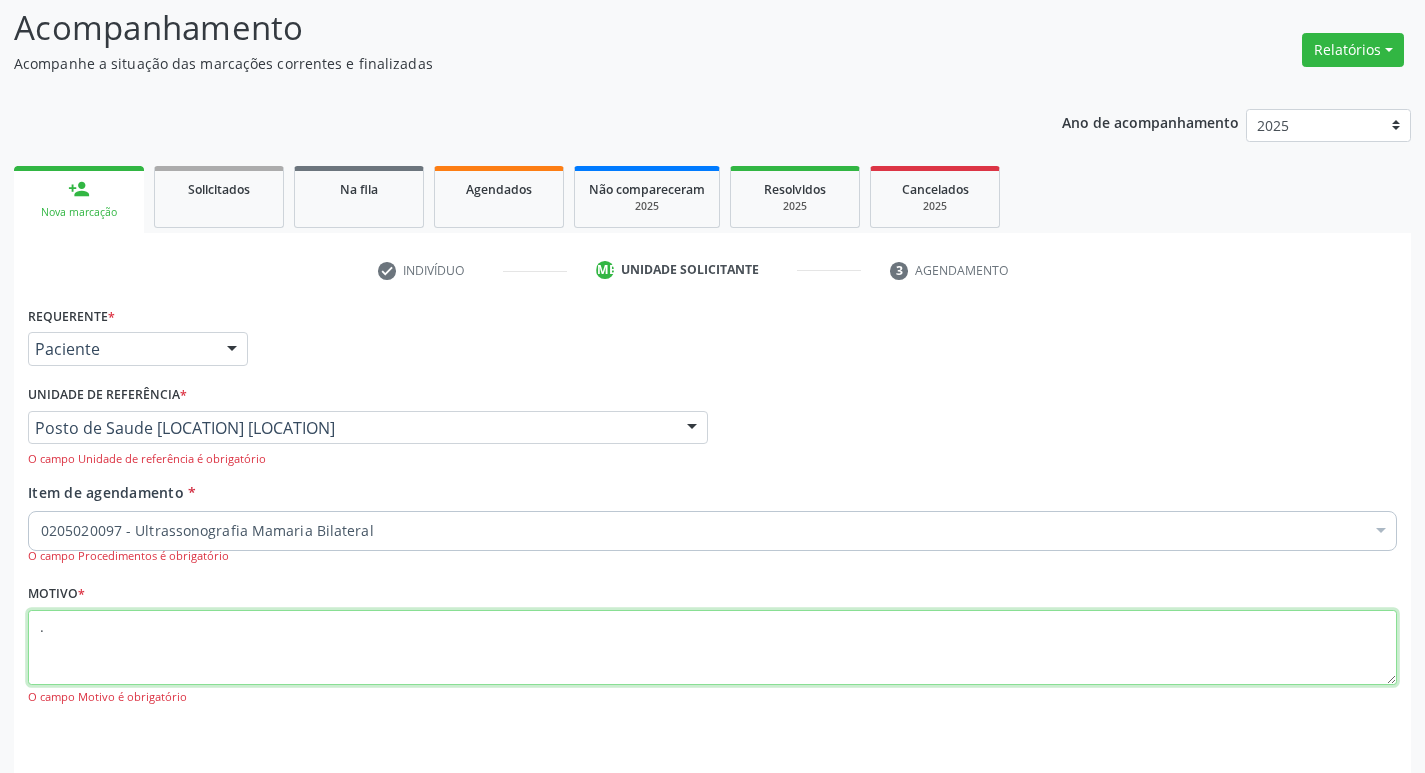 scroll, scrollTop: 197, scrollLeft: 0, axis: vertical 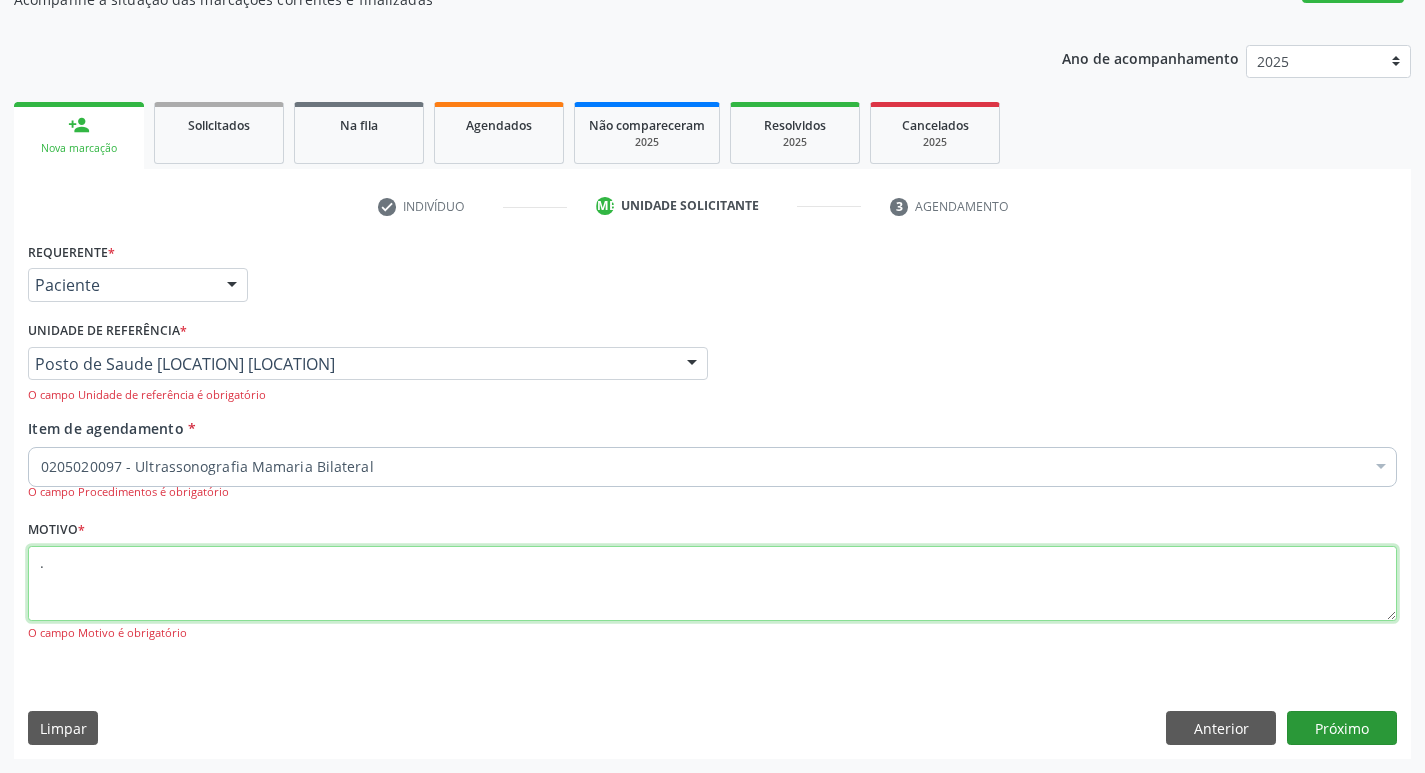 type on "." 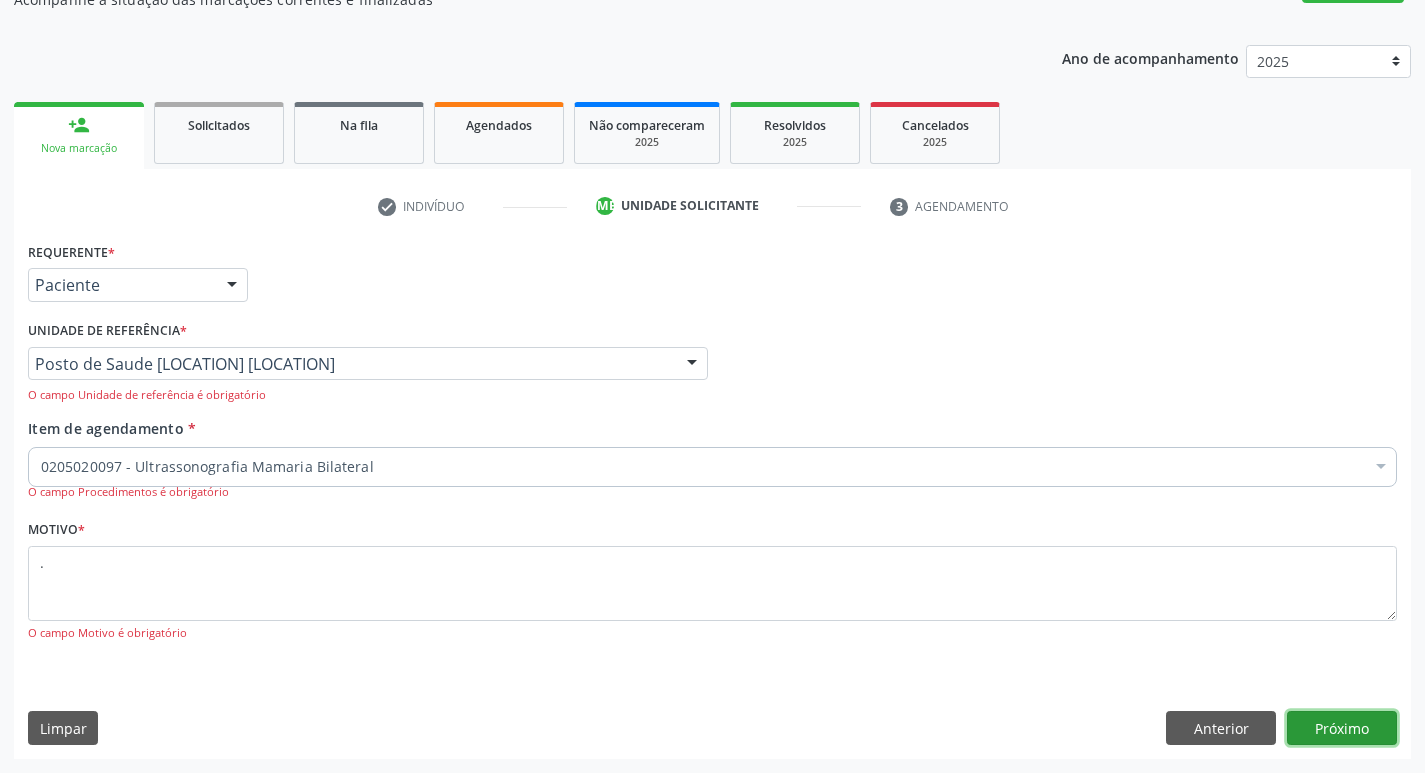 click on "Próximo" at bounding box center [1342, 728] 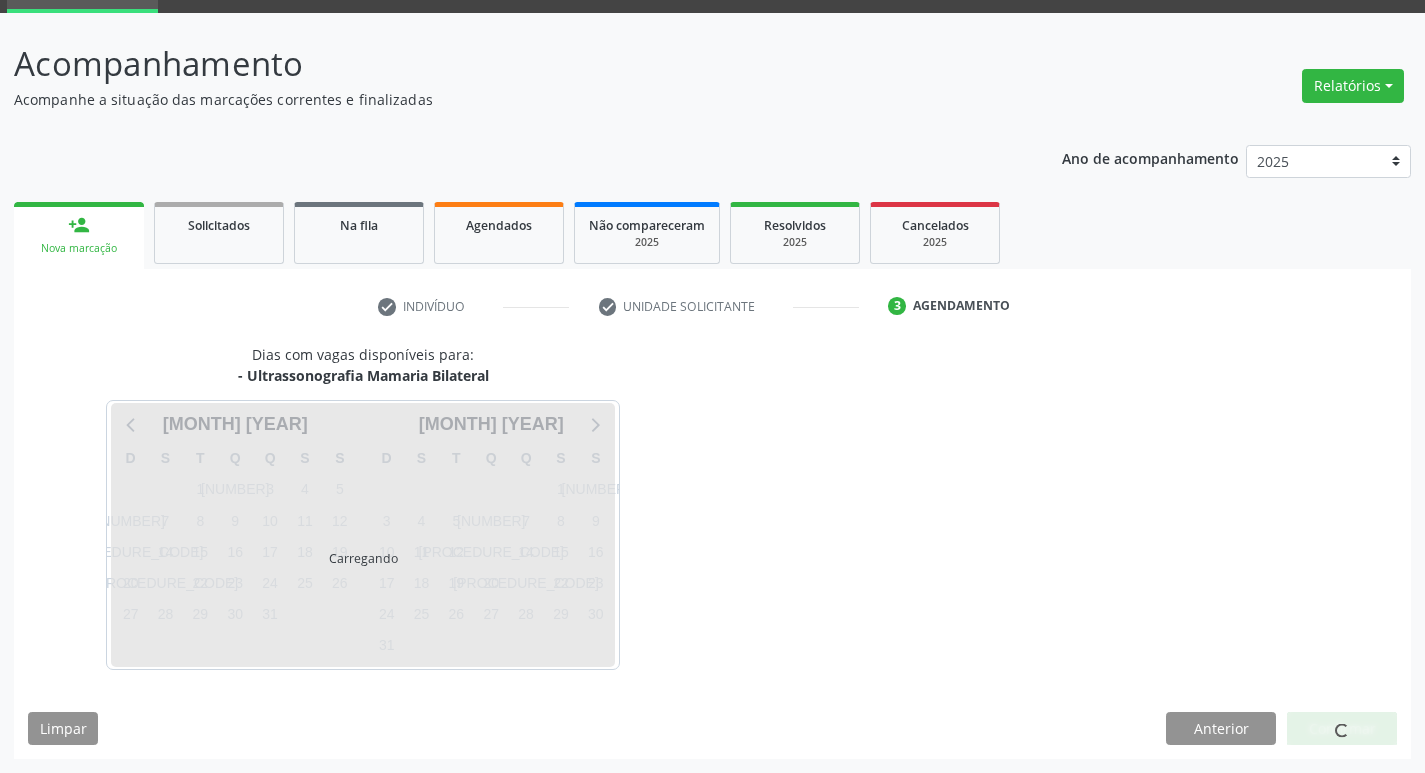 scroll, scrollTop: 97, scrollLeft: 0, axis: vertical 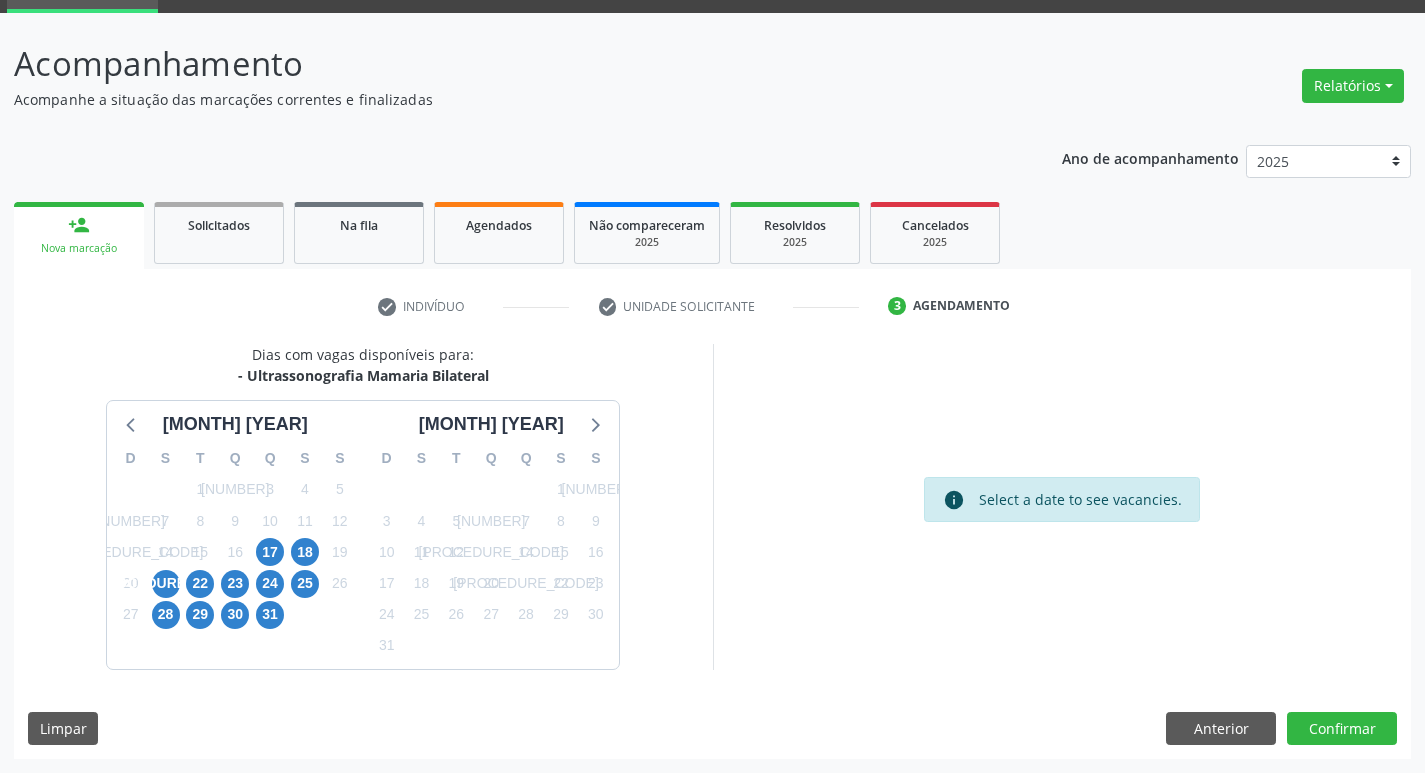 click on "18" at bounding box center [305, 552] 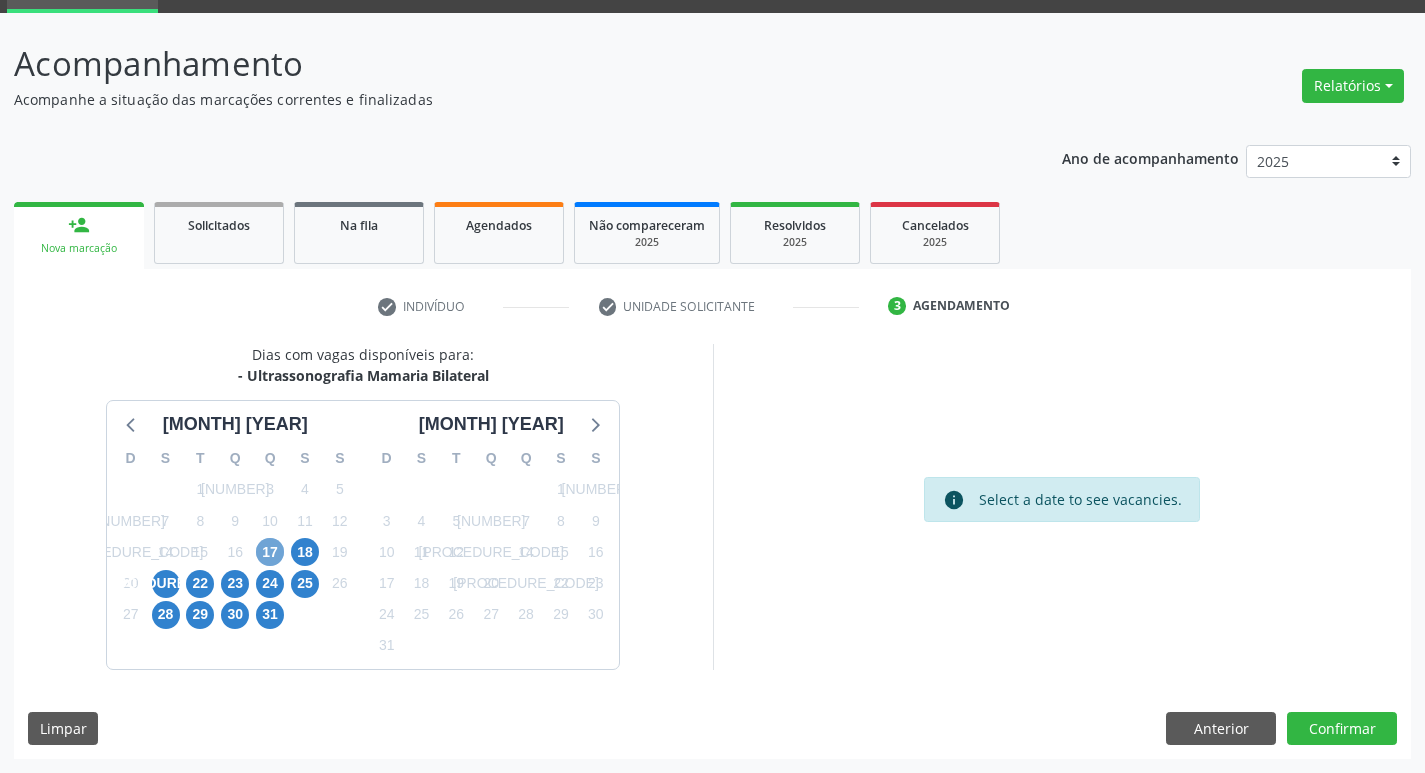 click on "17" at bounding box center [270, 552] 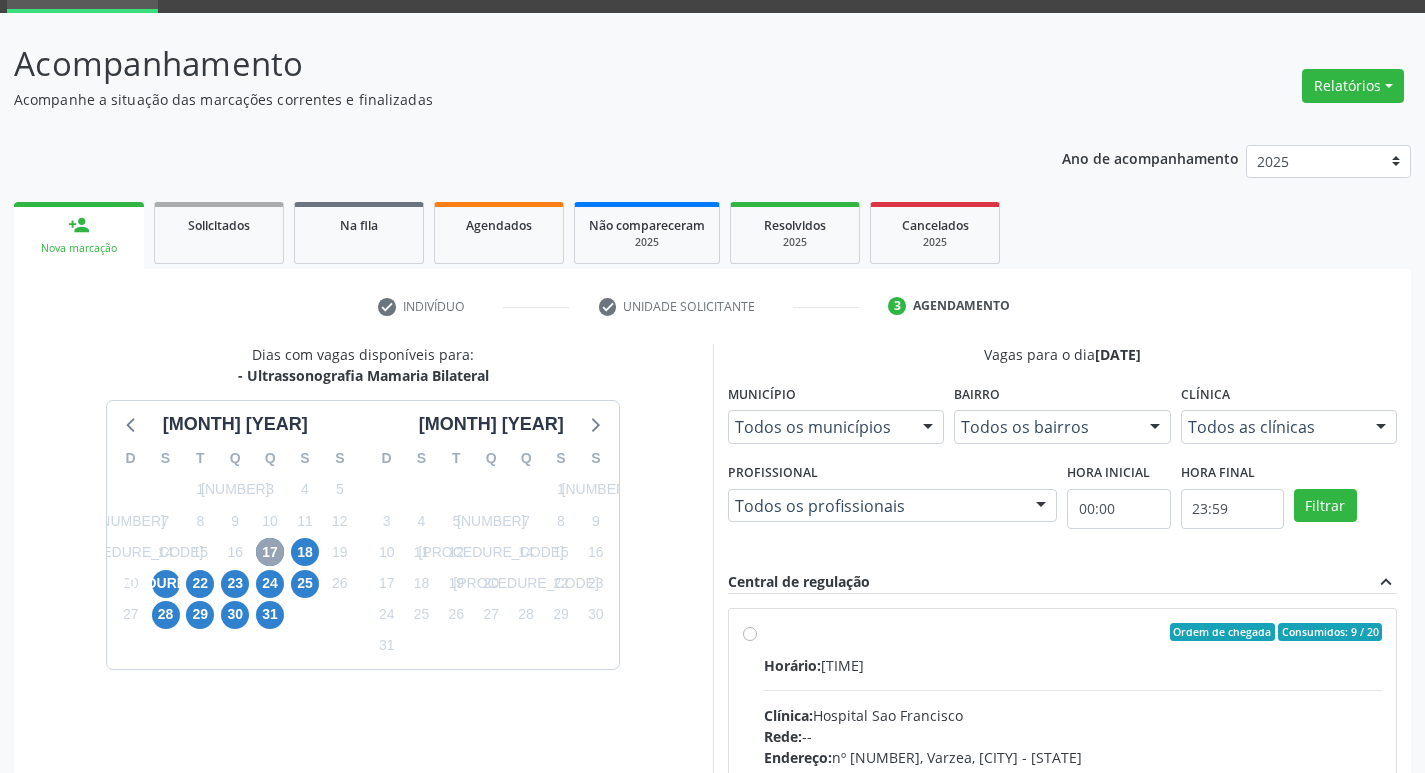 scroll, scrollTop: 297, scrollLeft: 0, axis: vertical 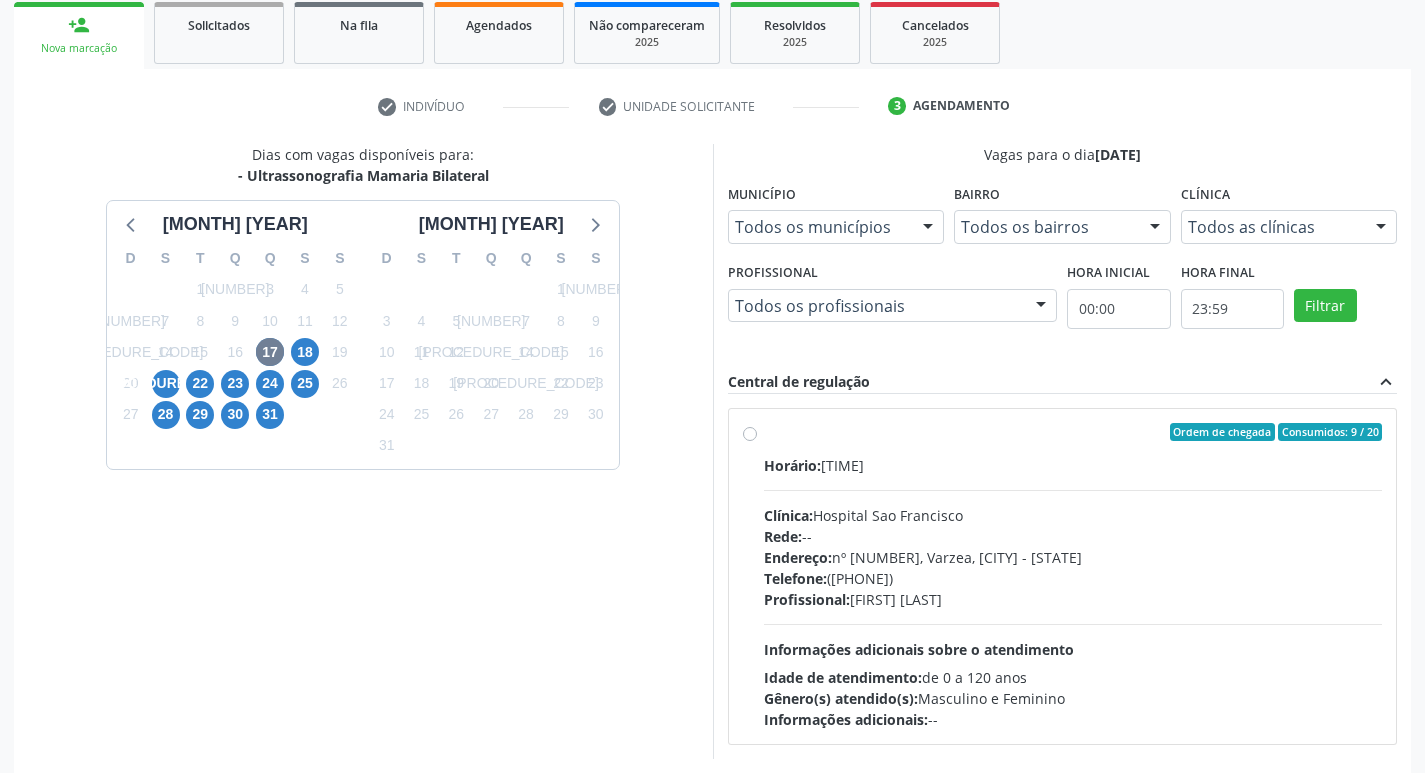 click on "Ordem de chegada:
Consumidos: 9 / 20
Horário:   [TIME]
Clínica:  [CLINIC_NAME]
Rede:
--
Endereço:   nº [NUMBER], [NEIGHBORHOOD], [CITY_NAME] - [STATE_ABBRIV]
Telefone:   [PHONE_NUMBER]
Profissional:
[PERSON_NAME]
Informações adicionais sobre o atendimento
Idade de atendimento:
de 0 a 120 anos
Gênero(s) atendido(s):
Masculino e Feminino
Informações adicionais:
--" at bounding box center (1063, 576) 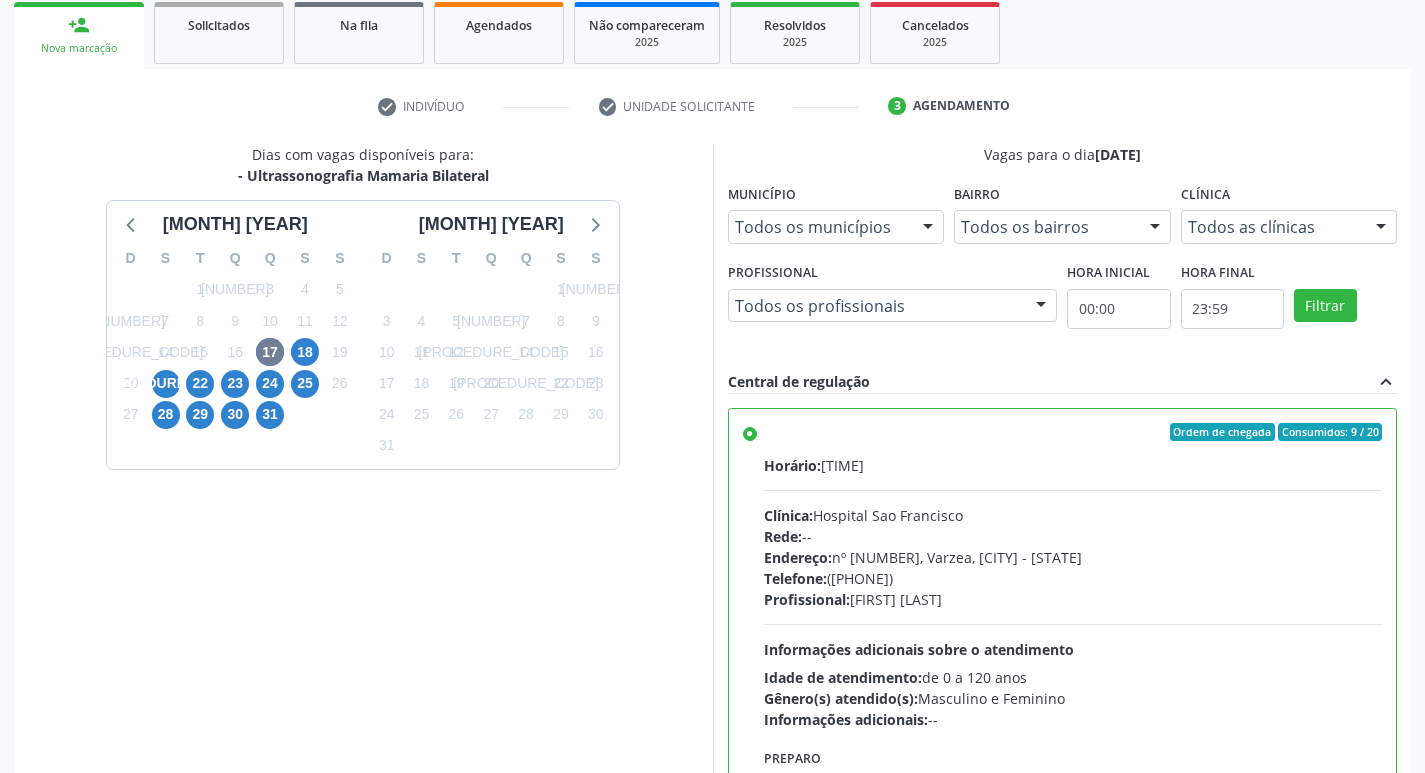 scroll, scrollTop: 422, scrollLeft: 0, axis: vertical 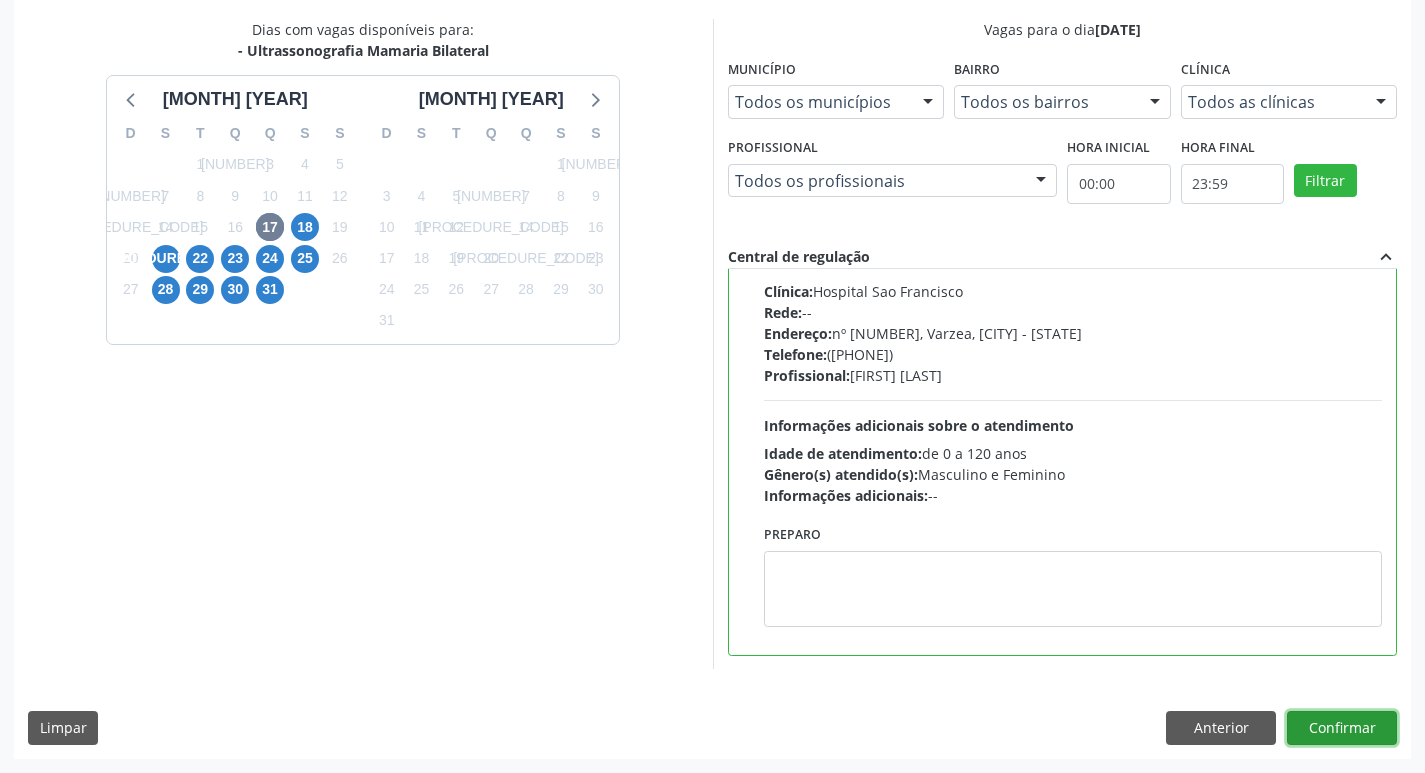 click on "Confirmar" at bounding box center (1342, 728) 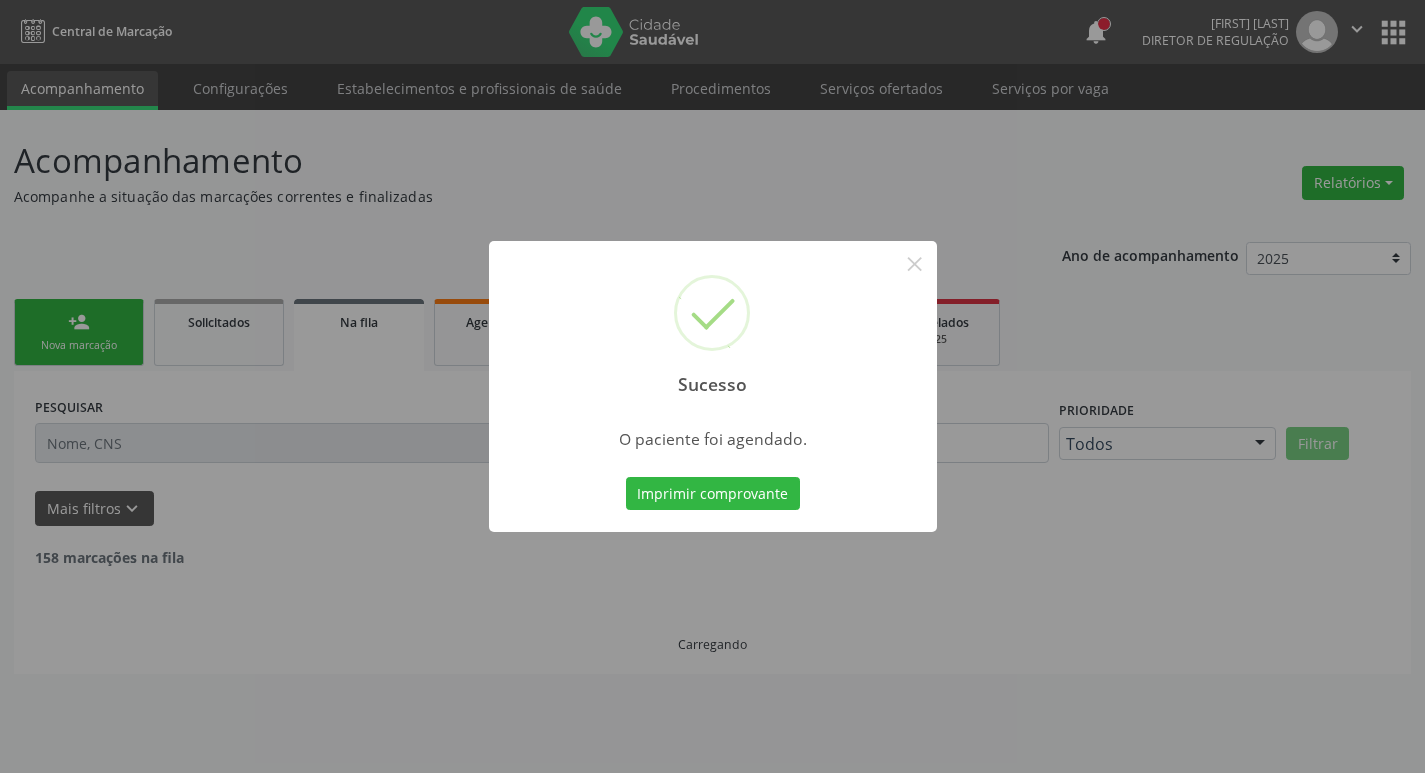 scroll, scrollTop: 0, scrollLeft: 0, axis: both 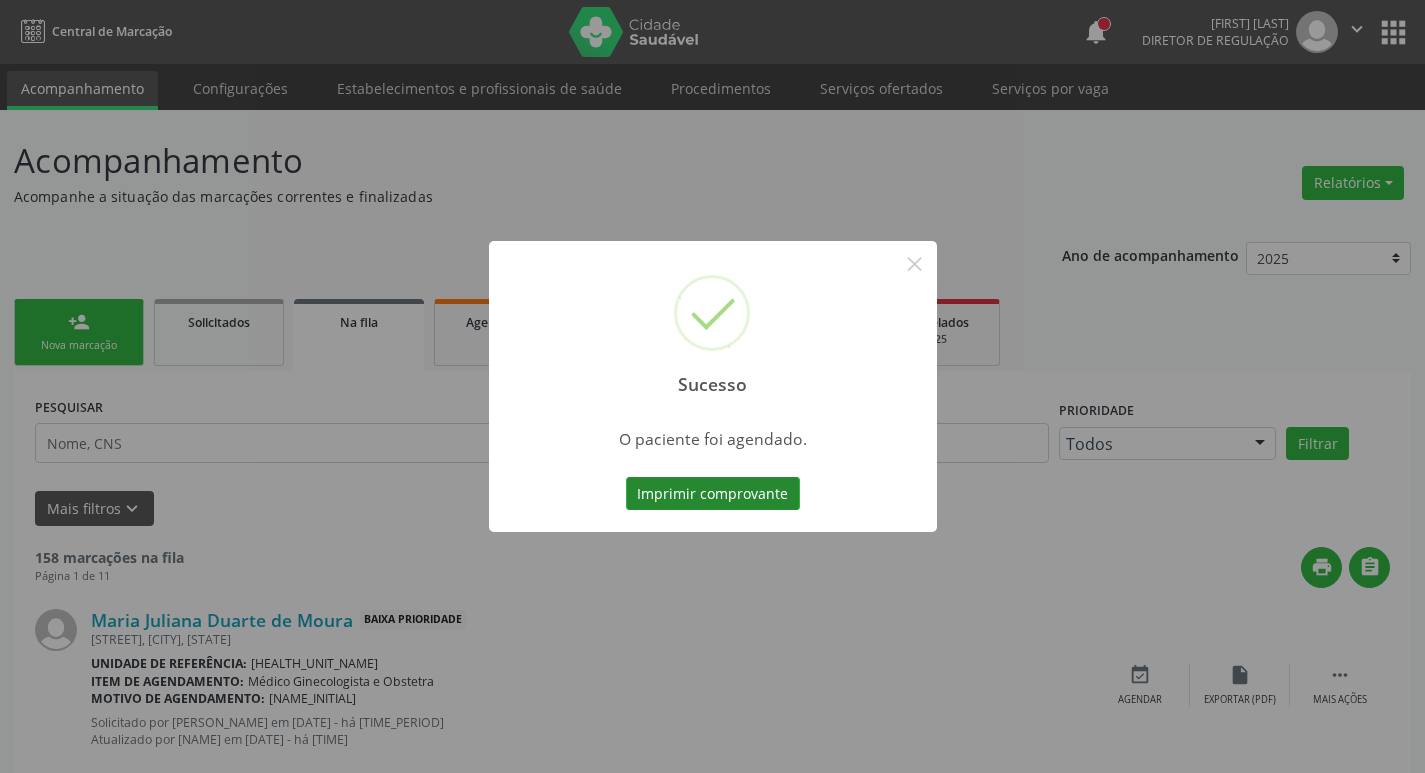 click on "Imprimir comprovante" at bounding box center [713, 494] 